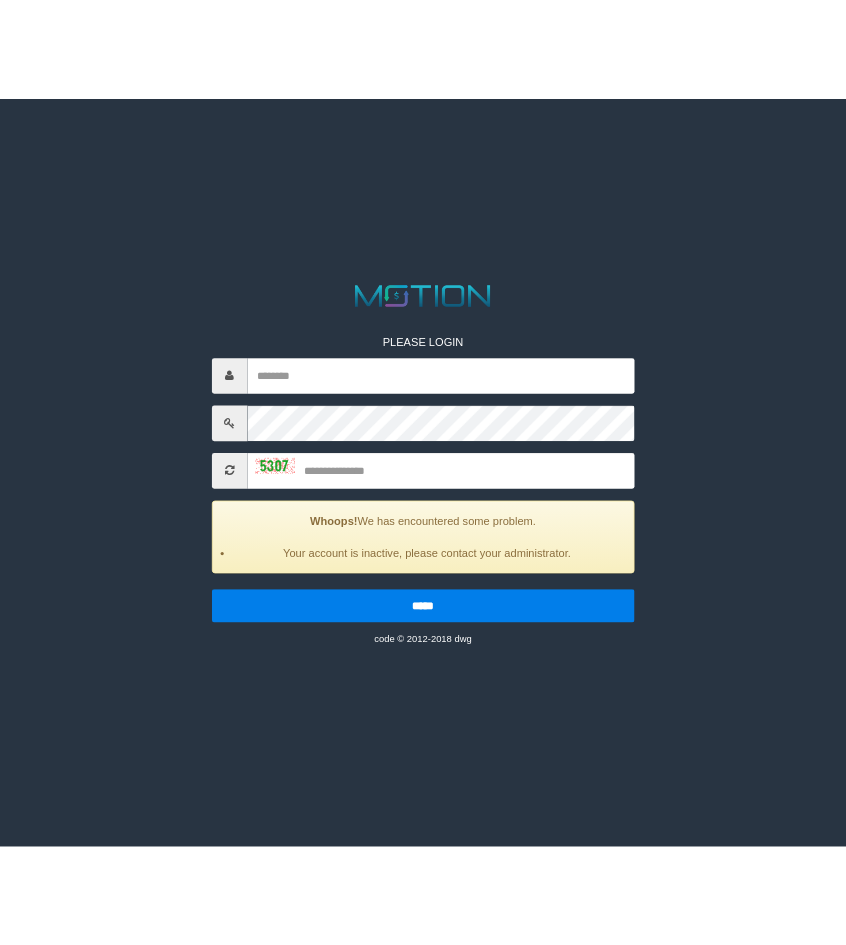scroll, scrollTop: 0, scrollLeft: 0, axis: both 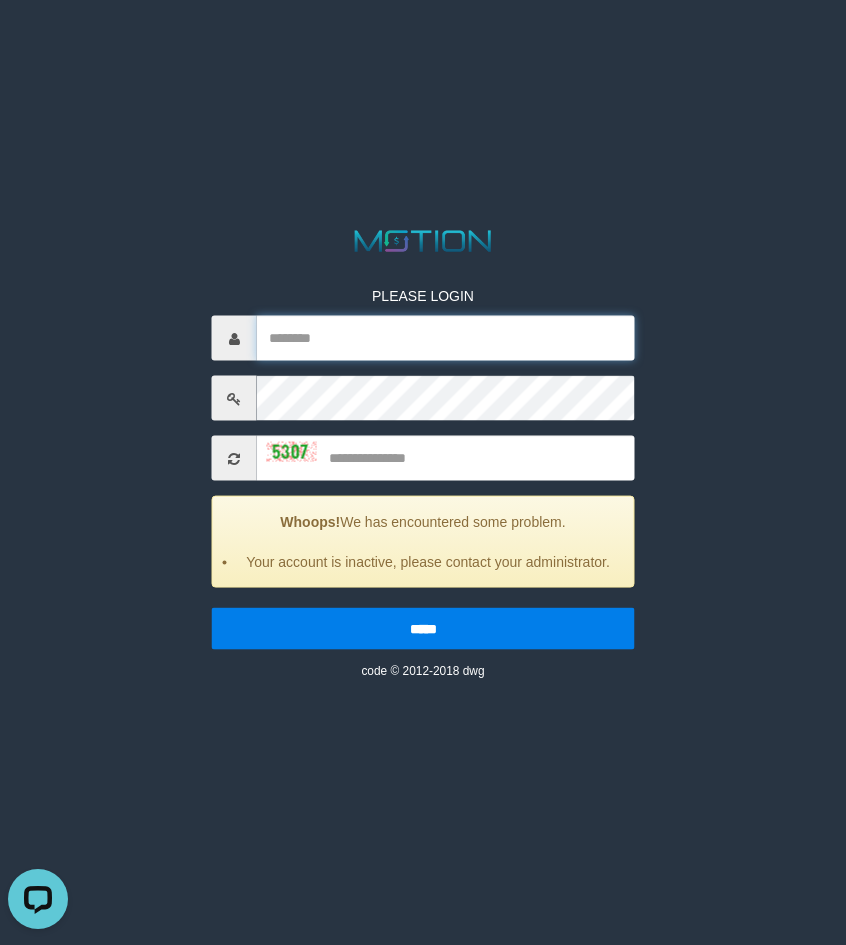 click at bounding box center [446, 338] 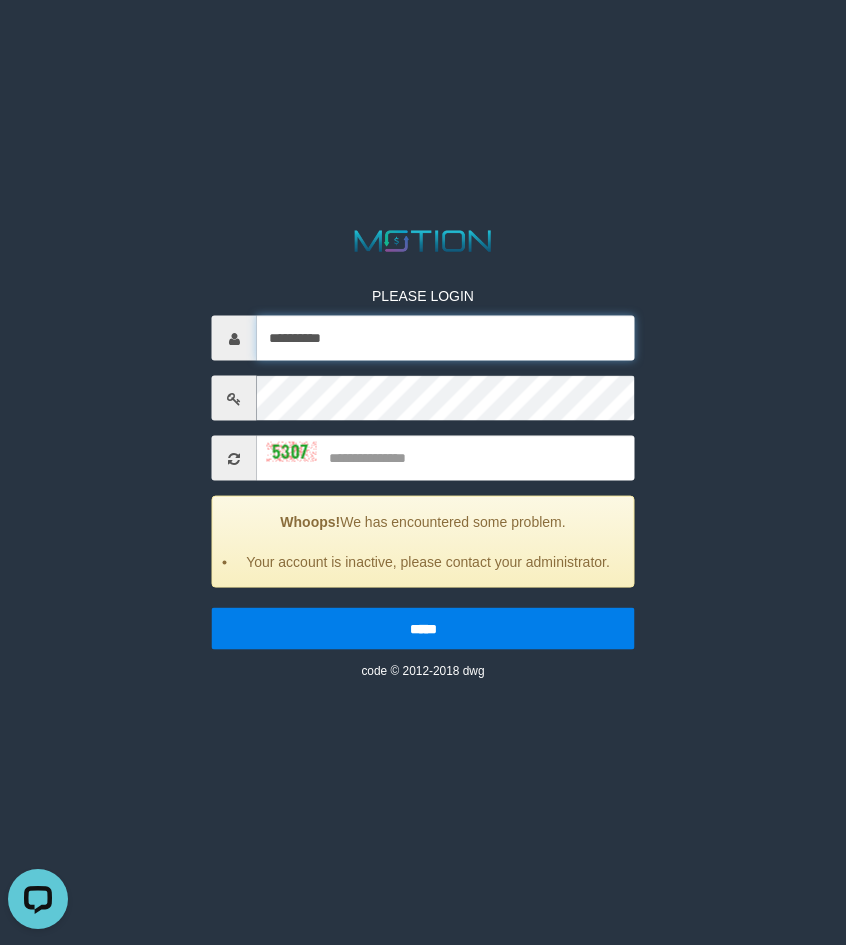 type on "**********" 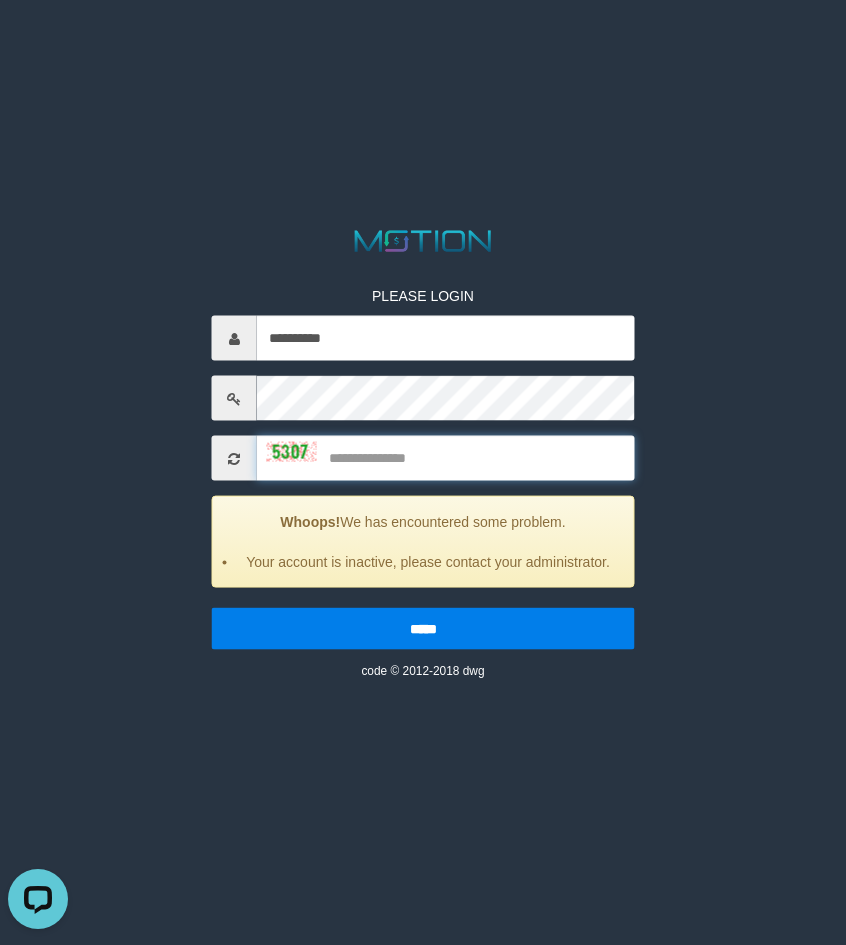 click at bounding box center [446, 458] 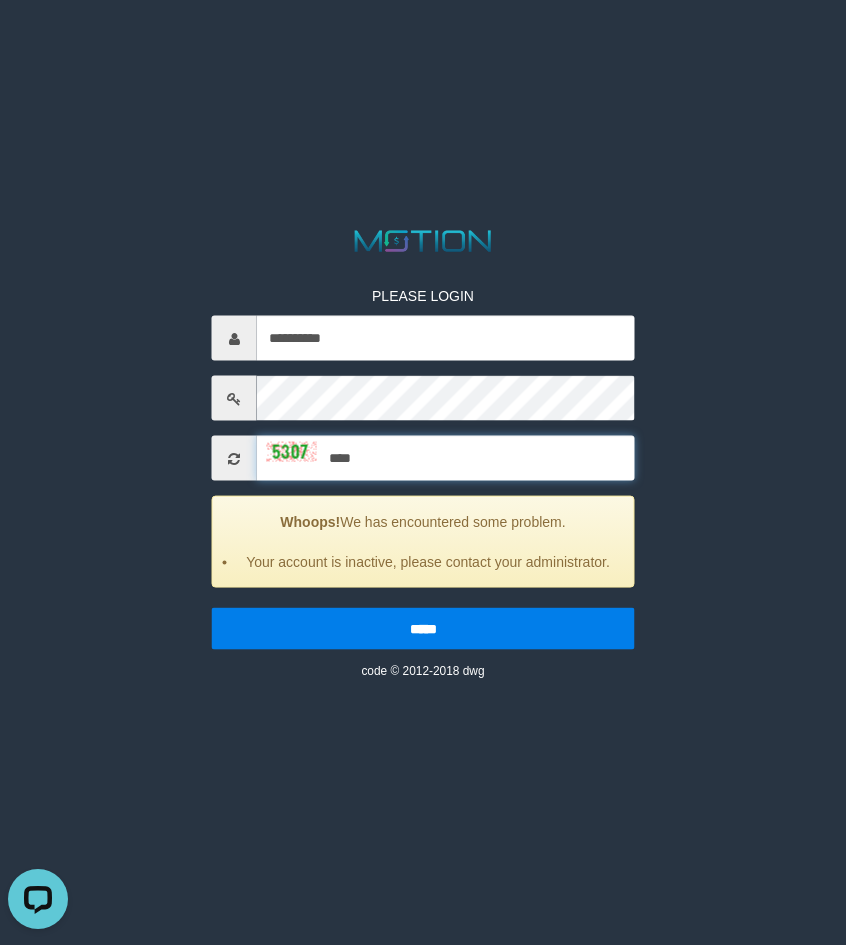 type on "****" 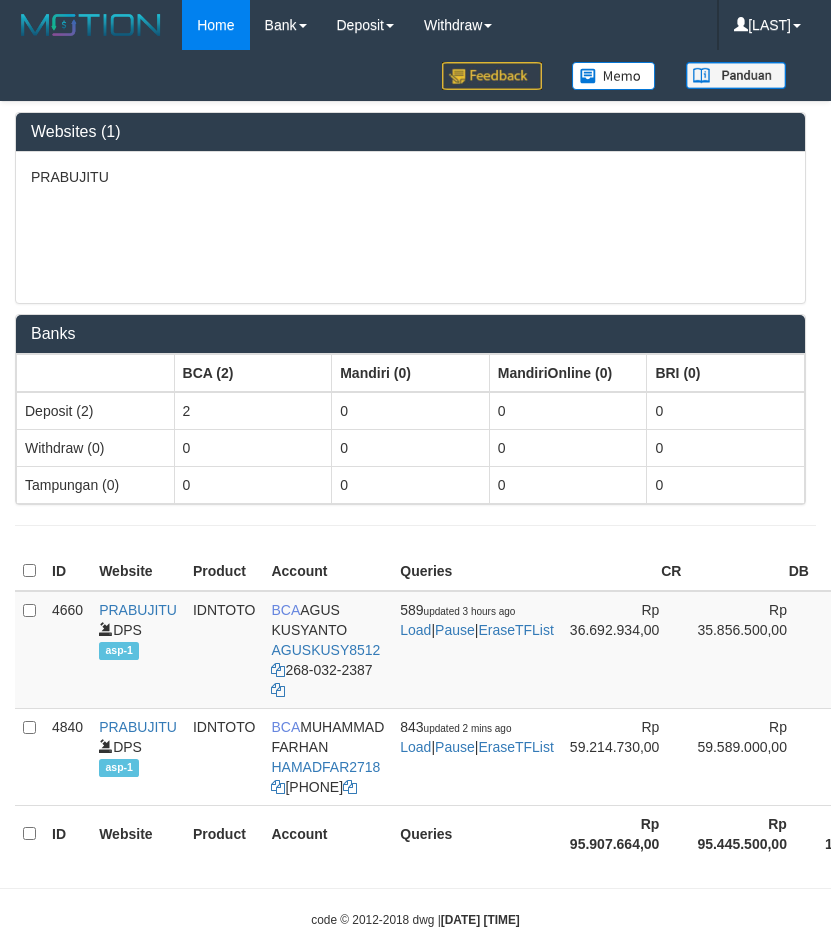 scroll, scrollTop: 0, scrollLeft: 0, axis: both 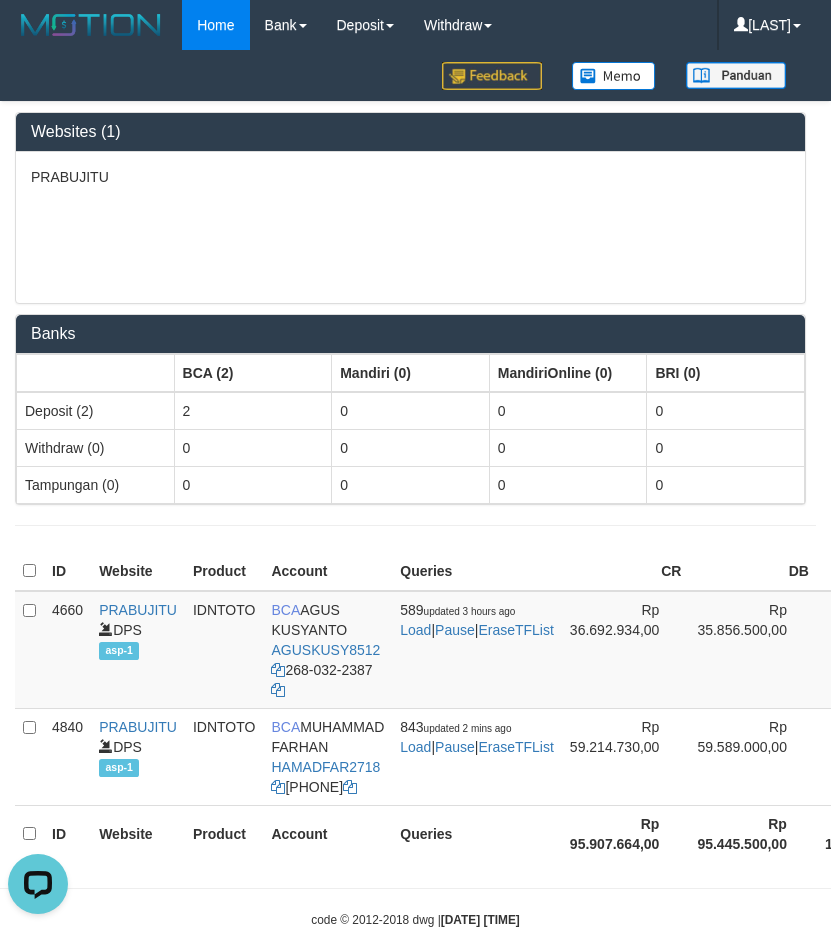 click on "PRABUJITU" at bounding box center (410, 227) 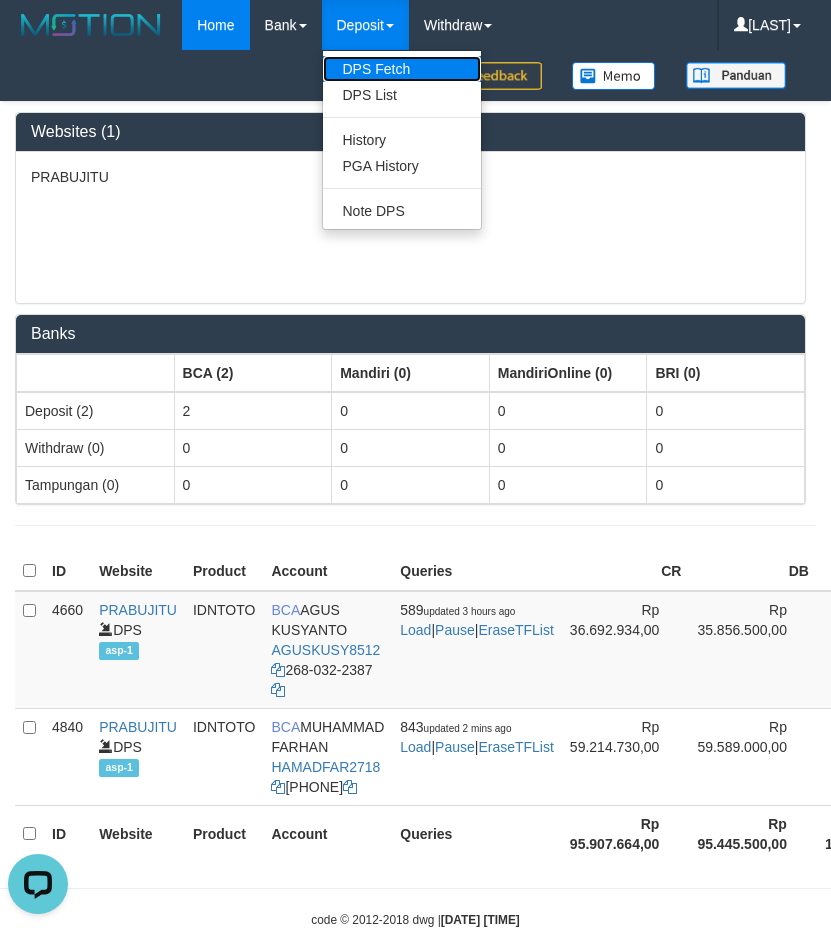 click on "DPS Fetch" at bounding box center [402, 69] 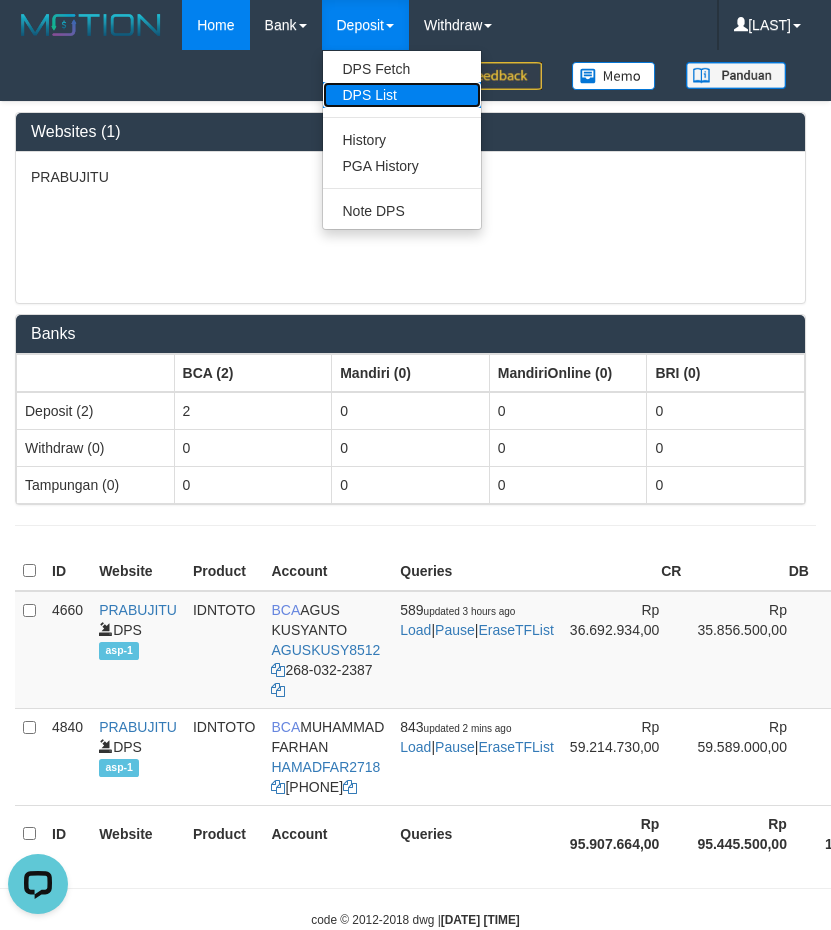 click on "DPS List" at bounding box center (402, 95) 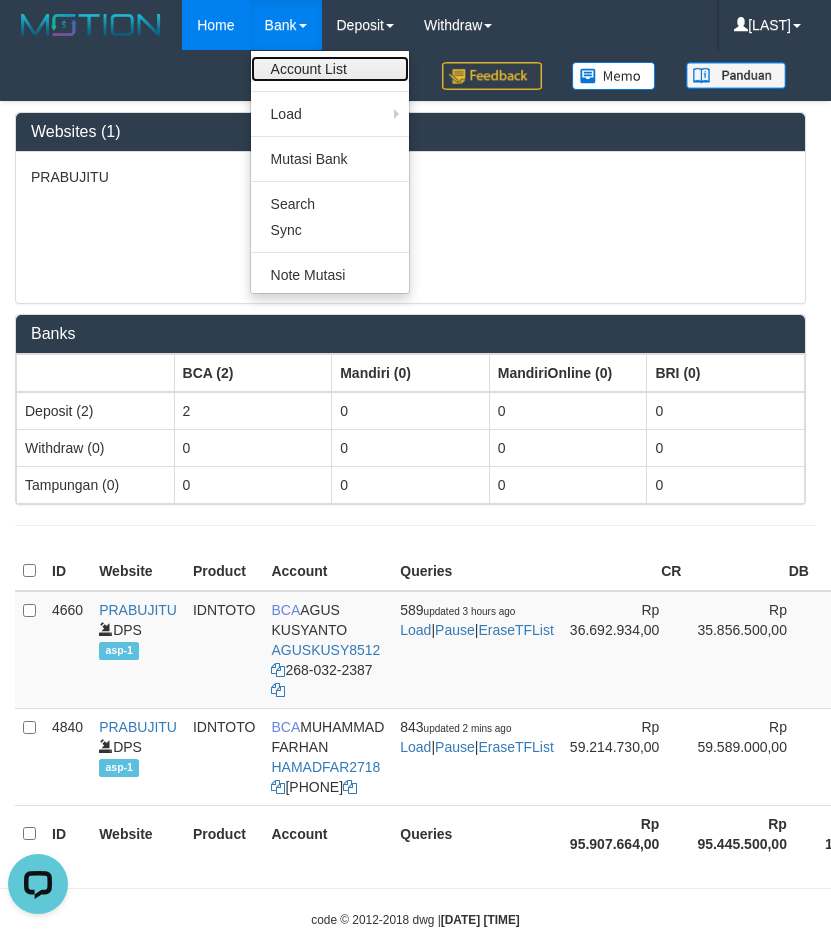 click on "Account List" at bounding box center (330, 69) 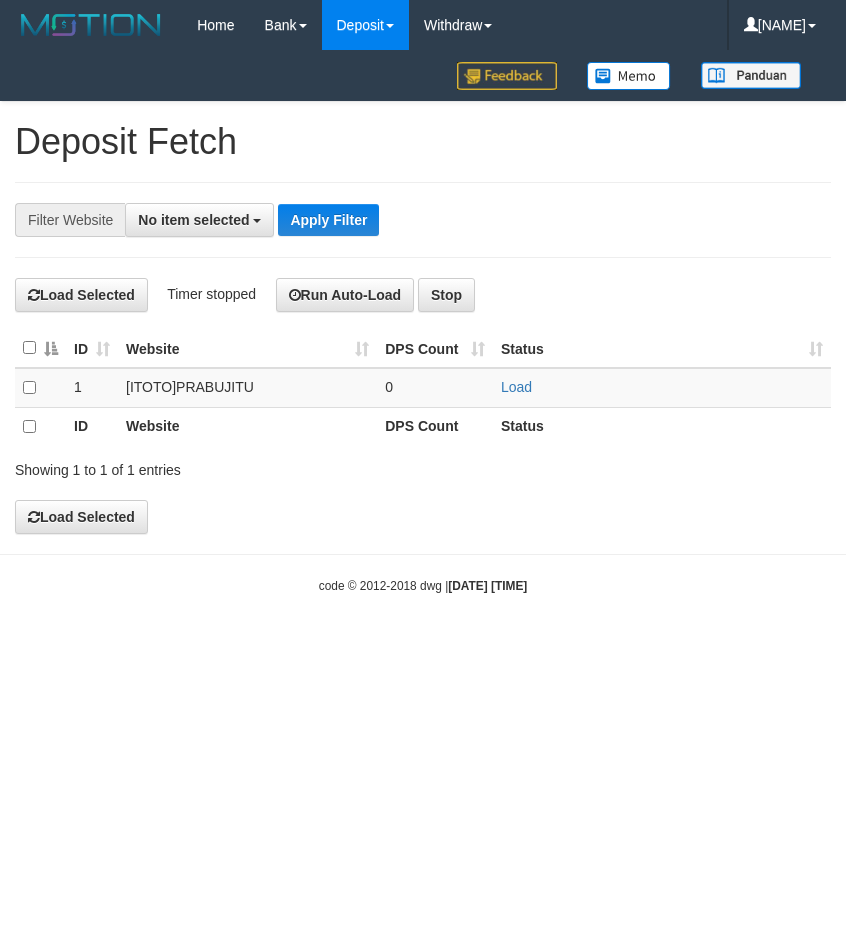 scroll, scrollTop: 0, scrollLeft: 0, axis: both 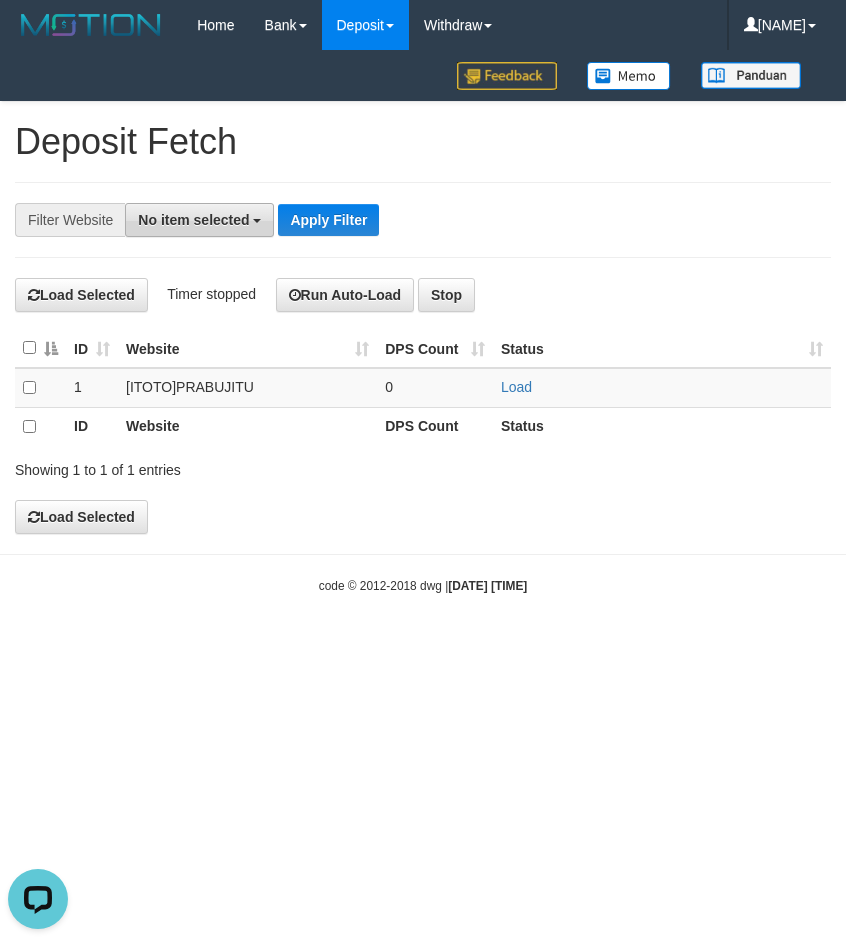 click on "No item selected" at bounding box center [193, 220] 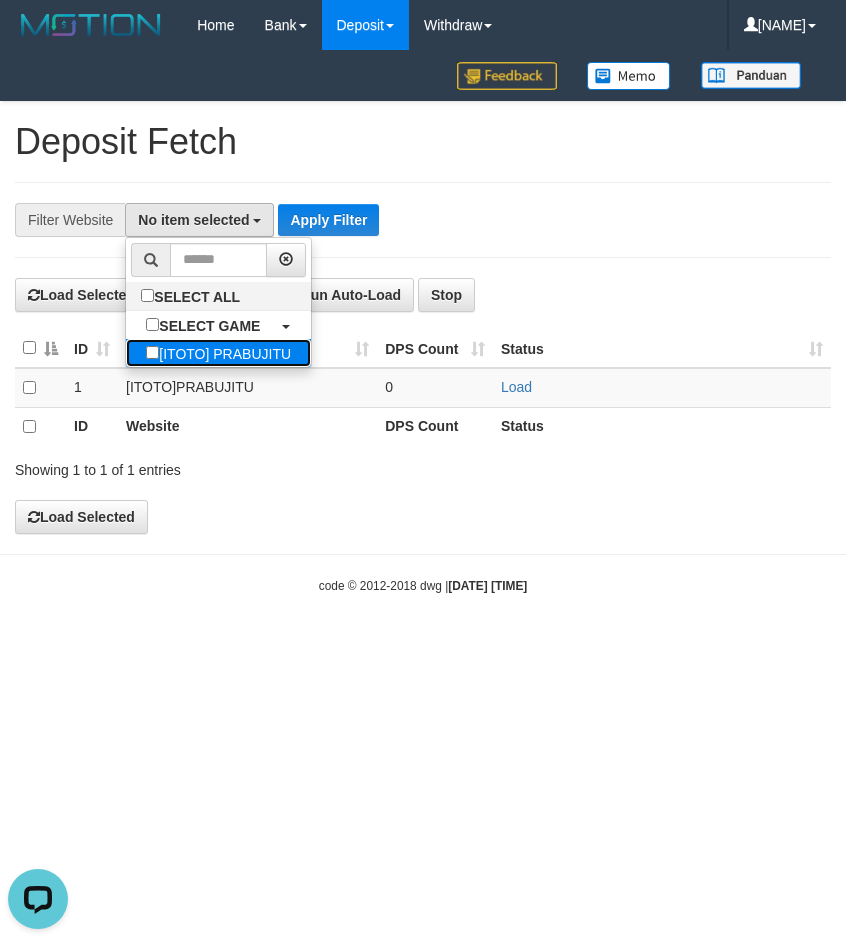 click on "[ITOTO] PRABUJITU" at bounding box center [218, 353] 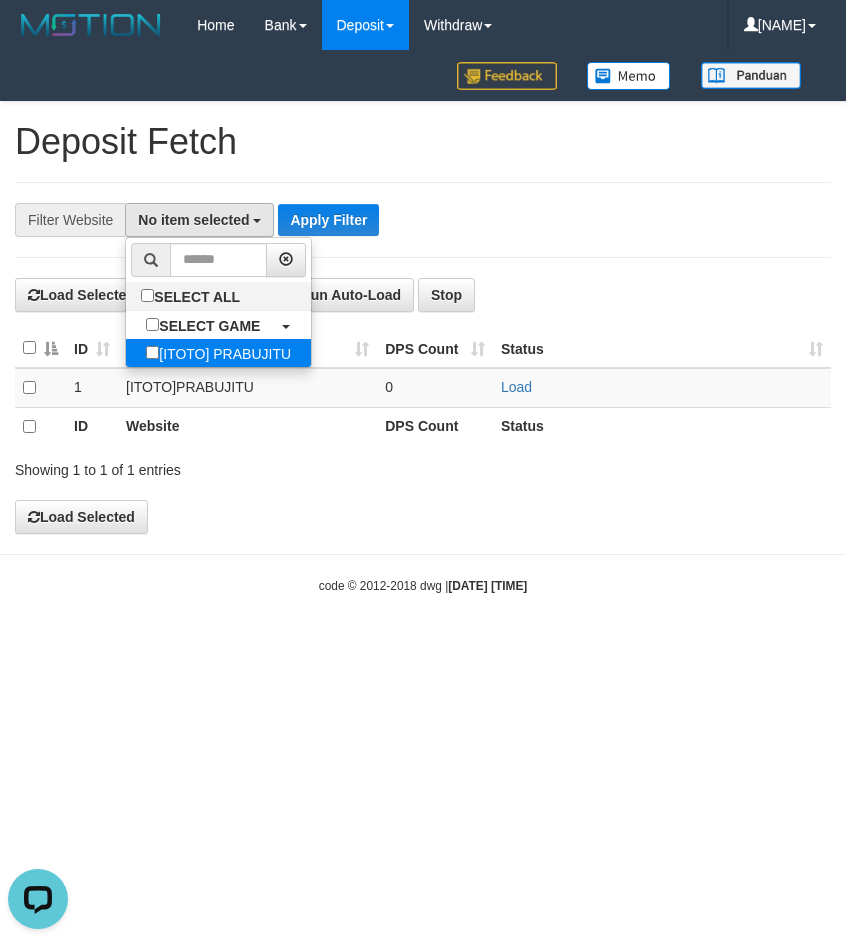 select on "***" 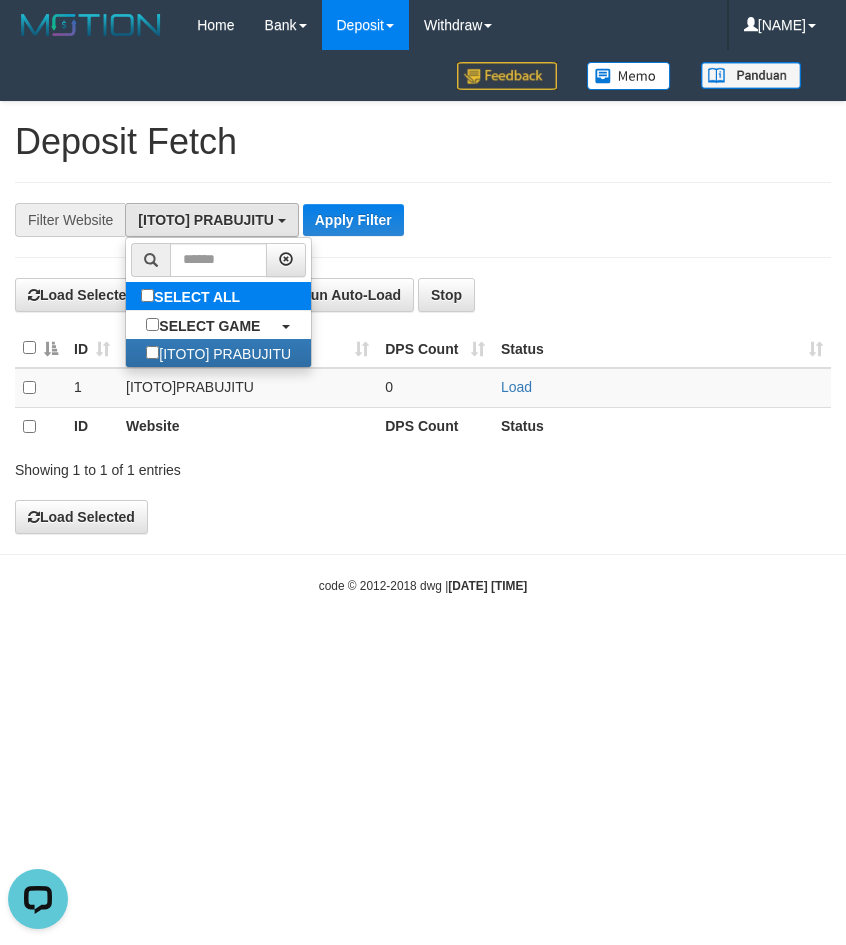 scroll, scrollTop: 18, scrollLeft: 0, axis: vertical 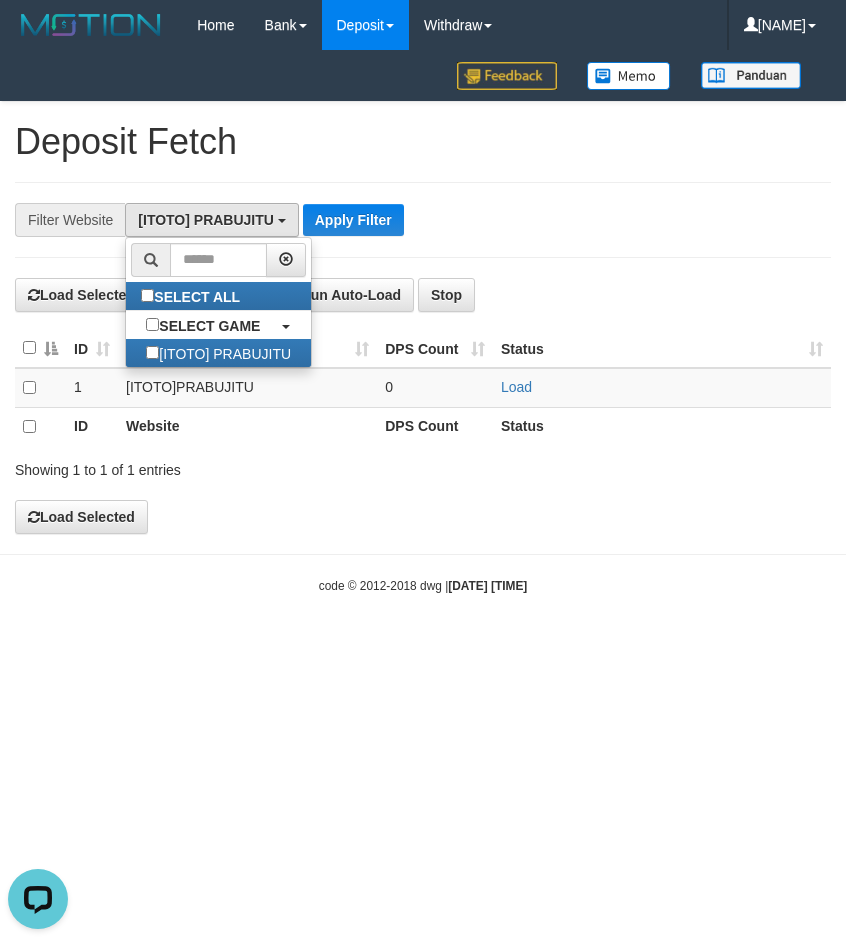 click on "**********" at bounding box center (352, 220) 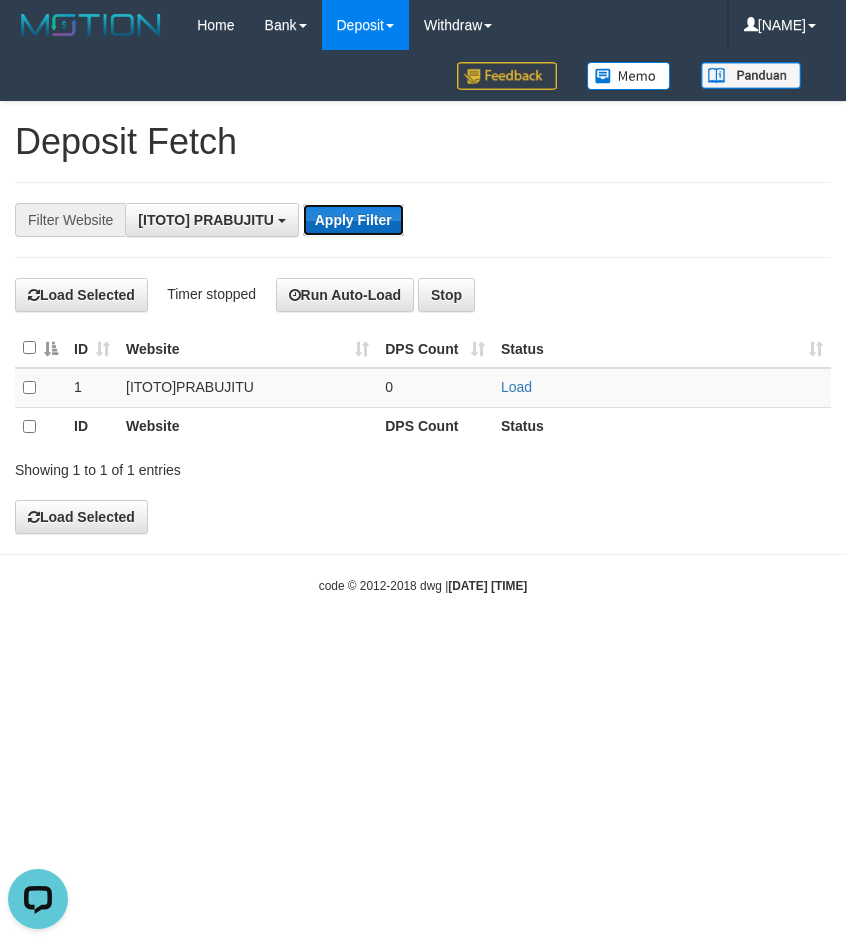 click on "Apply Filter" at bounding box center [353, 220] 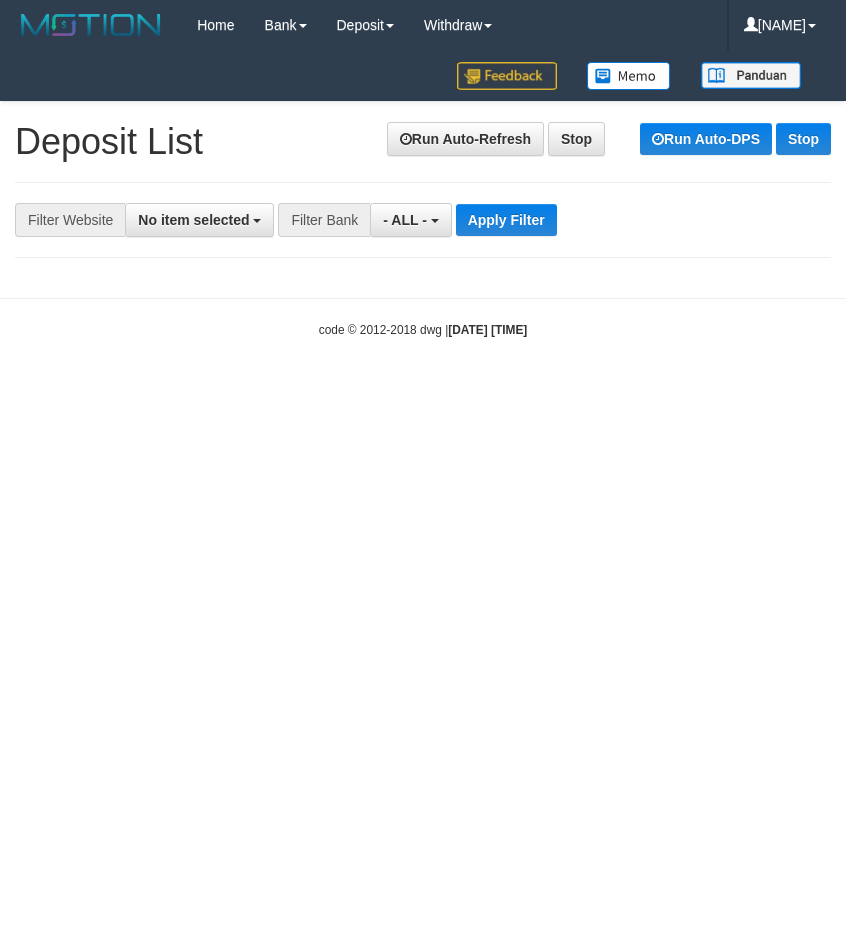 scroll, scrollTop: 0, scrollLeft: 0, axis: both 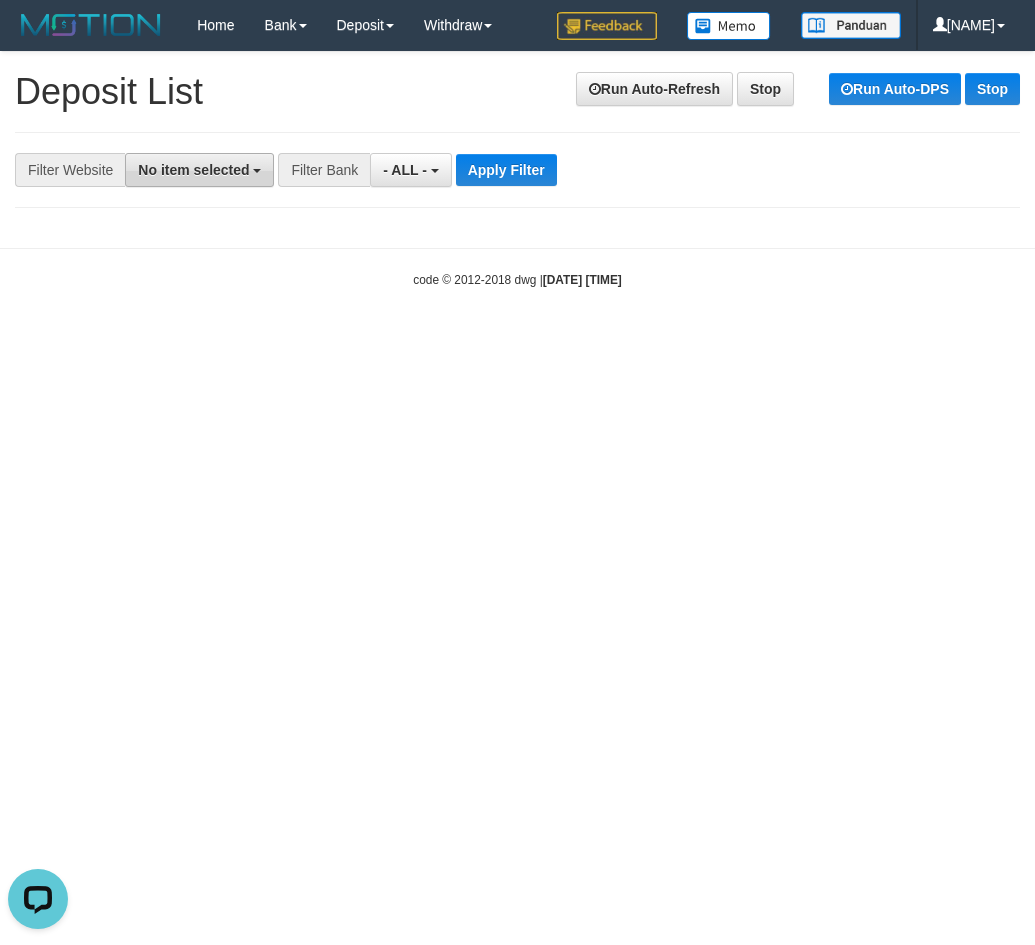 click on "No item selected" at bounding box center [193, 170] 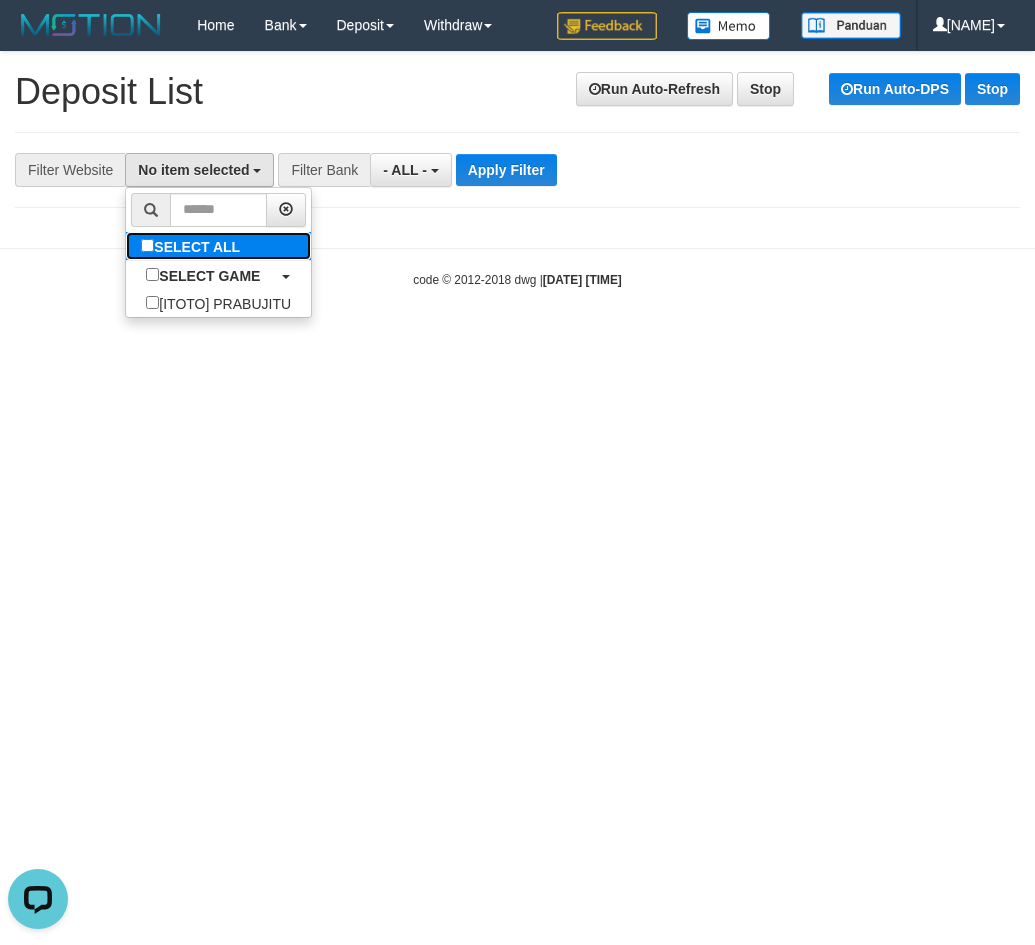 click on "SELECT ALL" at bounding box center (193, 246) 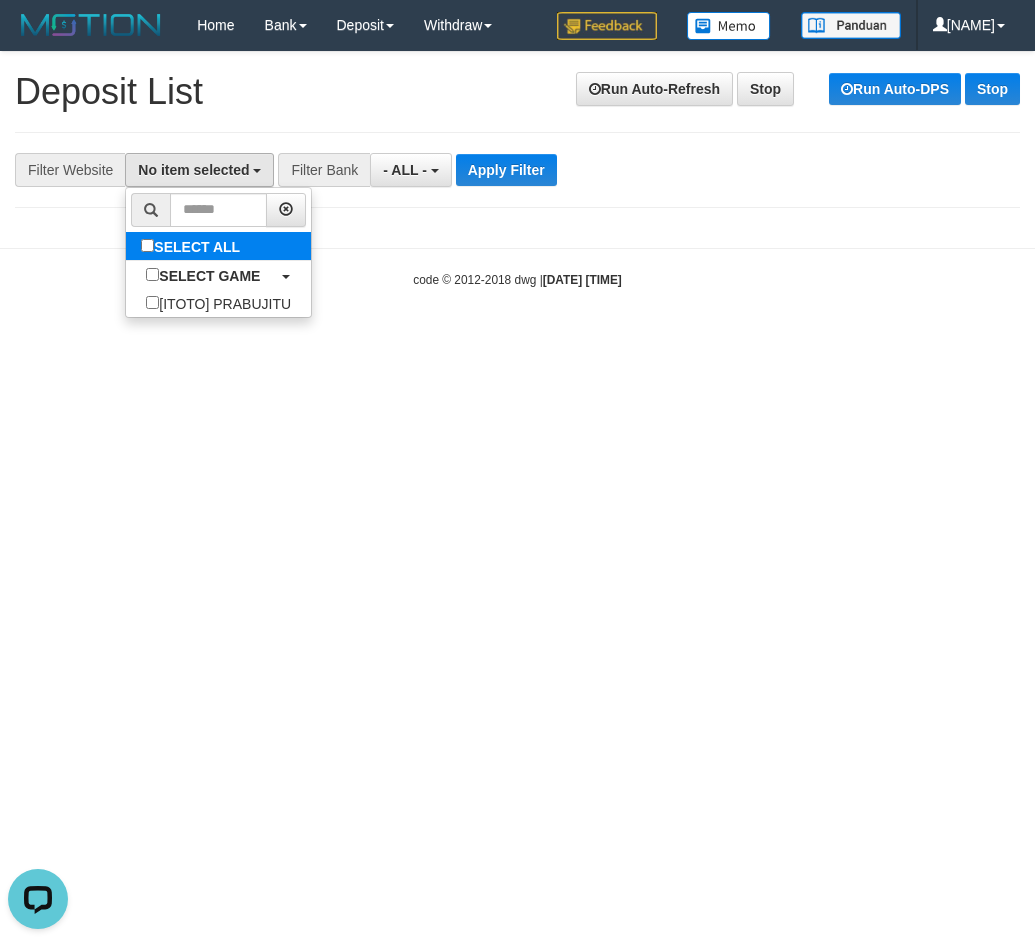 select on "***" 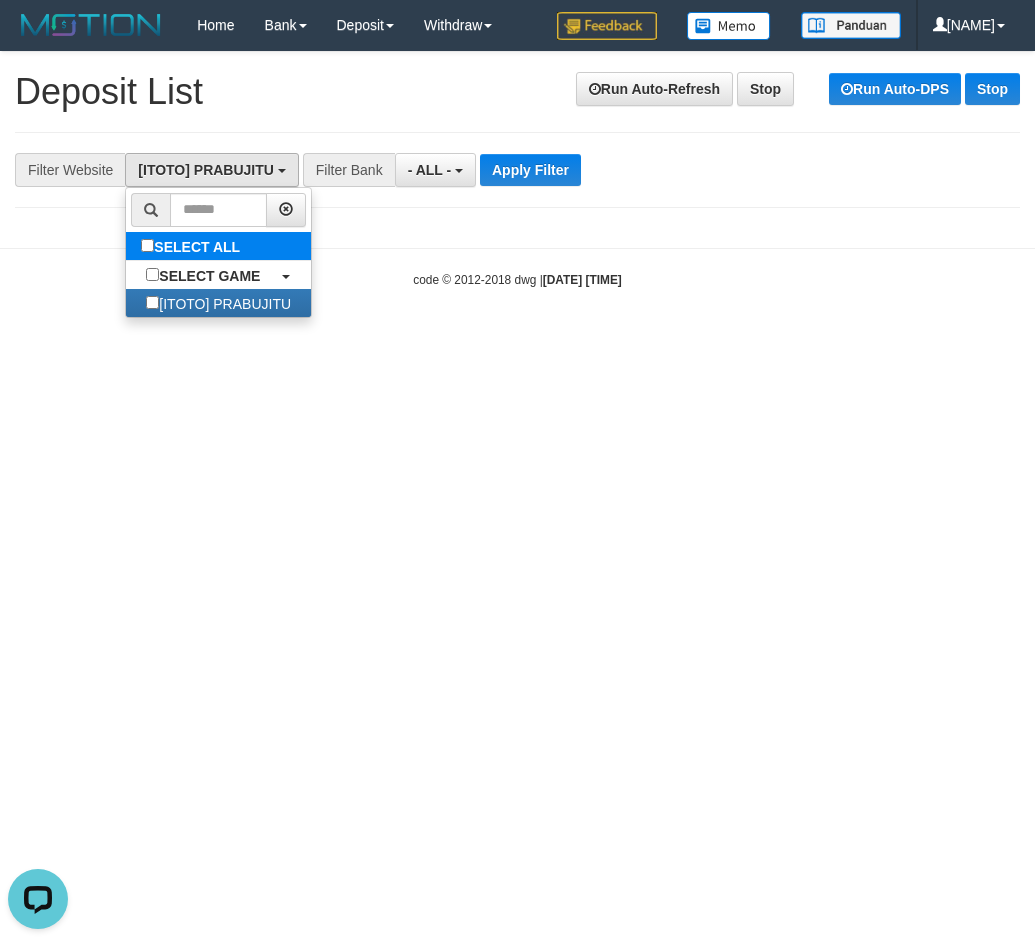 scroll, scrollTop: 18, scrollLeft: 0, axis: vertical 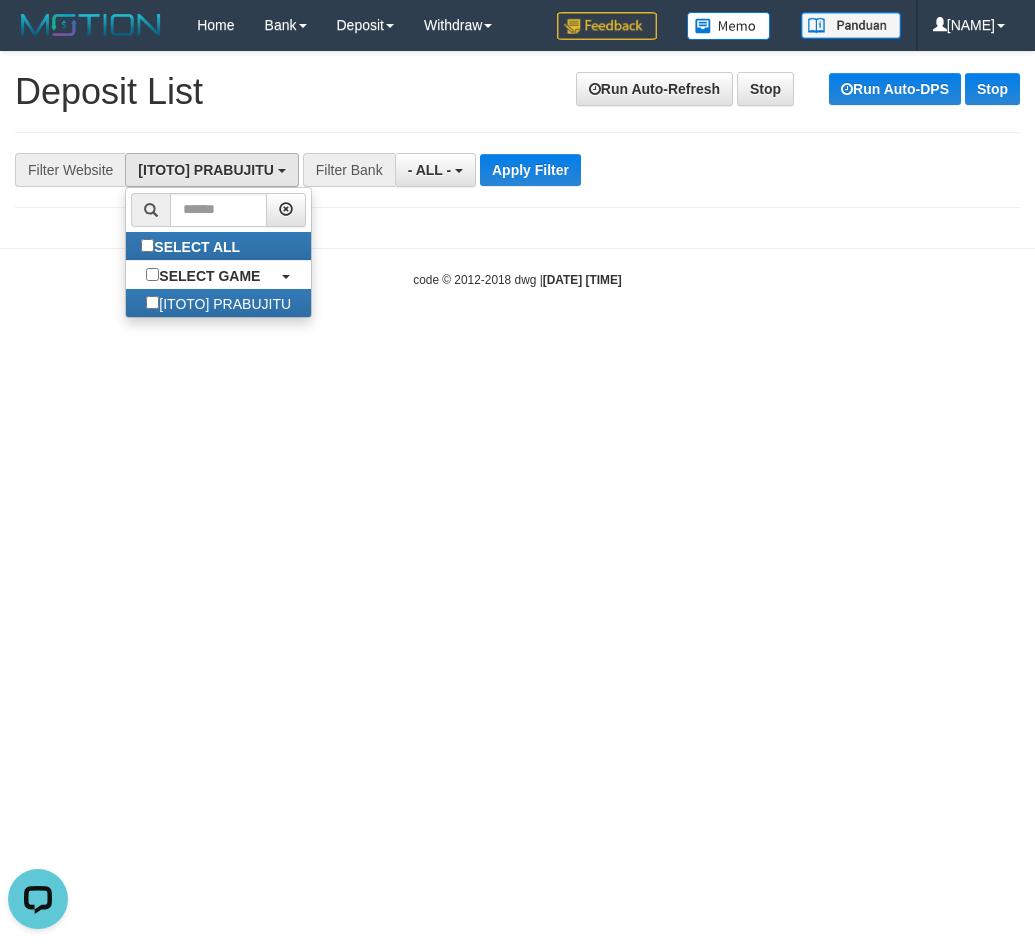 drag, startPoint x: 421, startPoint y: 399, endPoint x: 428, endPoint y: 371, distance: 28.86174 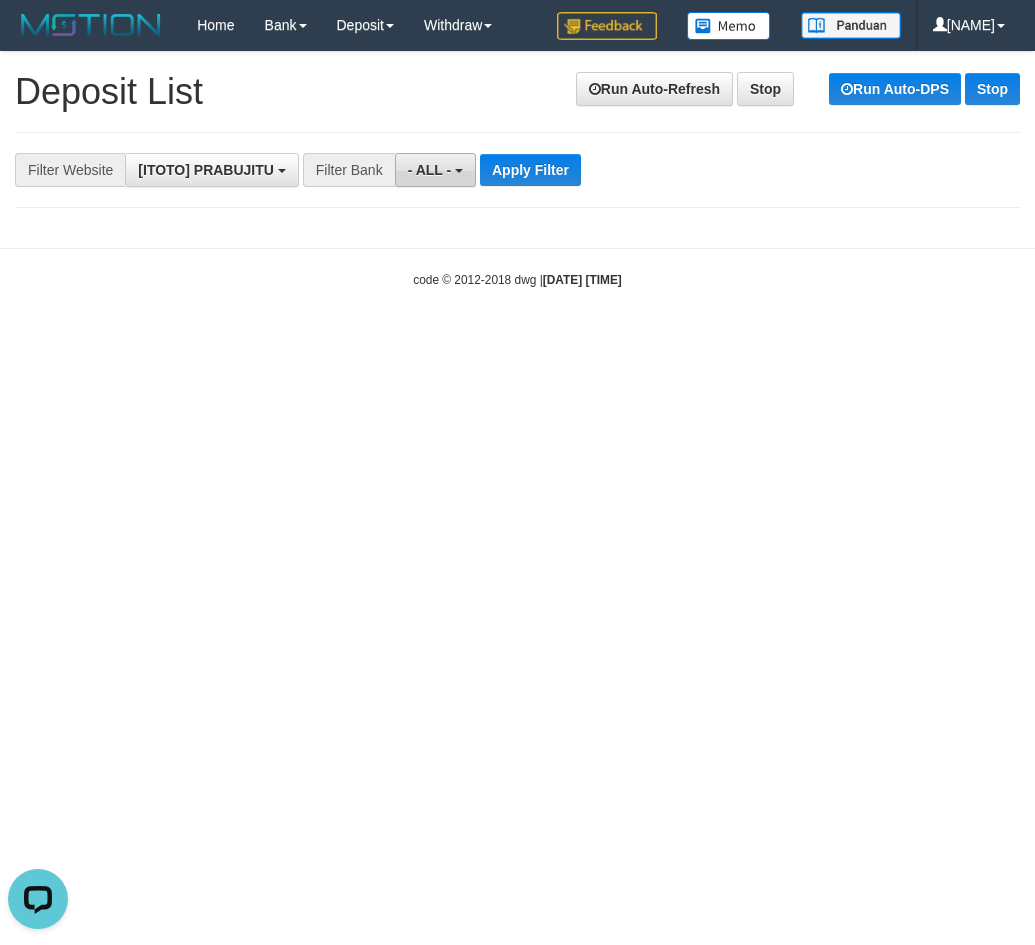 click on "- ALL -" at bounding box center (435, 170) 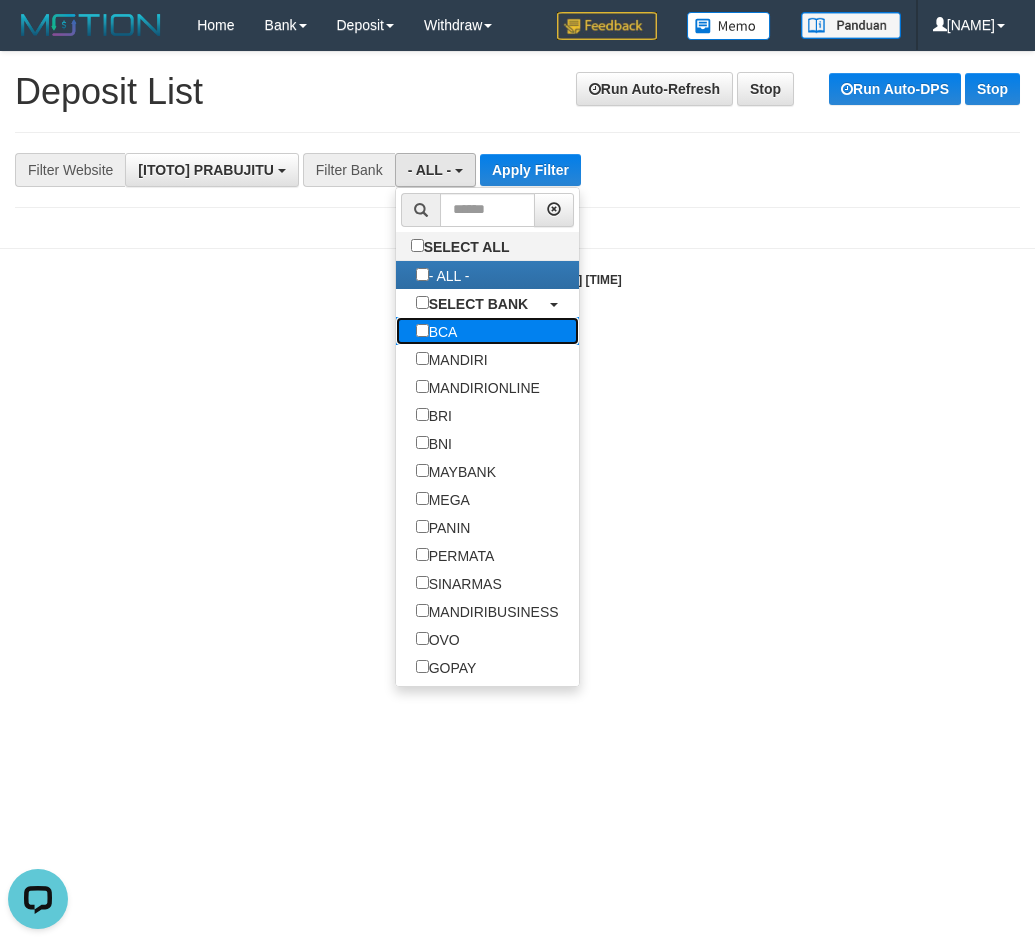 click on "BCA" at bounding box center (487, 331) 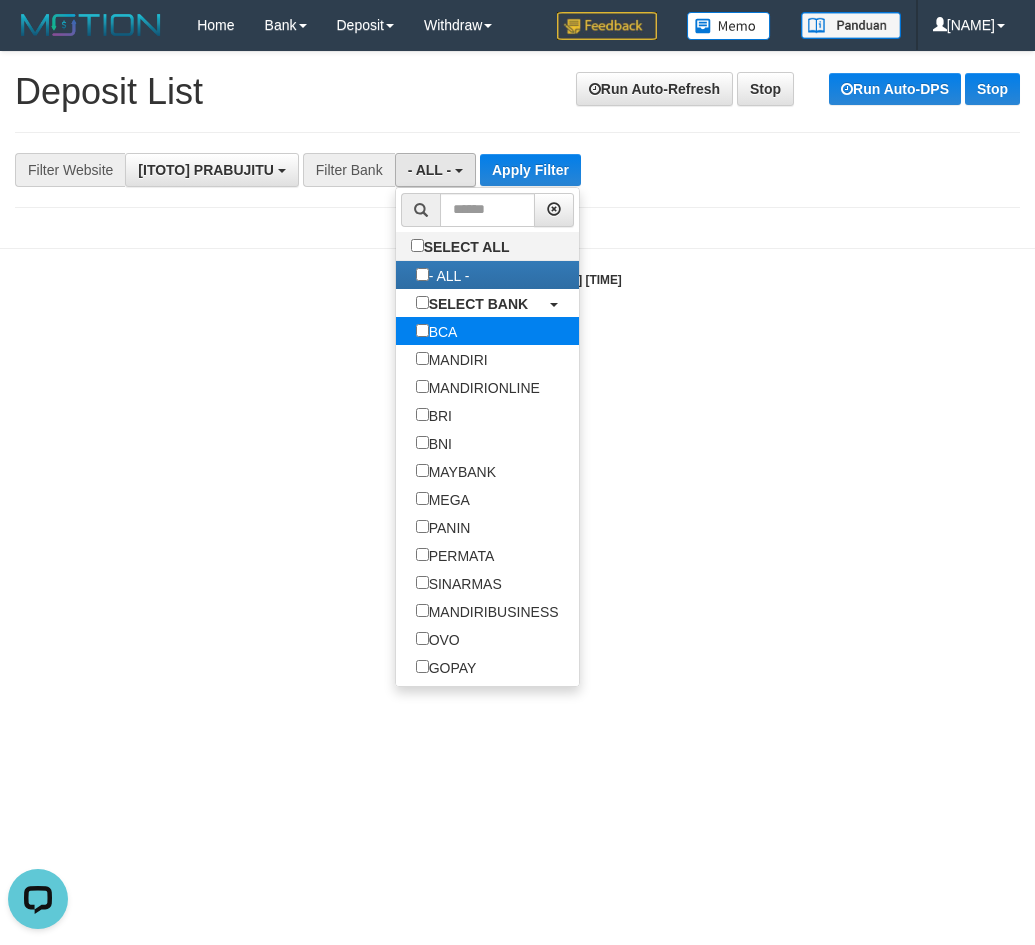 select on "***" 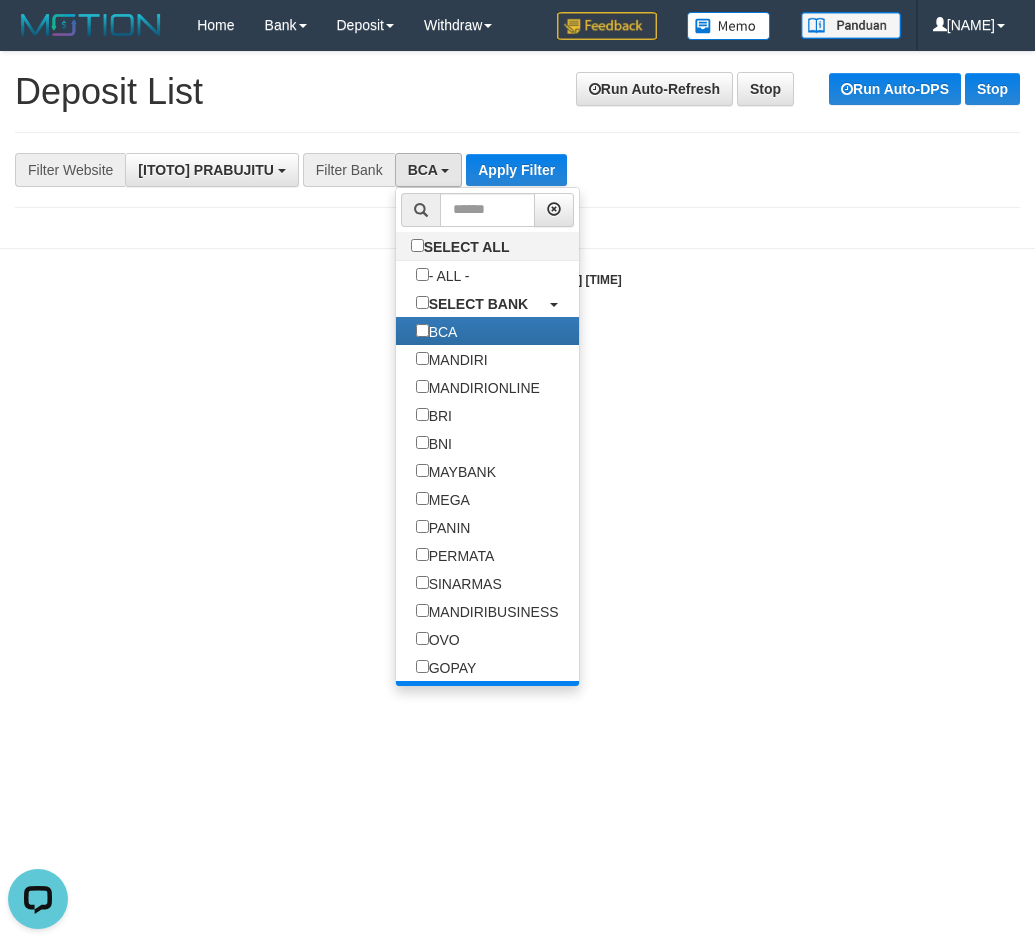 scroll, scrollTop: 167, scrollLeft: 0, axis: vertical 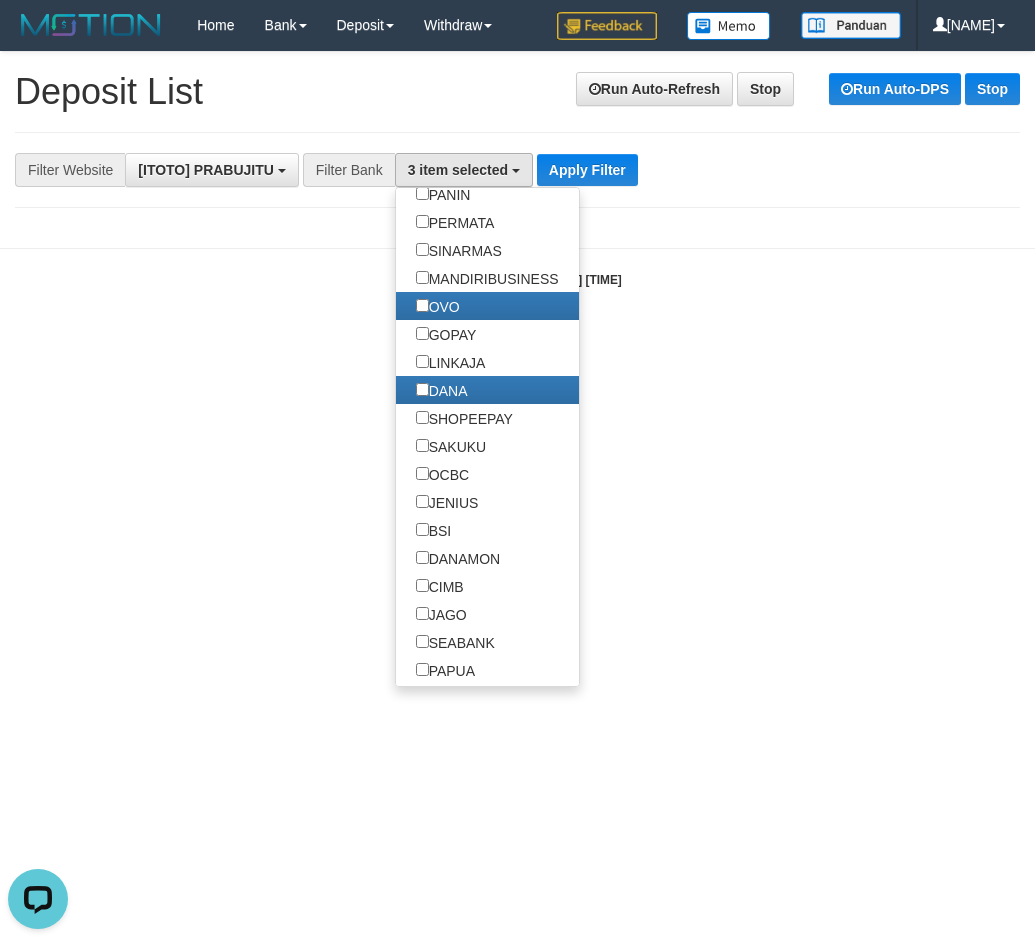 click on "Toggle navigation
Home
Bank
Account List
Load
By Website
Group
[ITOTO]													PRABUJITU
By Load Group (DPS)
Group asp-1
Mutasi Bank
Search
Sync
Note Mutasi
Deposit
DPS List" at bounding box center (517, 169) 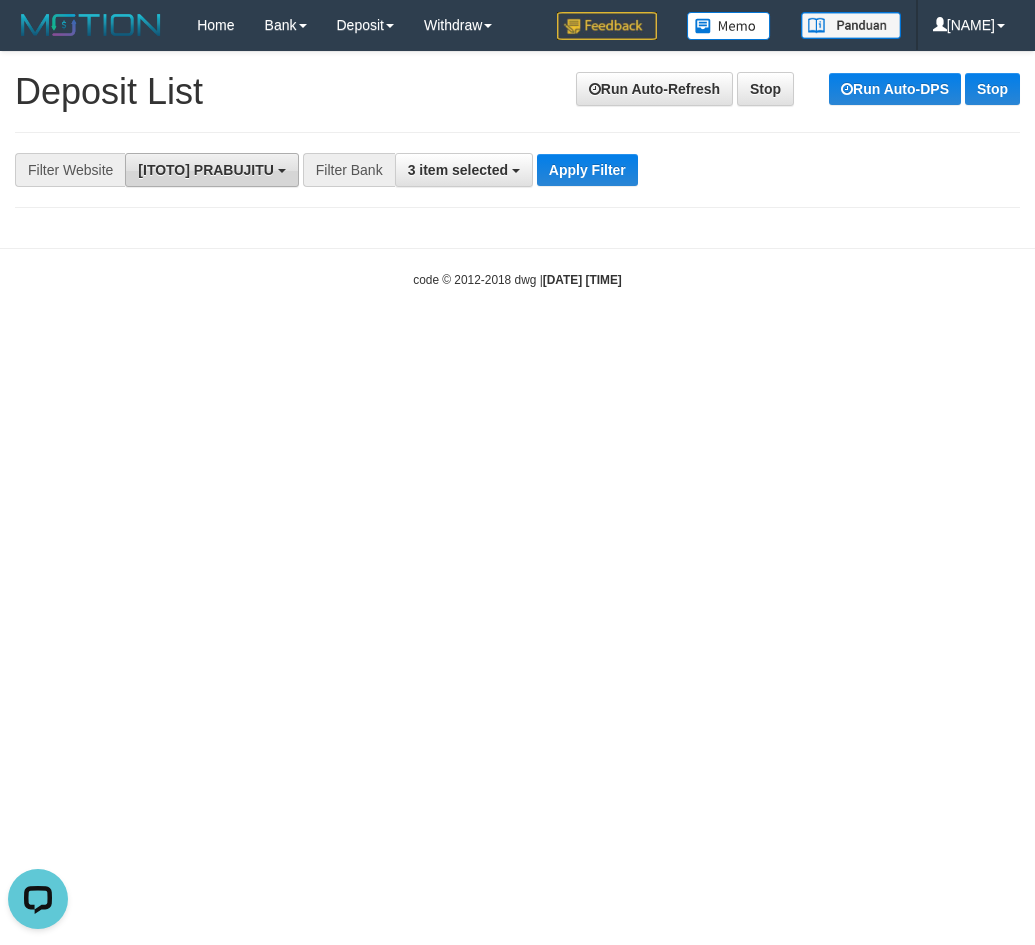 click on "[ITOTO] PRABUJITU" at bounding box center (206, 170) 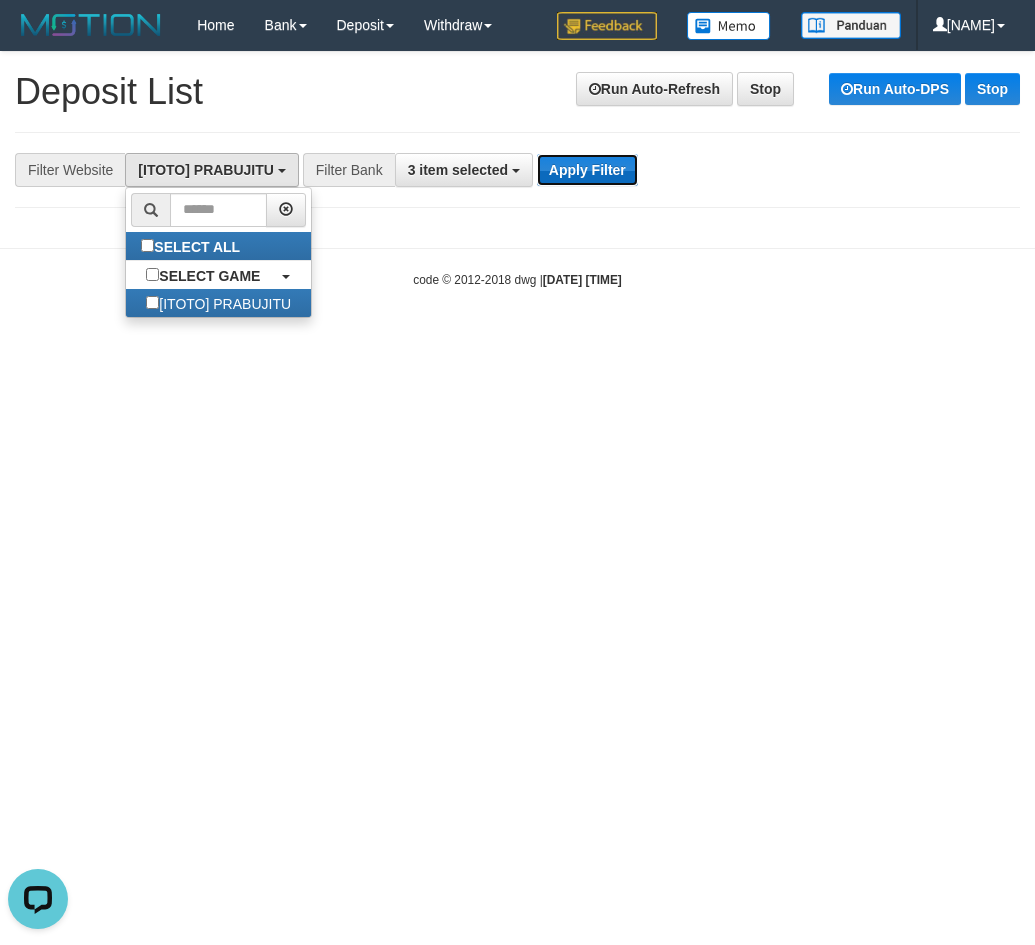 click on "Apply Filter" at bounding box center [587, 170] 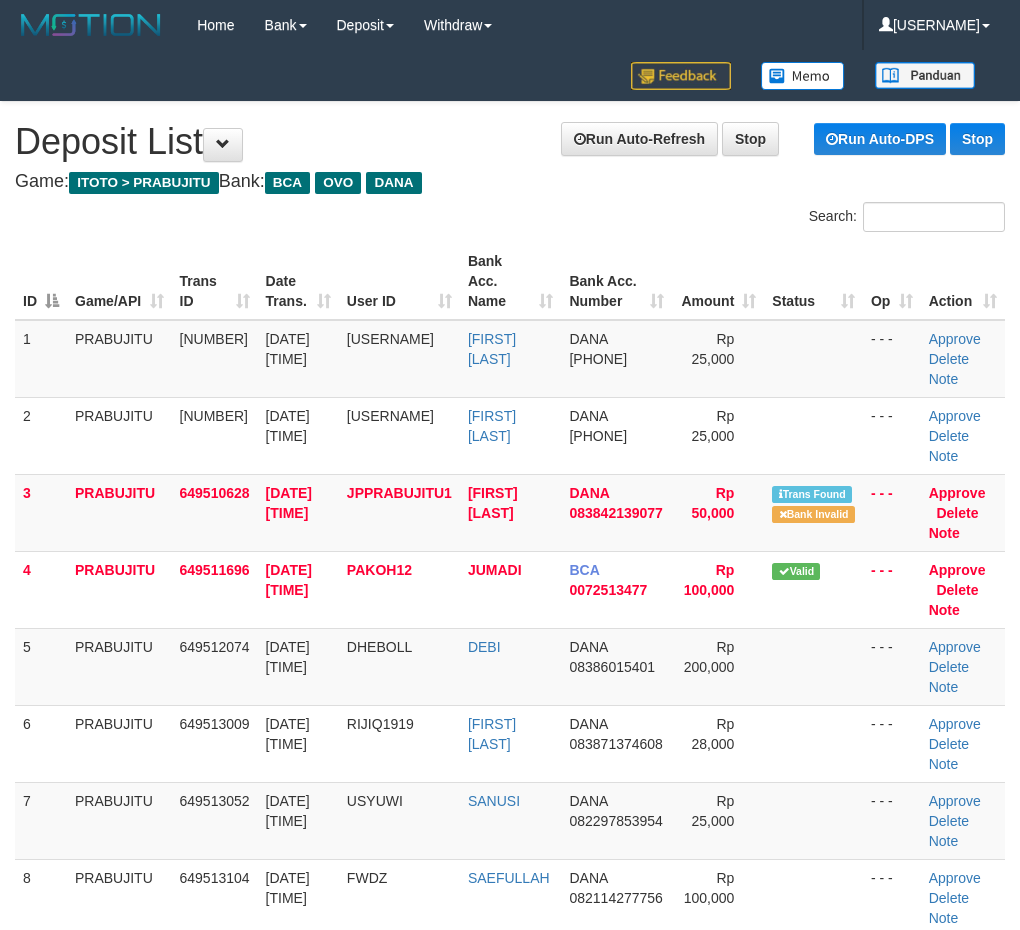 scroll, scrollTop: 0, scrollLeft: 0, axis: both 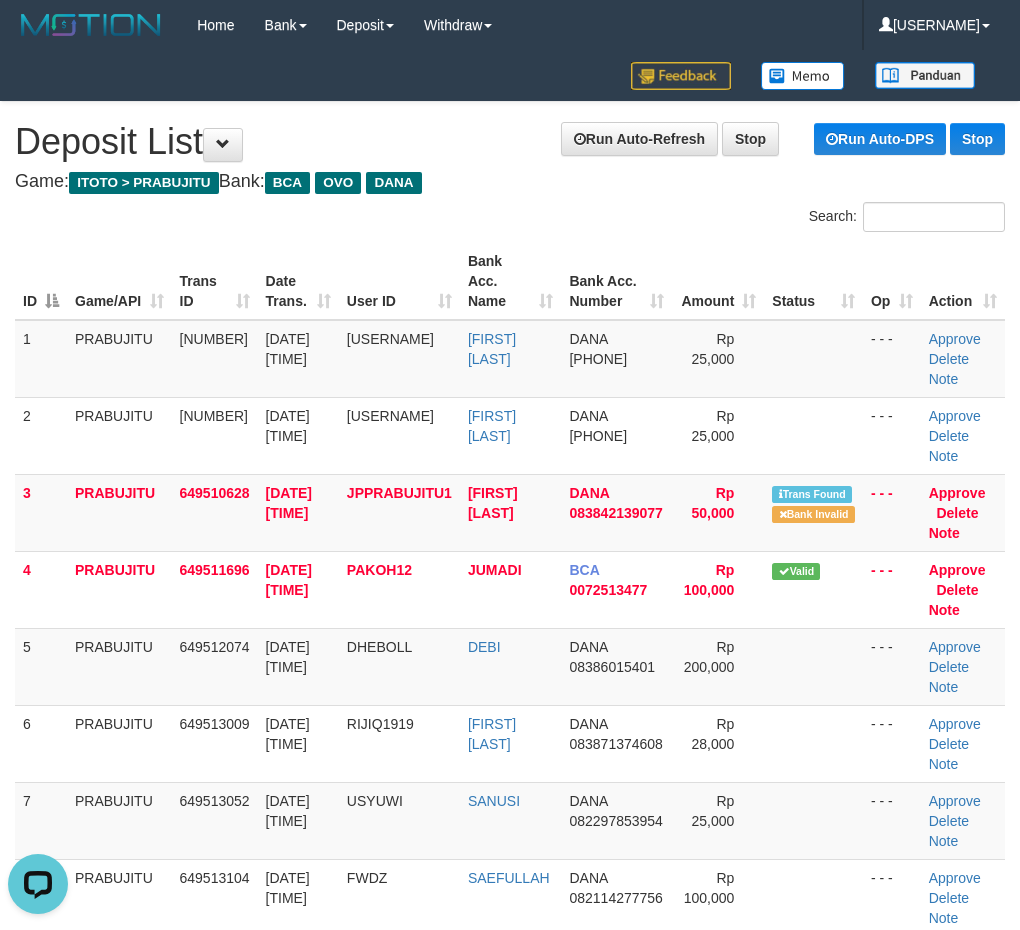 click on "Search:" at bounding box center [765, 219] 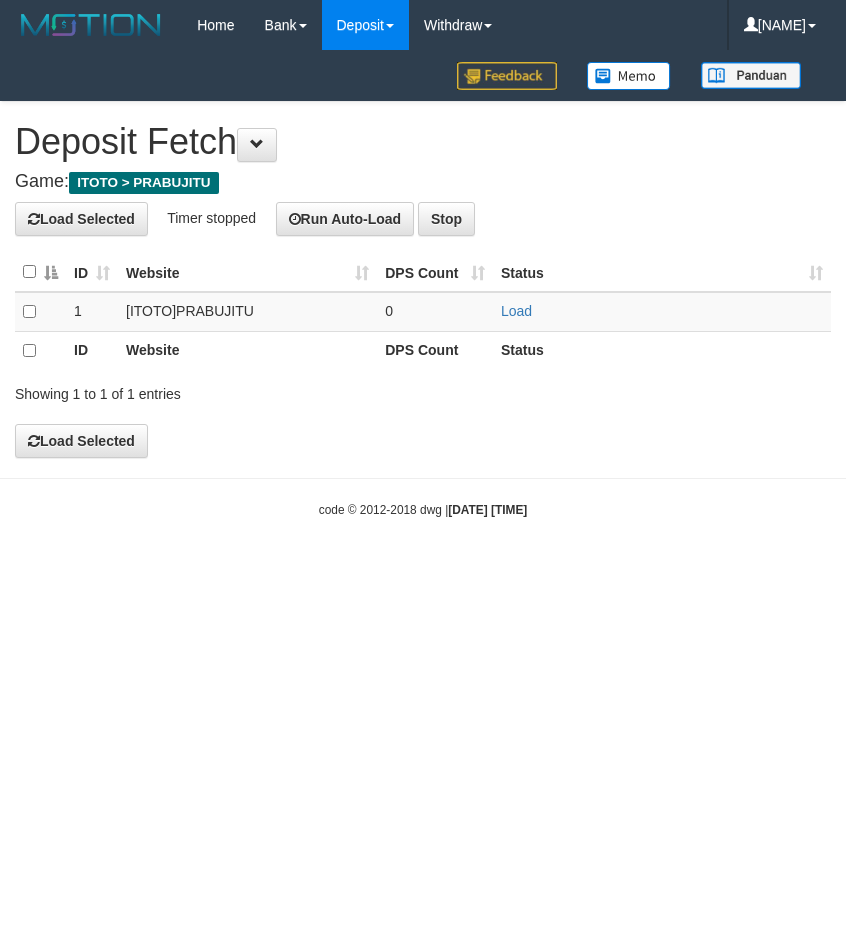 scroll, scrollTop: 0, scrollLeft: 0, axis: both 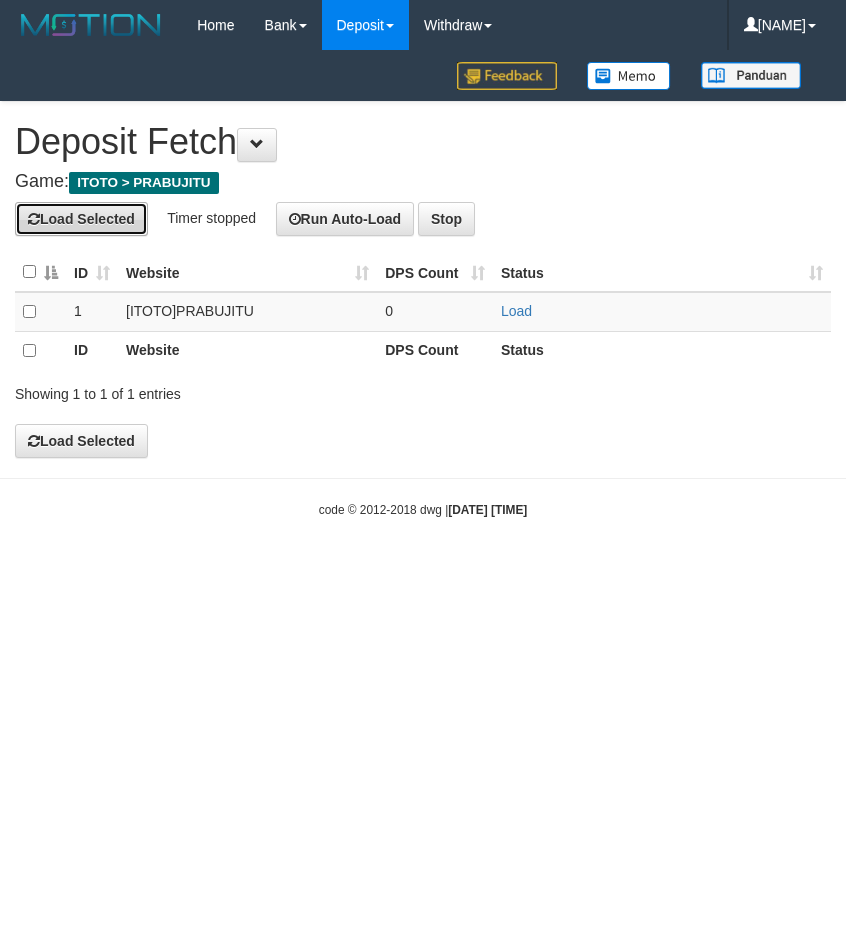 click on "Load Selected" at bounding box center (81, 219) 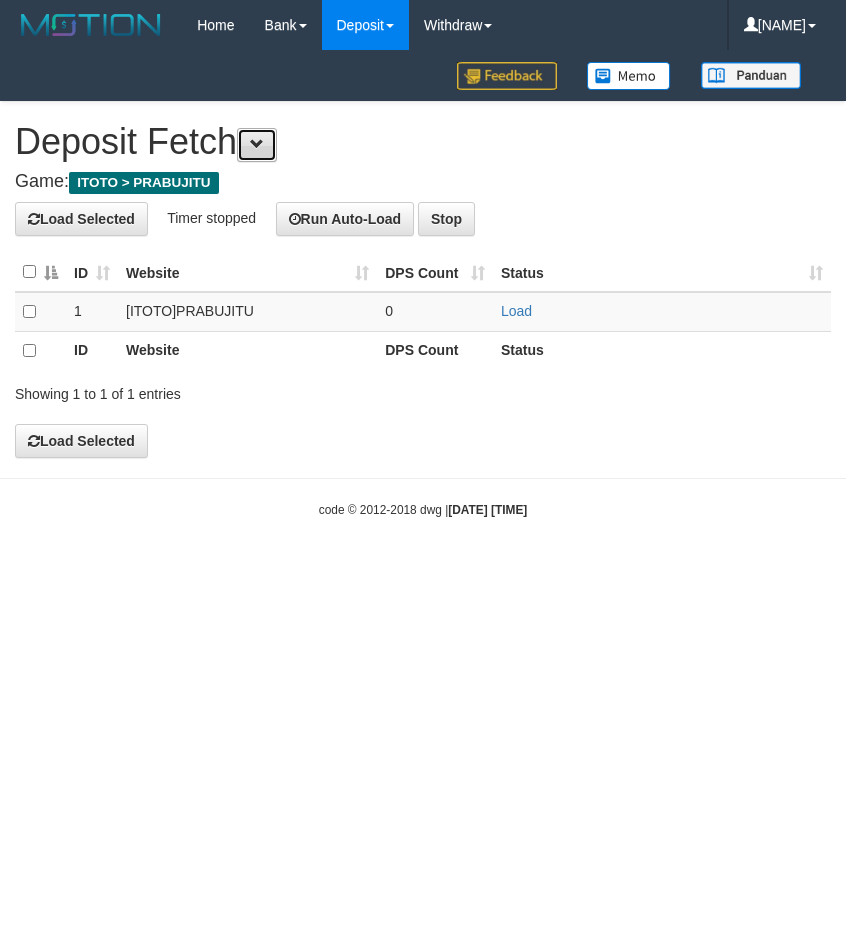 click at bounding box center (257, 144) 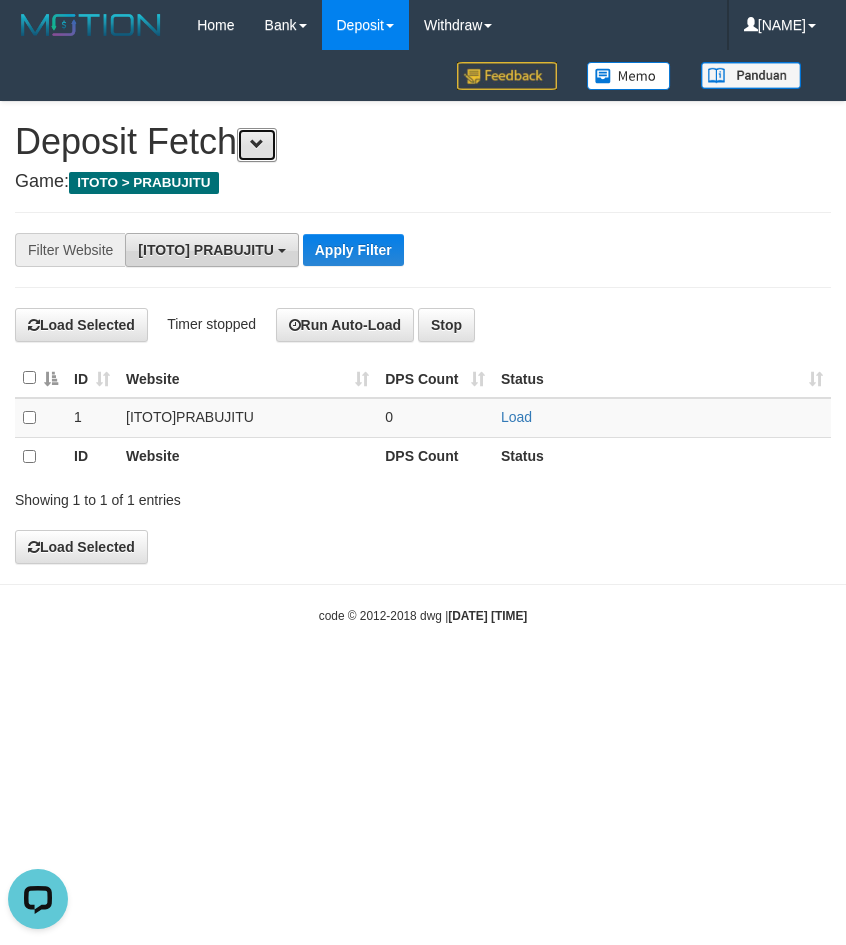 scroll, scrollTop: 0, scrollLeft: 0, axis: both 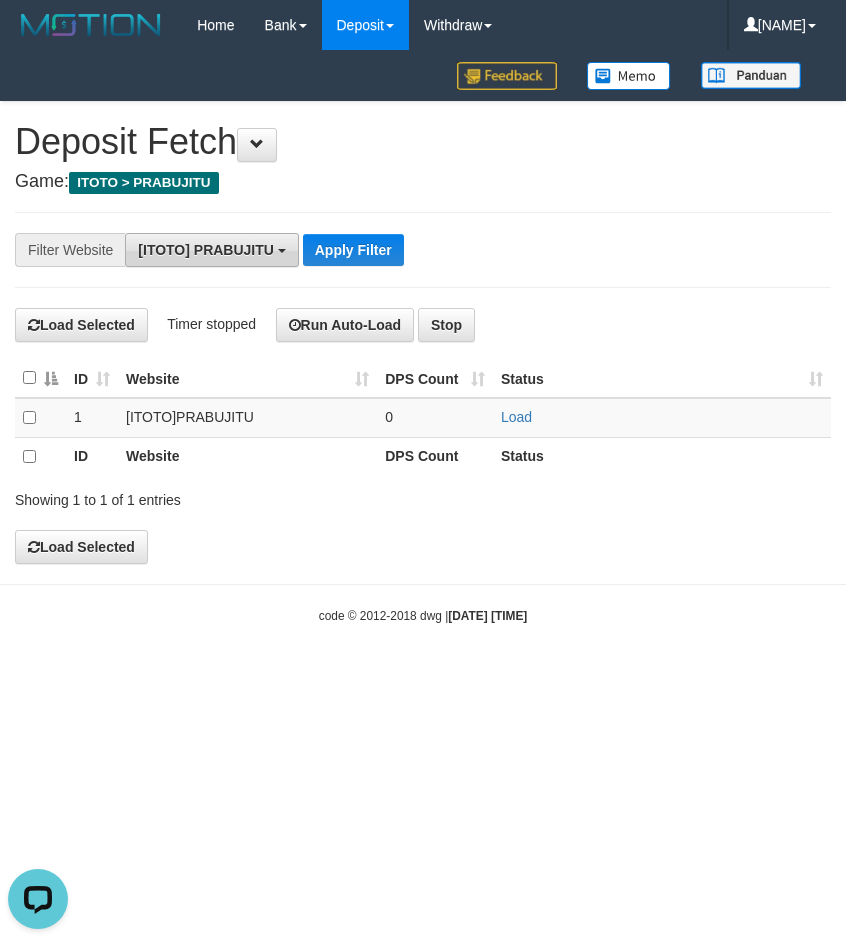 click on "[ITOTO] PRABUJITU" at bounding box center [206, 250] 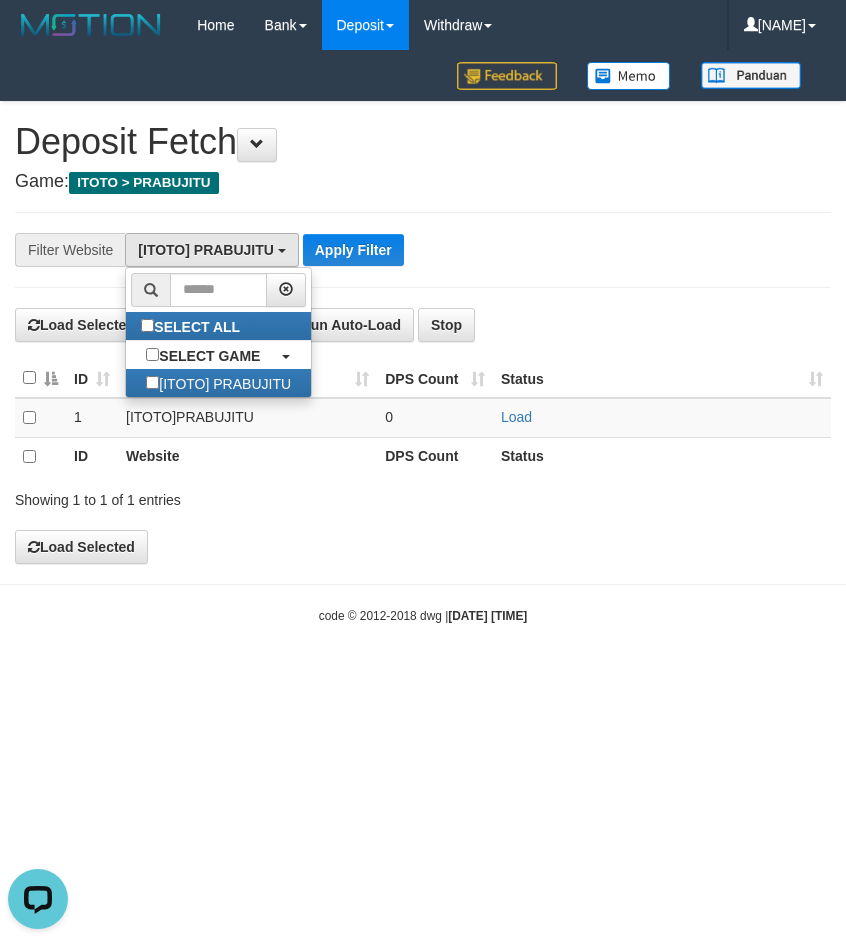 click on "**********" at bounding box center [352, 250] 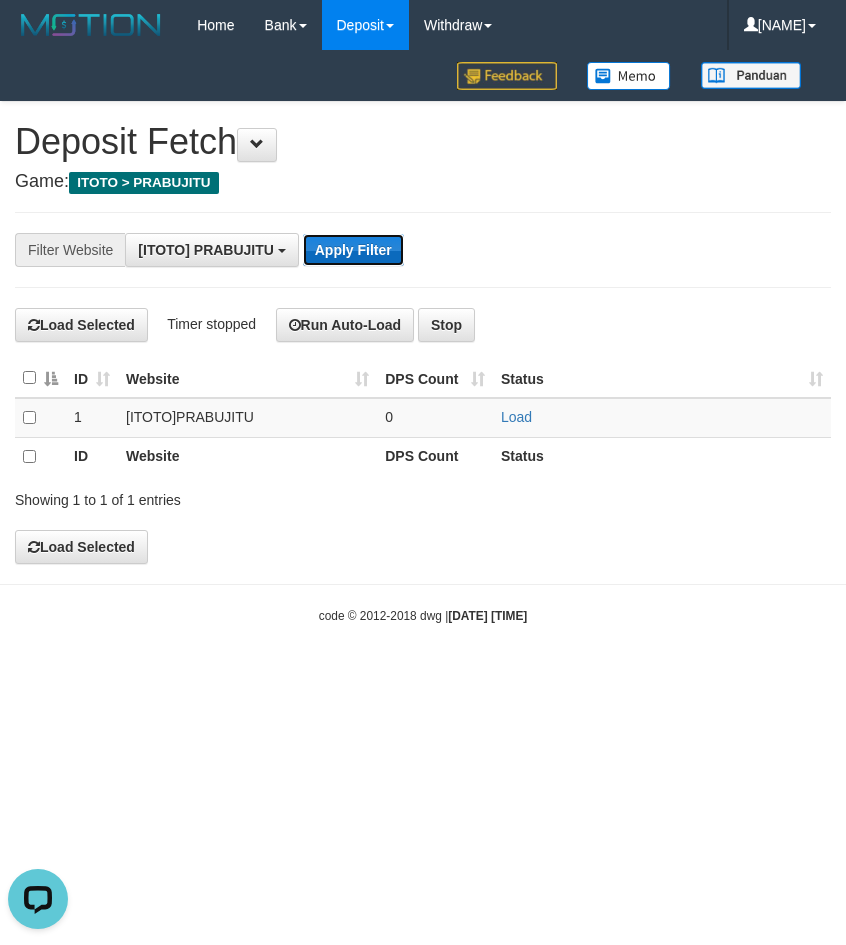click on "Apply Filter" at bounding box center [353, 250] 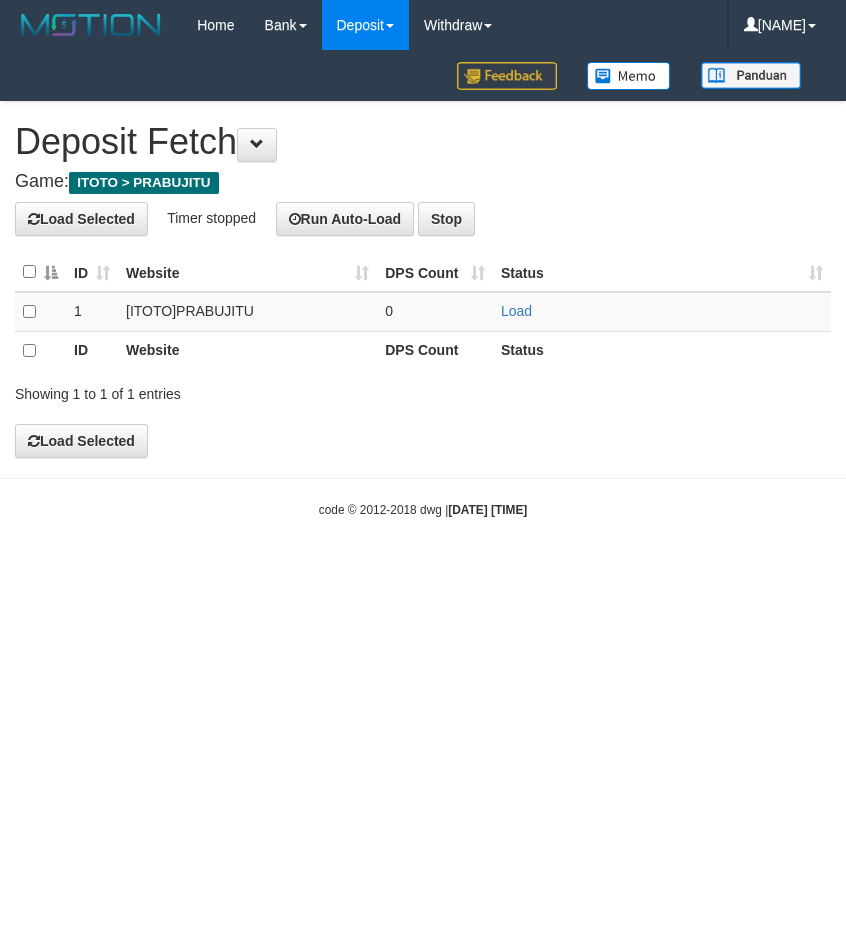 scroll, scrollTop: 0, scrollLeft: 0, axis: both 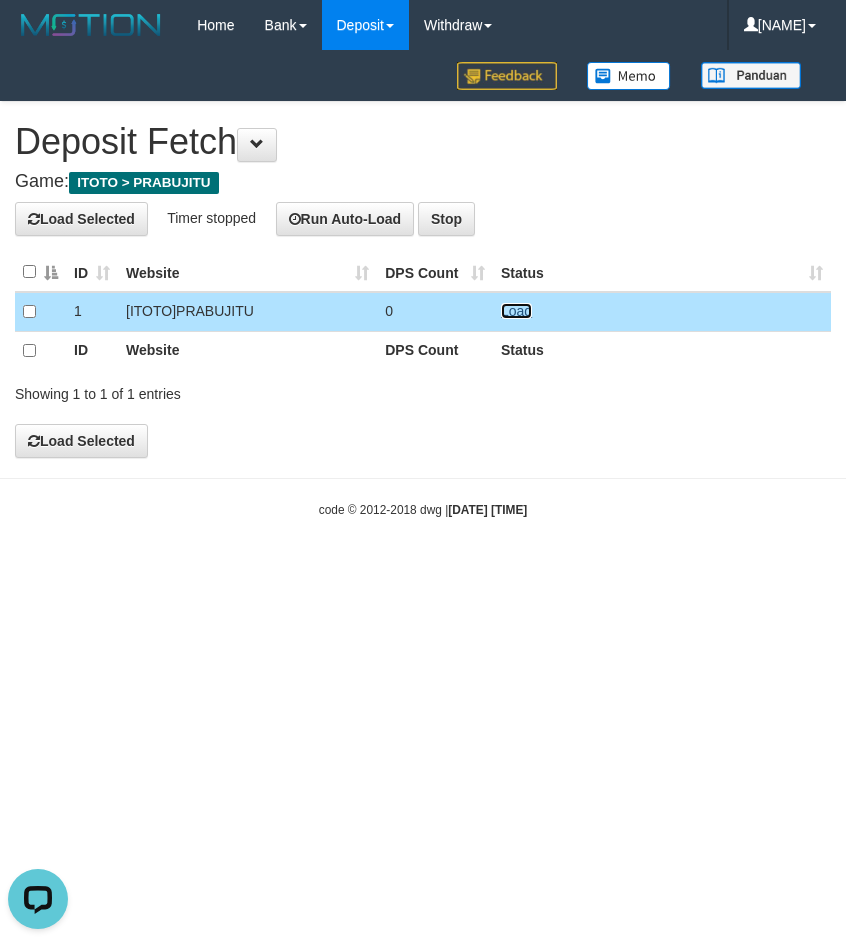 click on "Load" at bounding box center (516, 311) 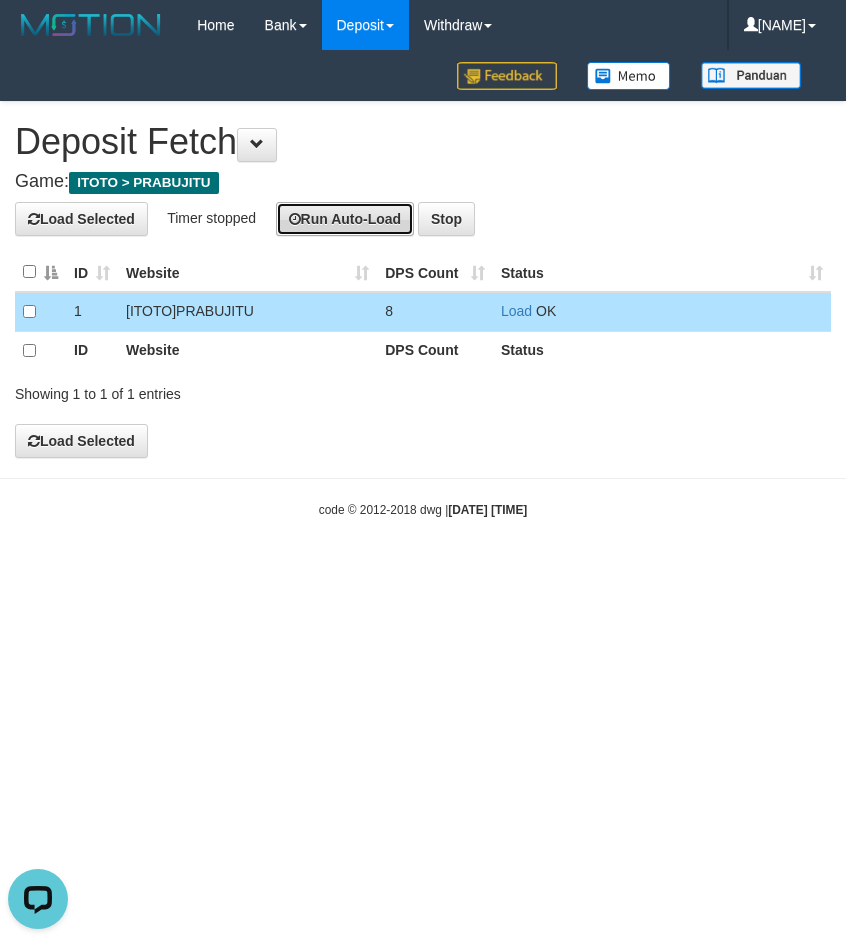 click on "Run Auto-Load" at bounding box center (345, 219) 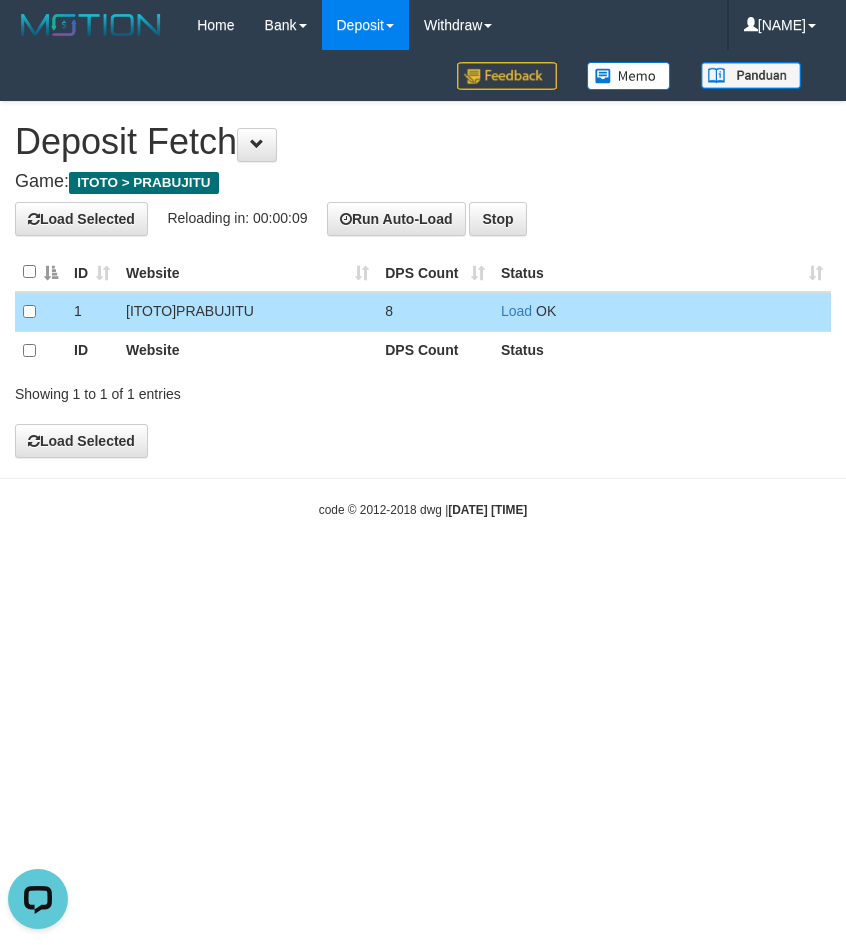 drag, startPoint x: 748, startPoint y: 645, endPoint x: 758, endPoint y: 635, distance: 14.142136 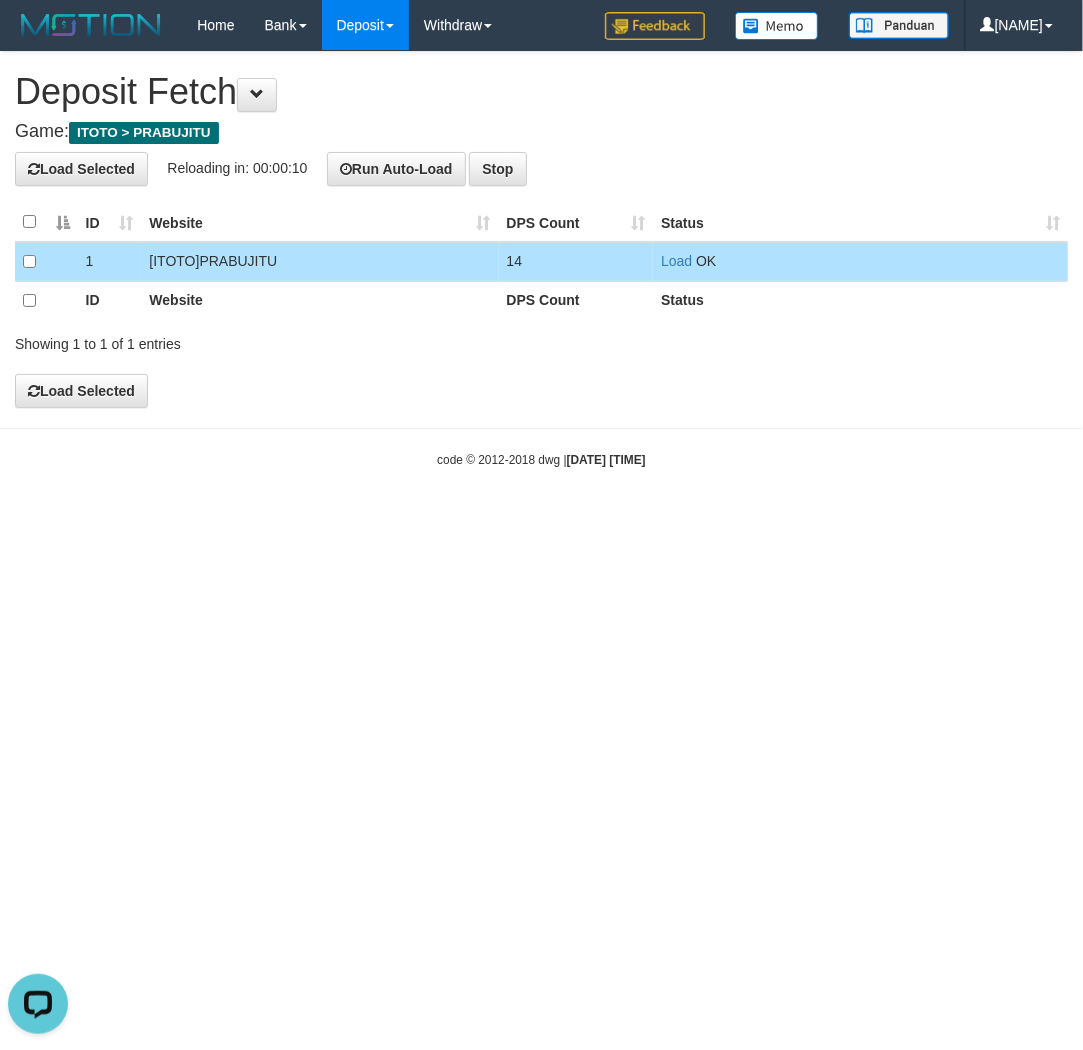click on "Load Selected
Reloading in: 00:00:10
Run Auto-Load
Stop" at bounding box center [541, 169] 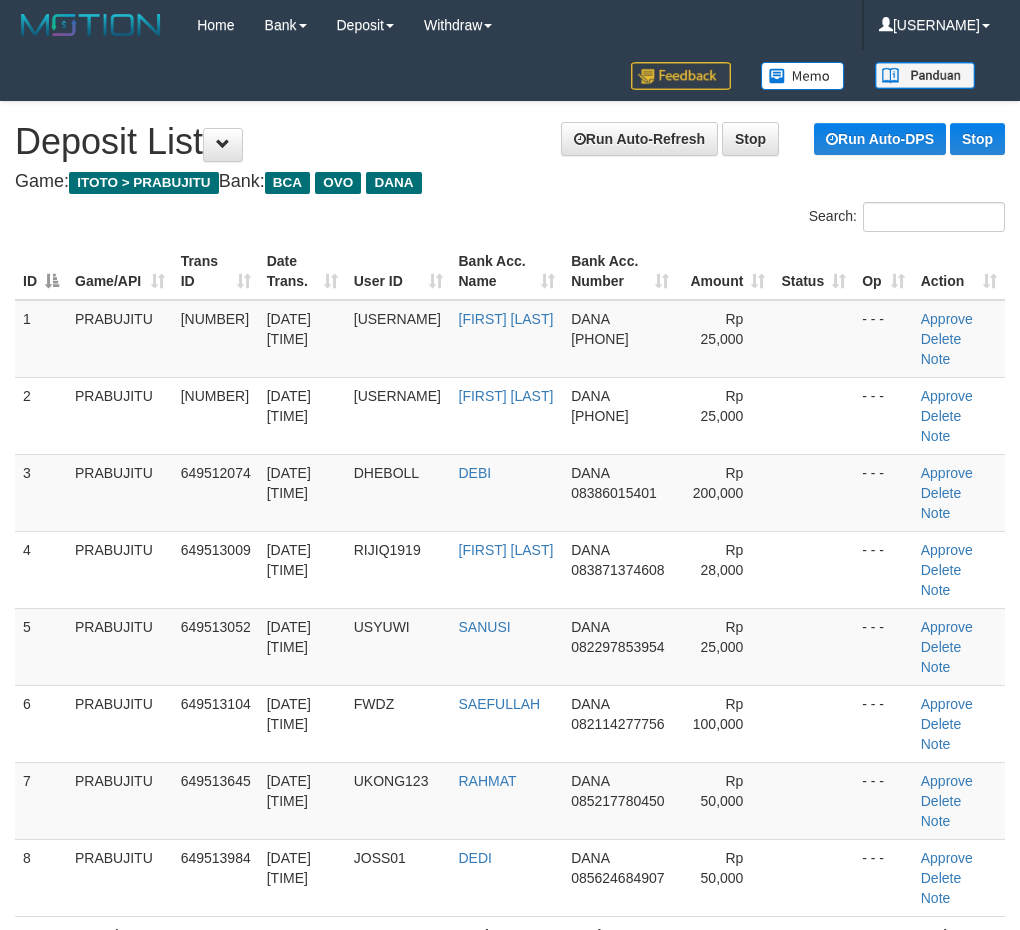 scroll, scrollTop: 0, scrollLeft: 0, axis: both 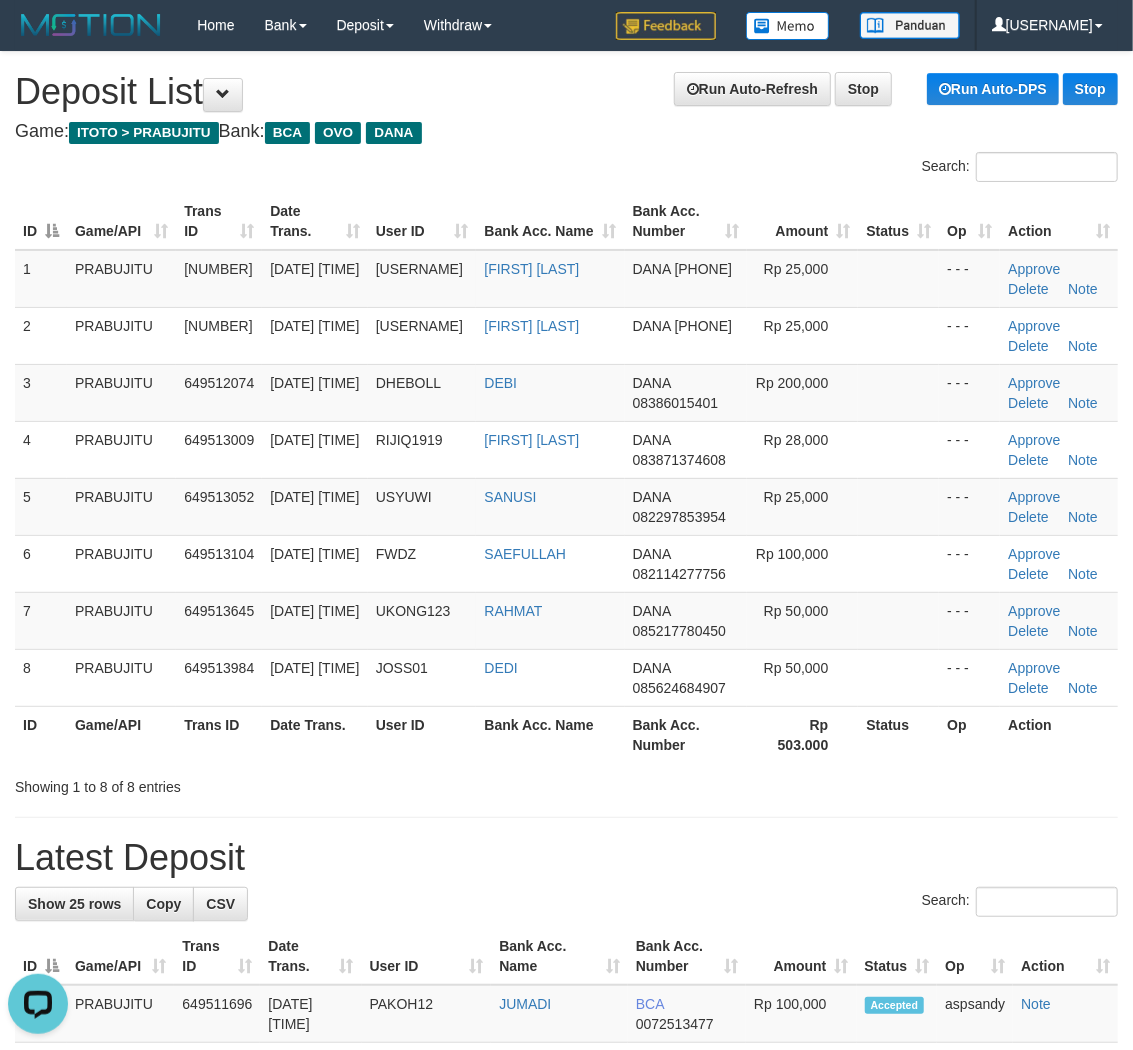 drag, startPoint x: 308, startPoint y: 868, endPoint x: 356, endPoint y: 775, distance: 104.65658 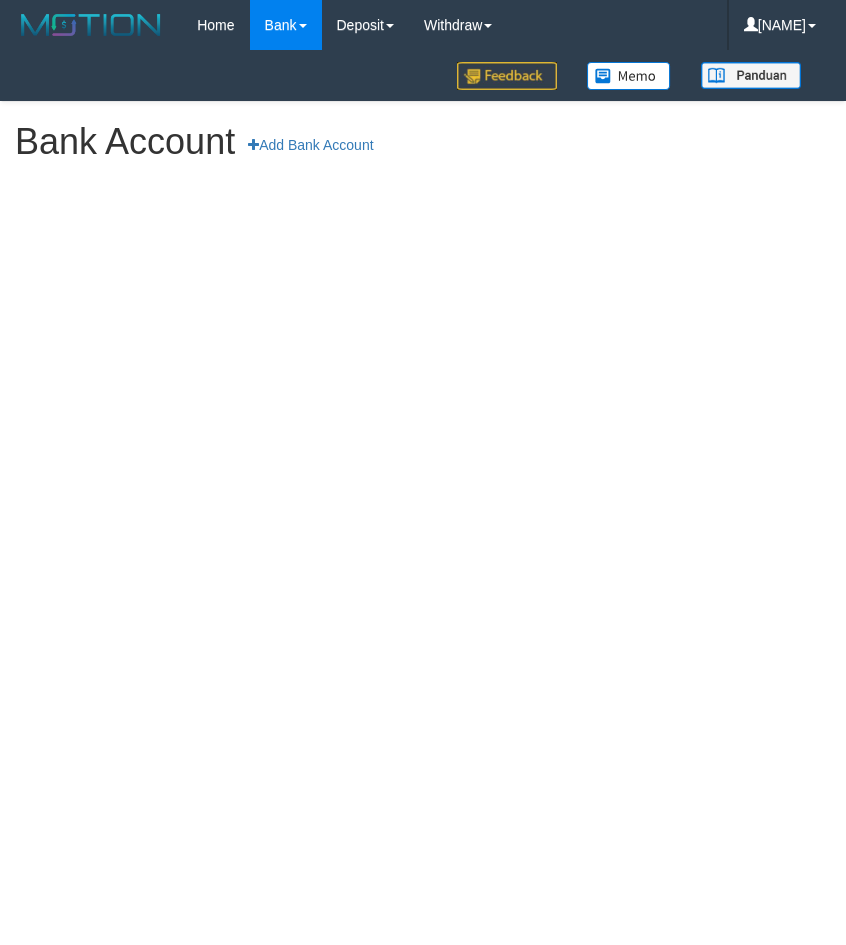 scroll, scrollTop: 0, scrollLeft: 0, axis: both 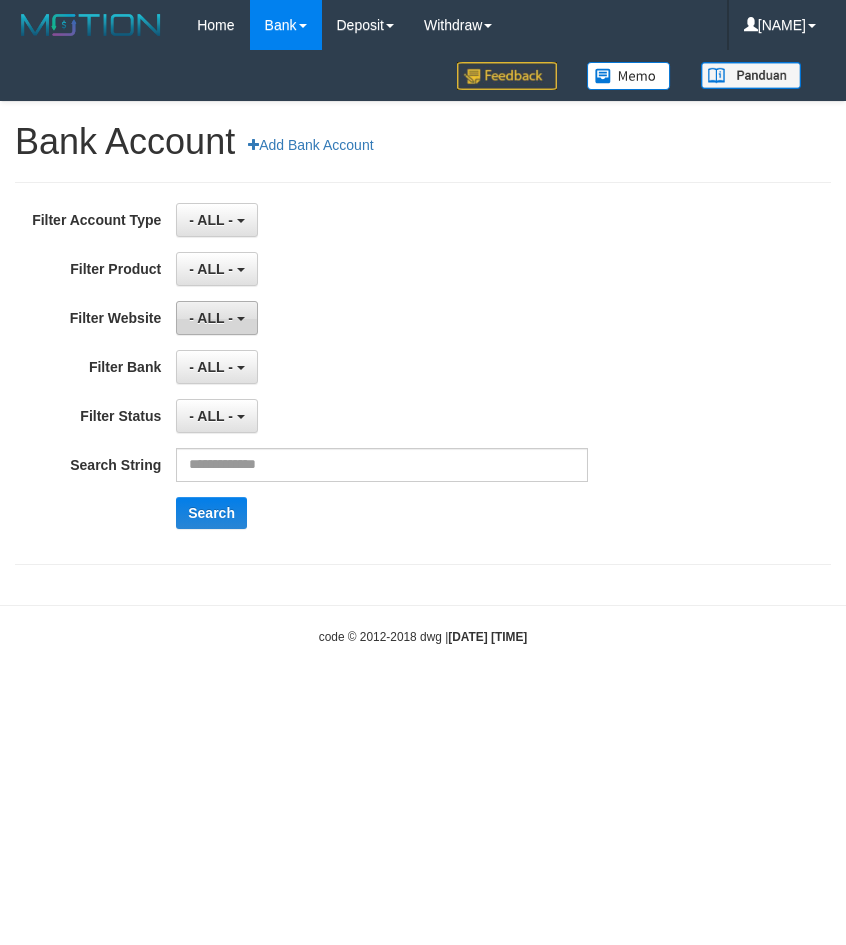 click on "- ALL -" at bounding box center [216, 318] 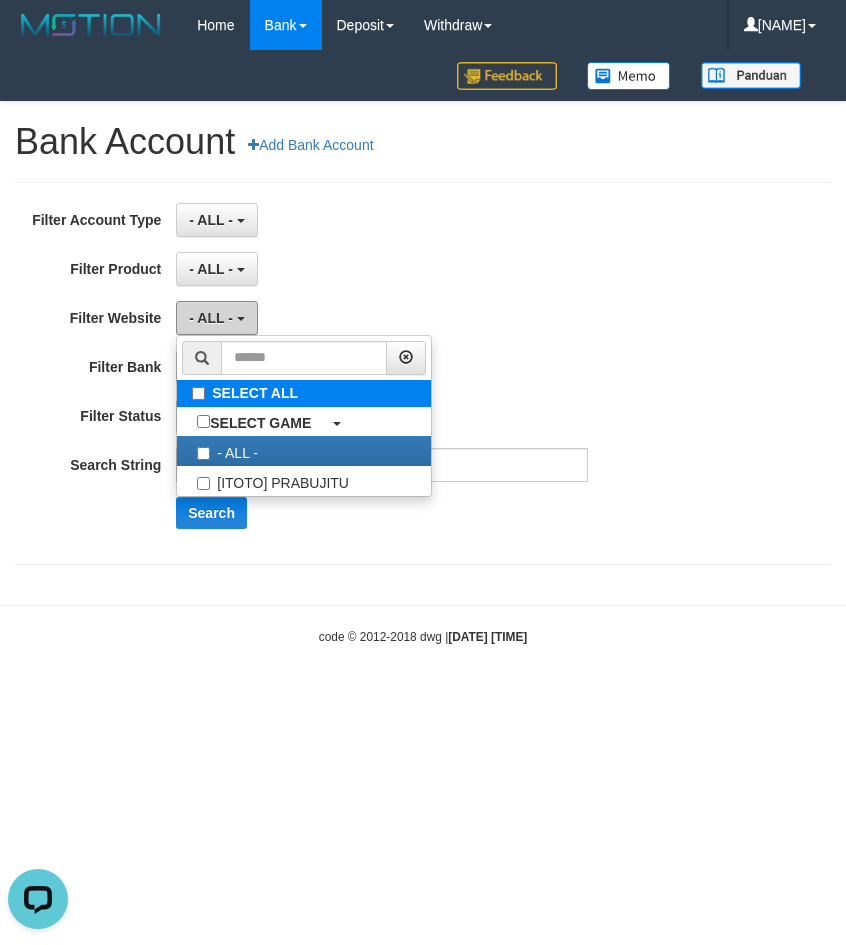 scroll, scrollTop: 0, scrollLeft: 0, axis: both 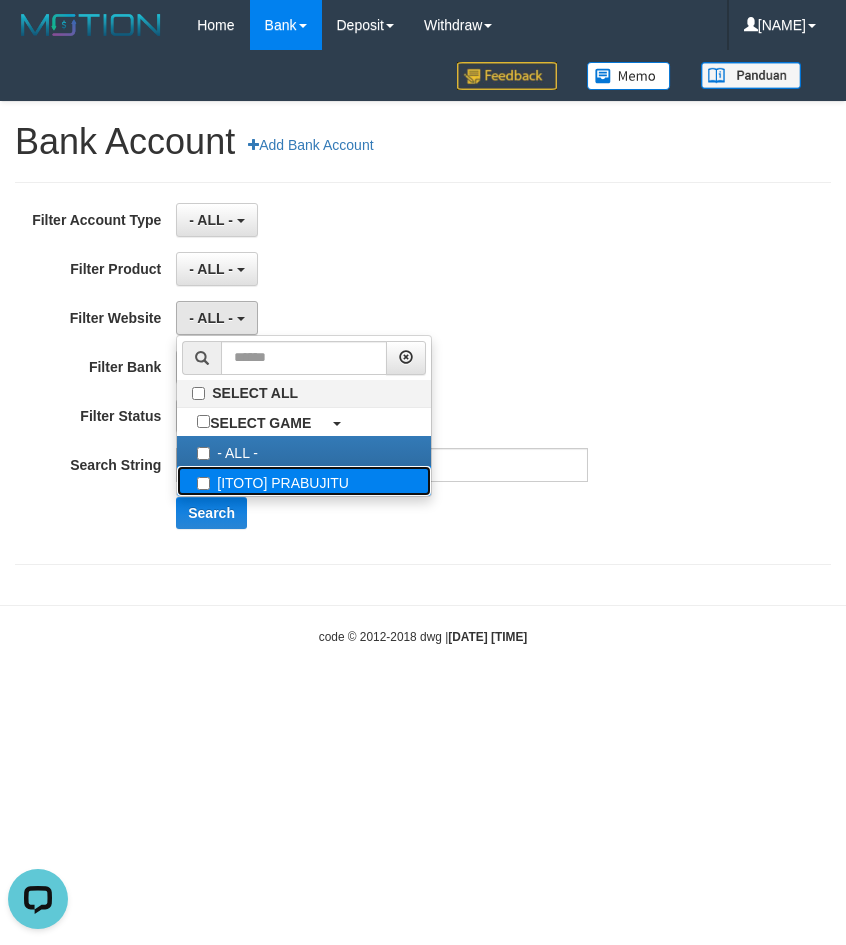 click on "[ITOTO] PRABUJITU" at bounding box center (304, 481) 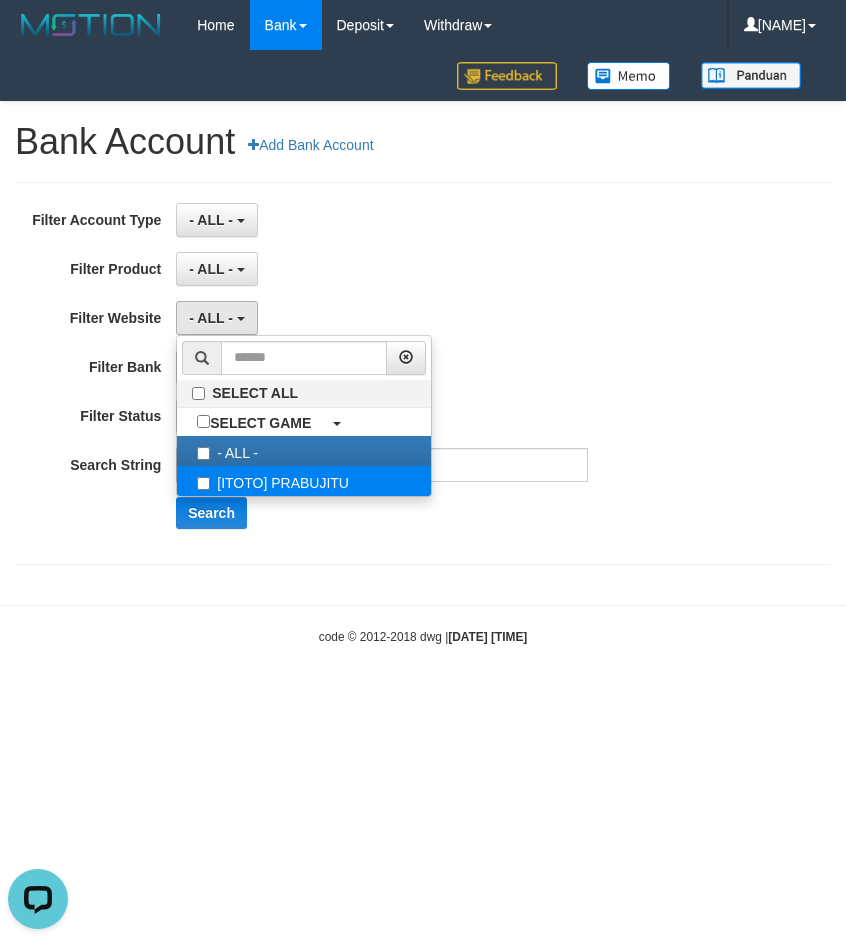 select on "***" 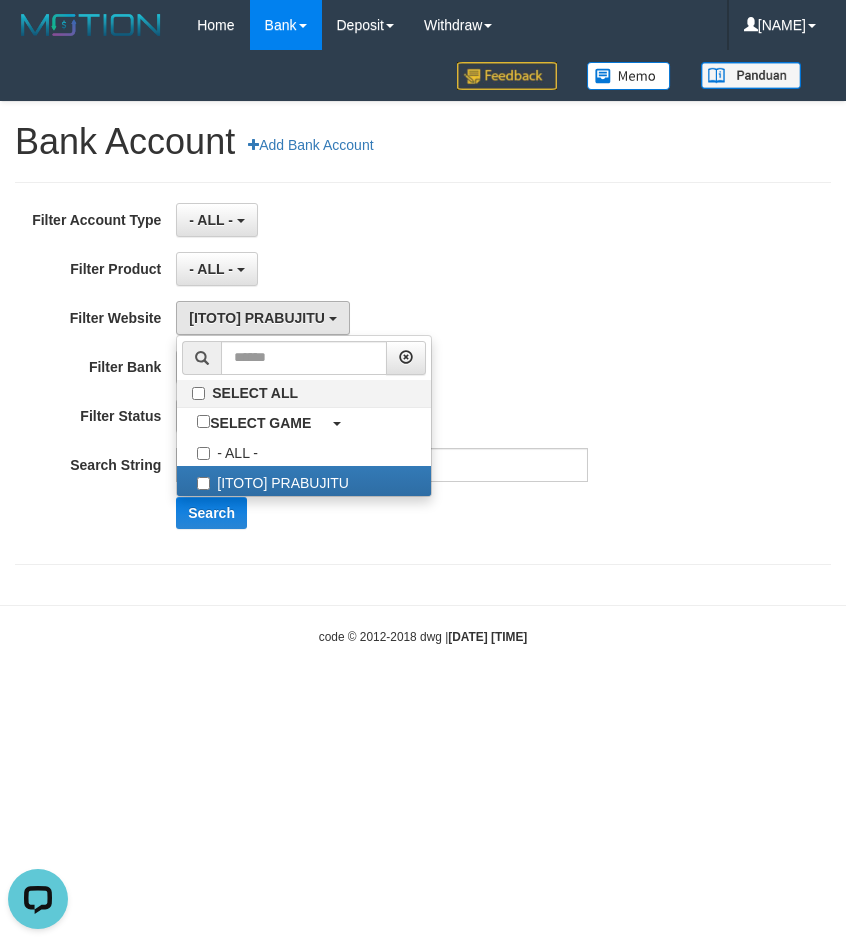 scroll, scrollTop: 18, scrollLeft: 0, axis: vertical 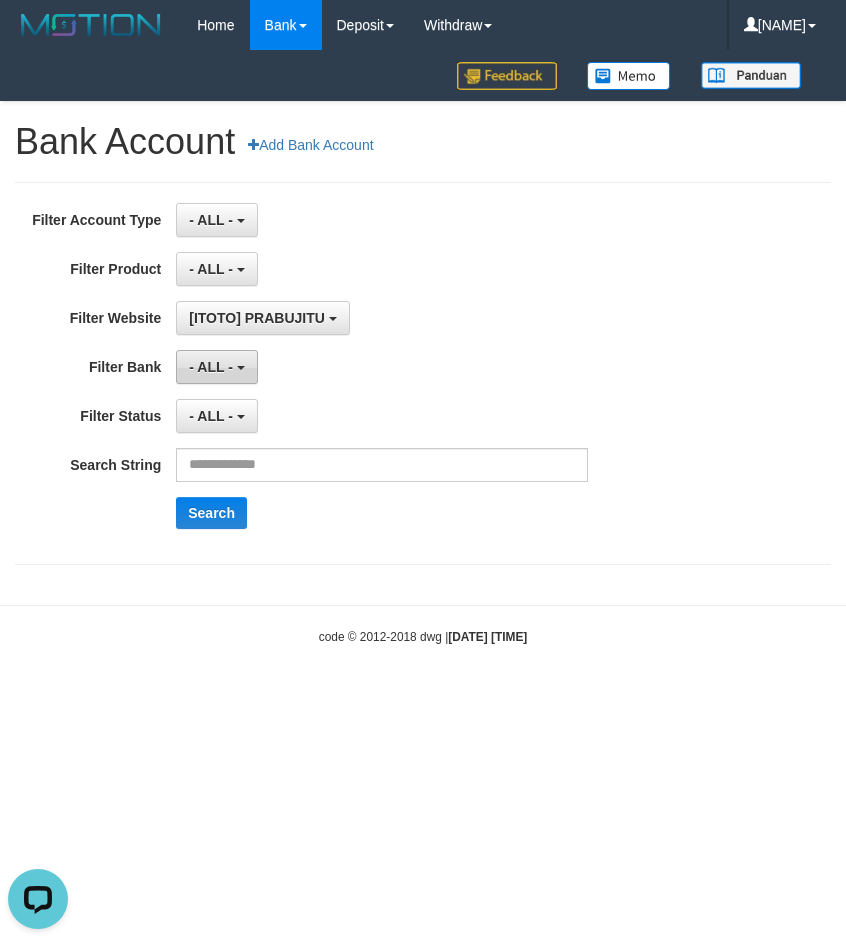 click on "- ALL -" at bounding box center [216, 367] 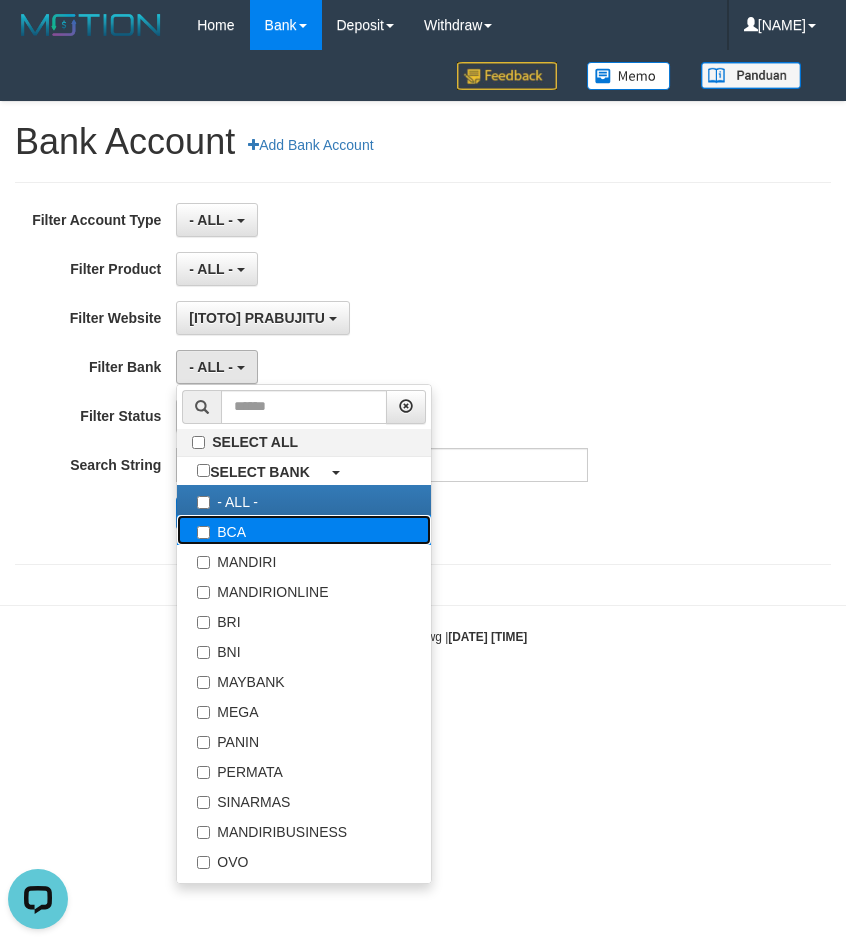 click on "BCA" at bounding box center (304, 530) 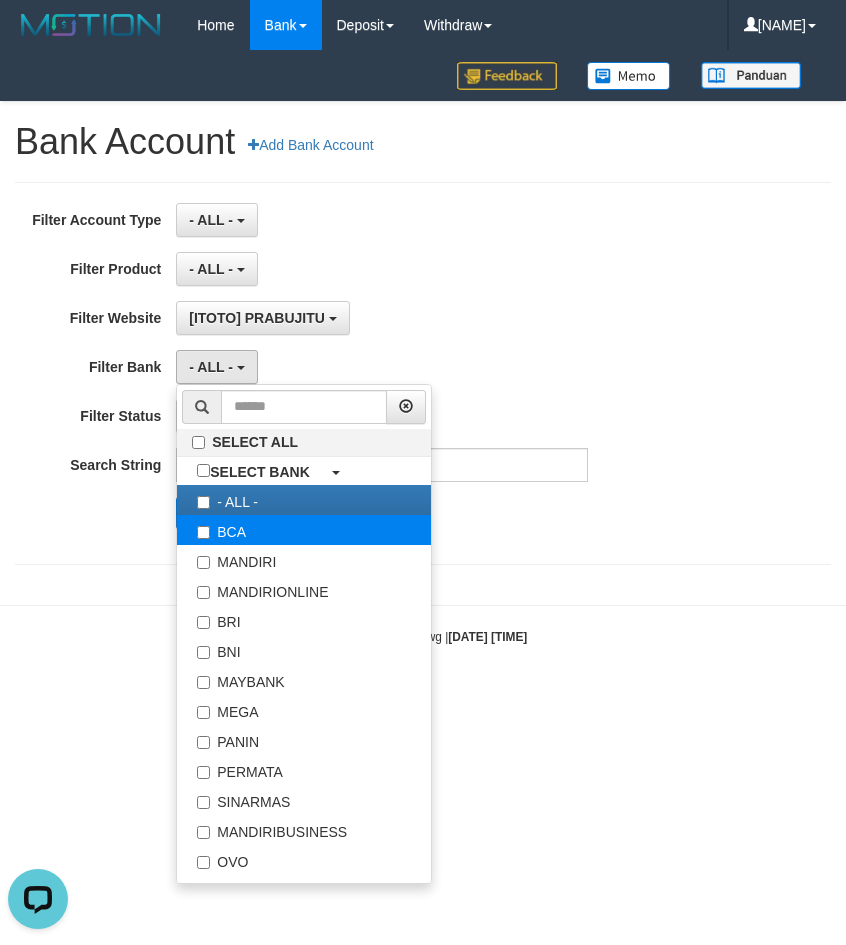 select on "***" 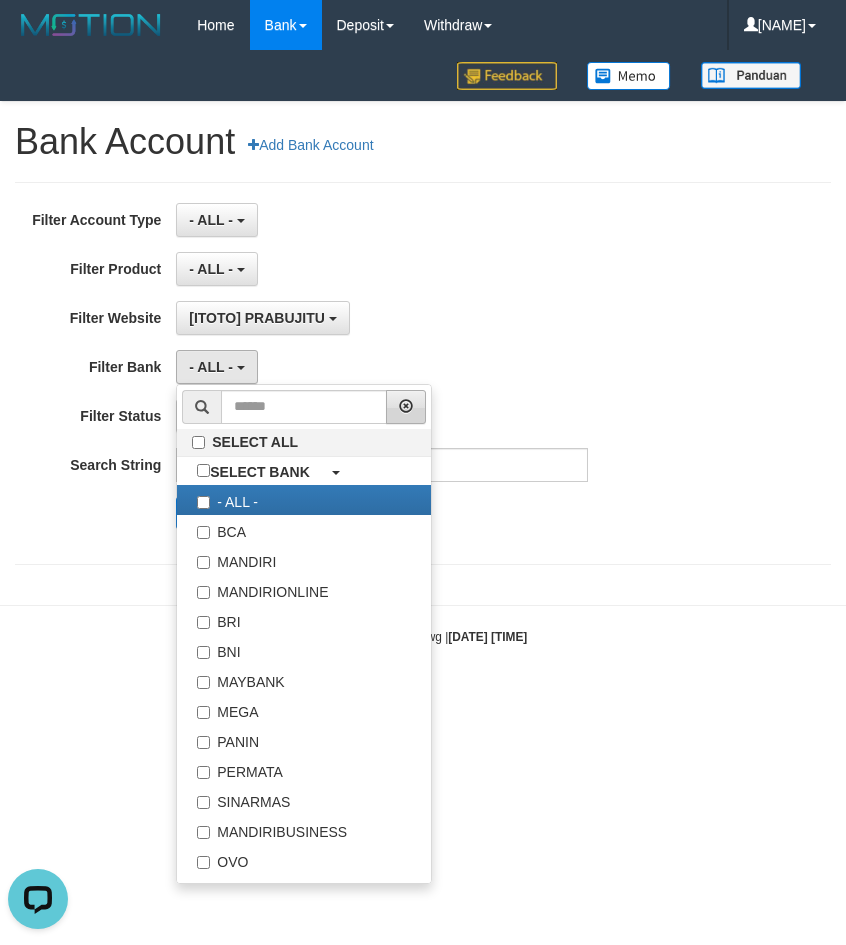 scroll, scrollTop: 18, scrollLeft: 0, axis: vertical 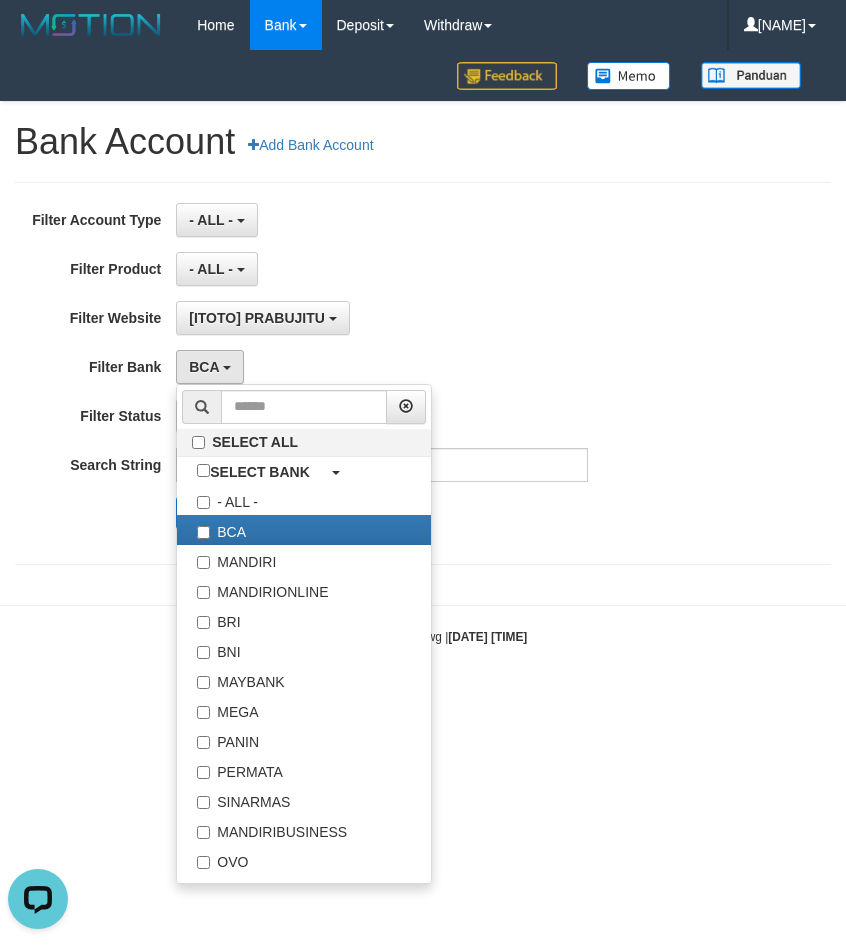 click on "**********" at bounding box center (352, 373) 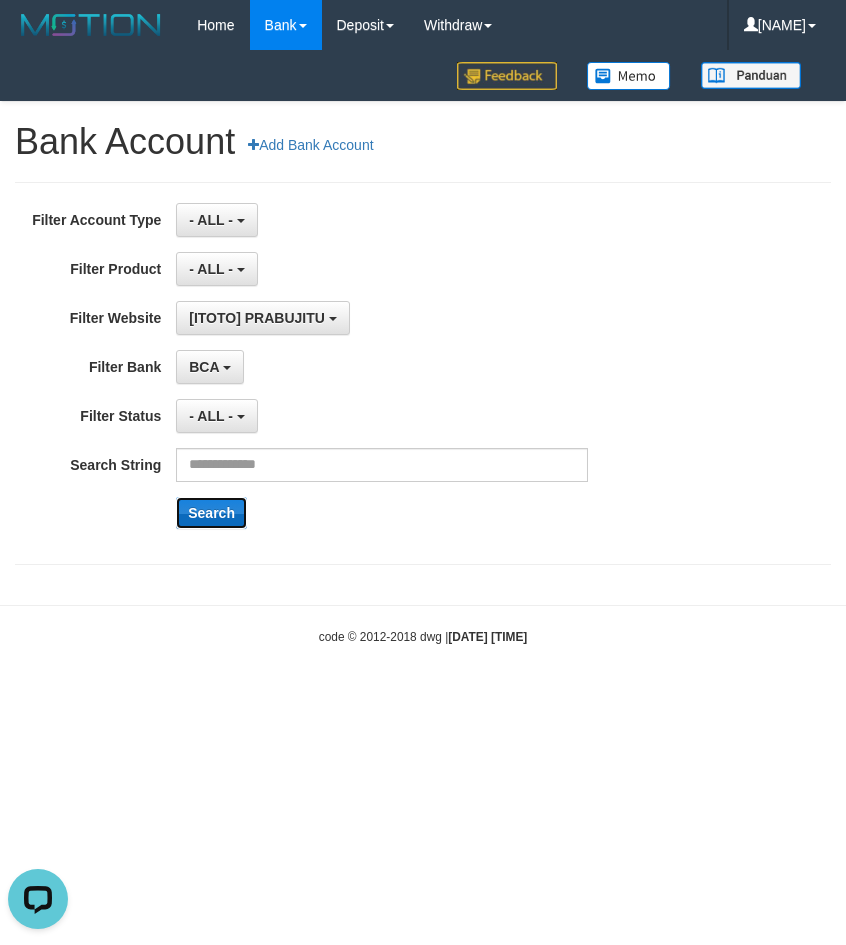 click on "Search" at bounding box center [211, 513] 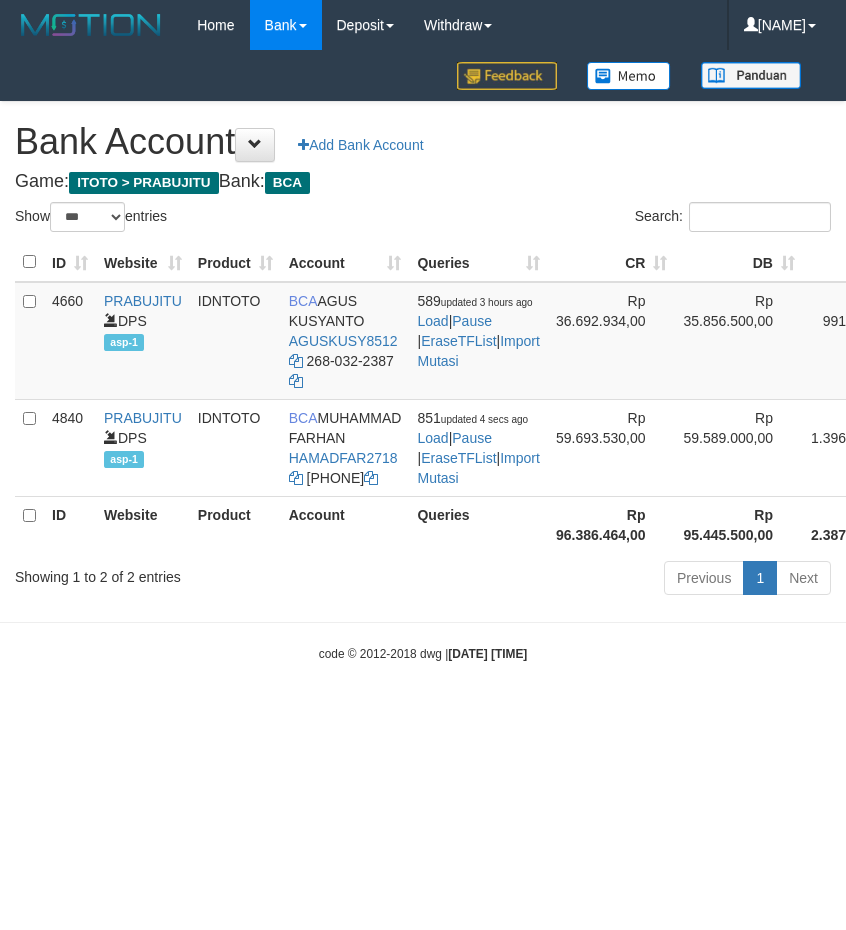 select on "***" 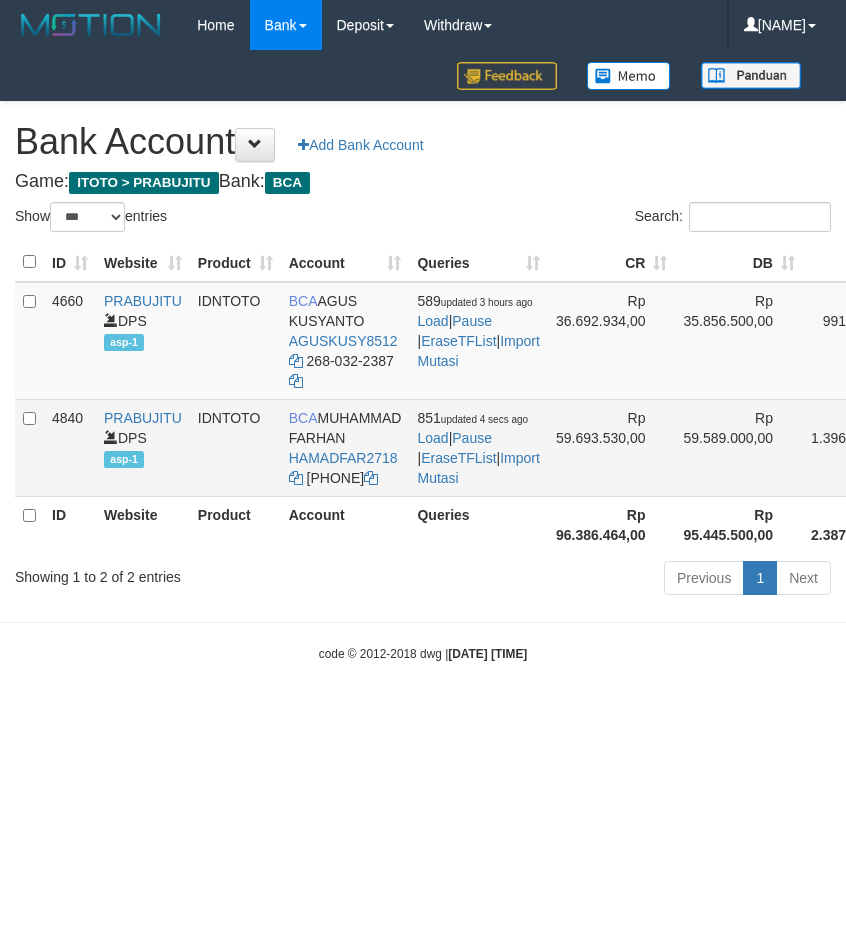 scroll, scrollTop: 0, scrollLeft: 0, axis: both 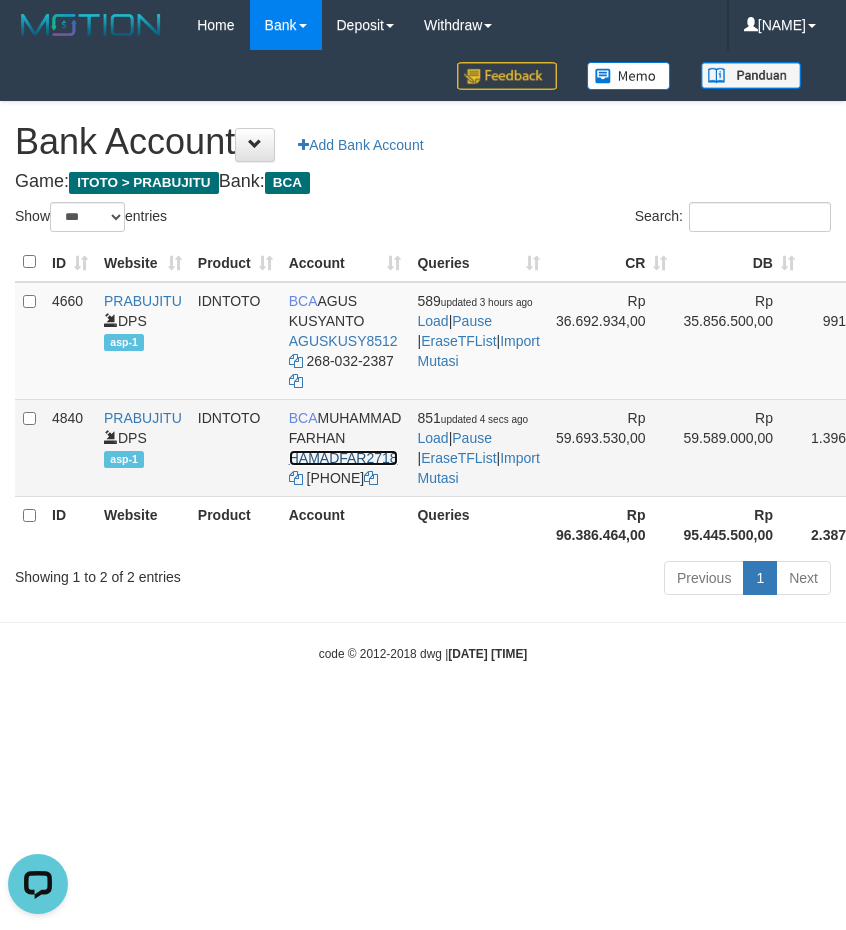 click on "HAMADFAR2718" at bounding box center [343, 458] 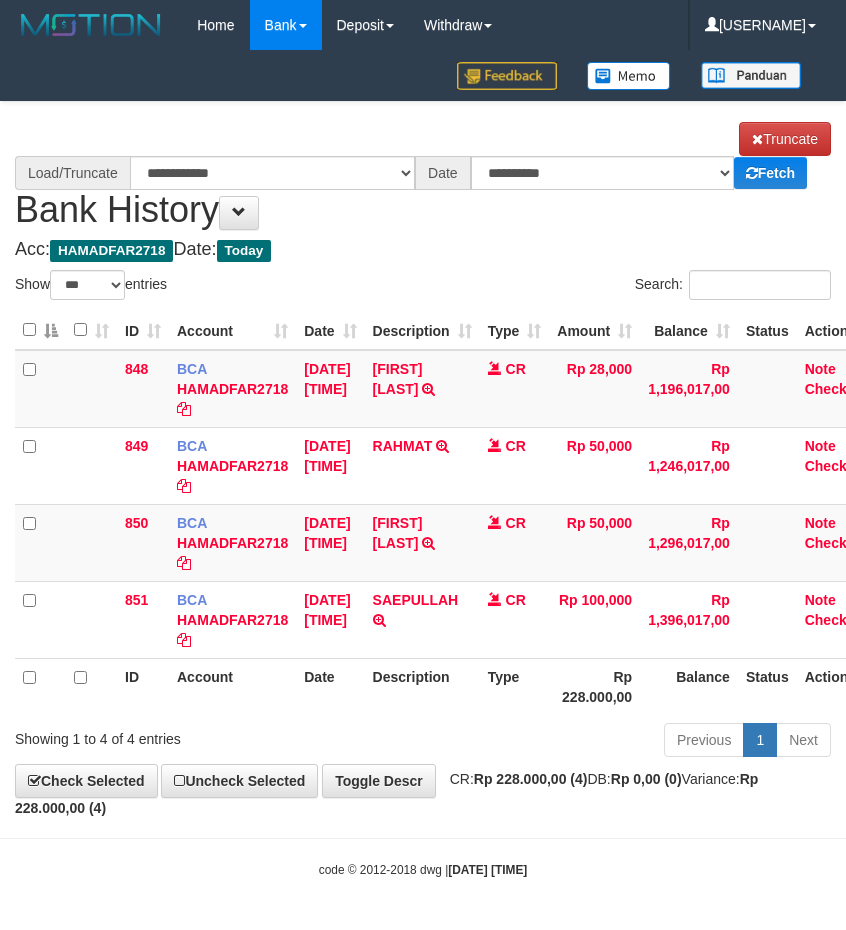select on "***" 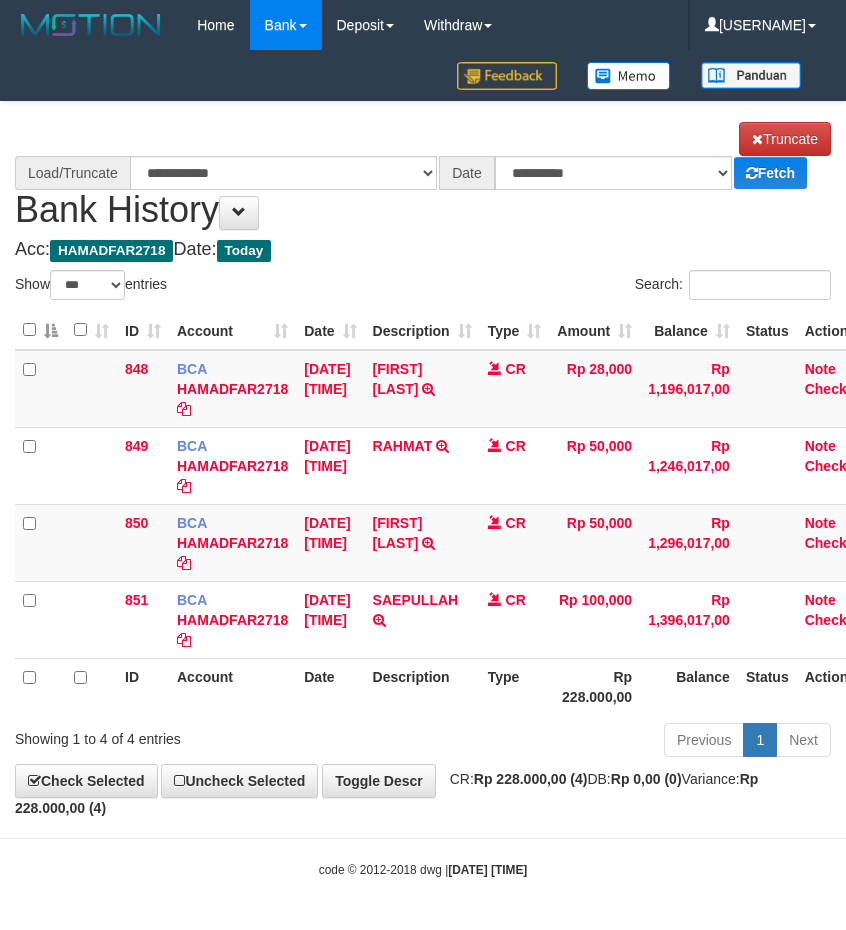 scroll, scrollTop: 0, scrollLeft: 0, axis: both 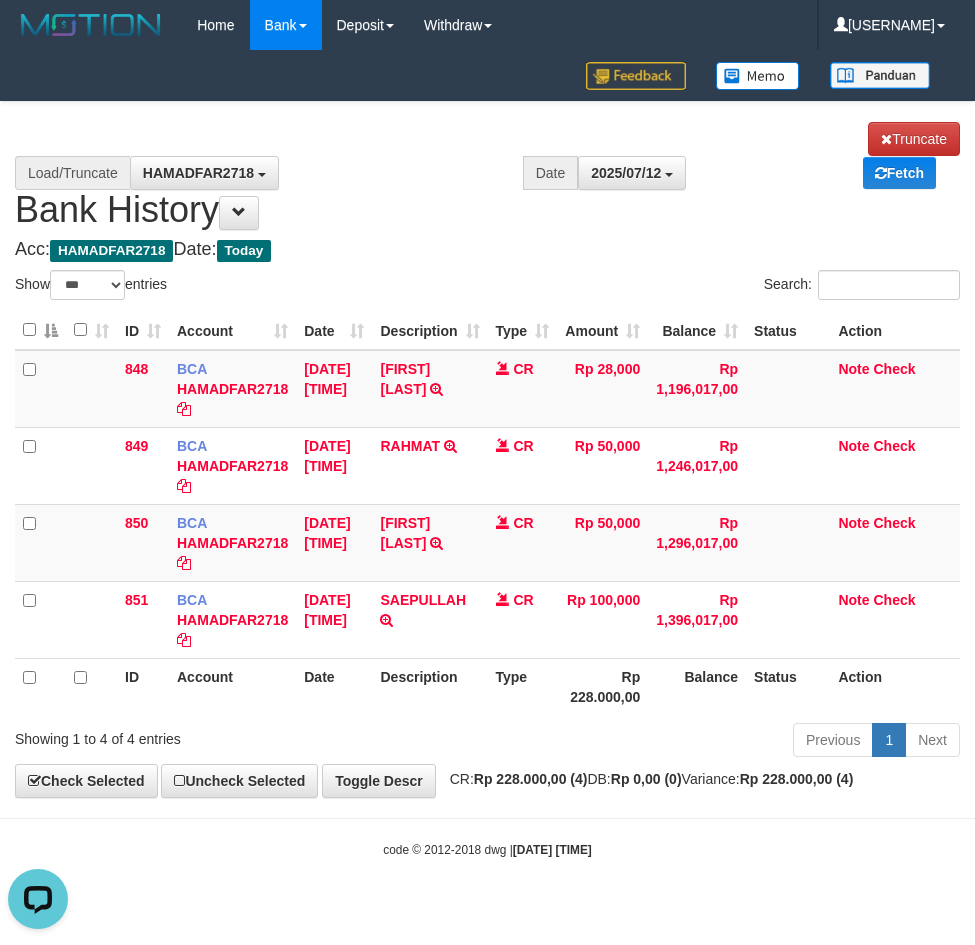 click on "**********" at bounding box center (487, 176) 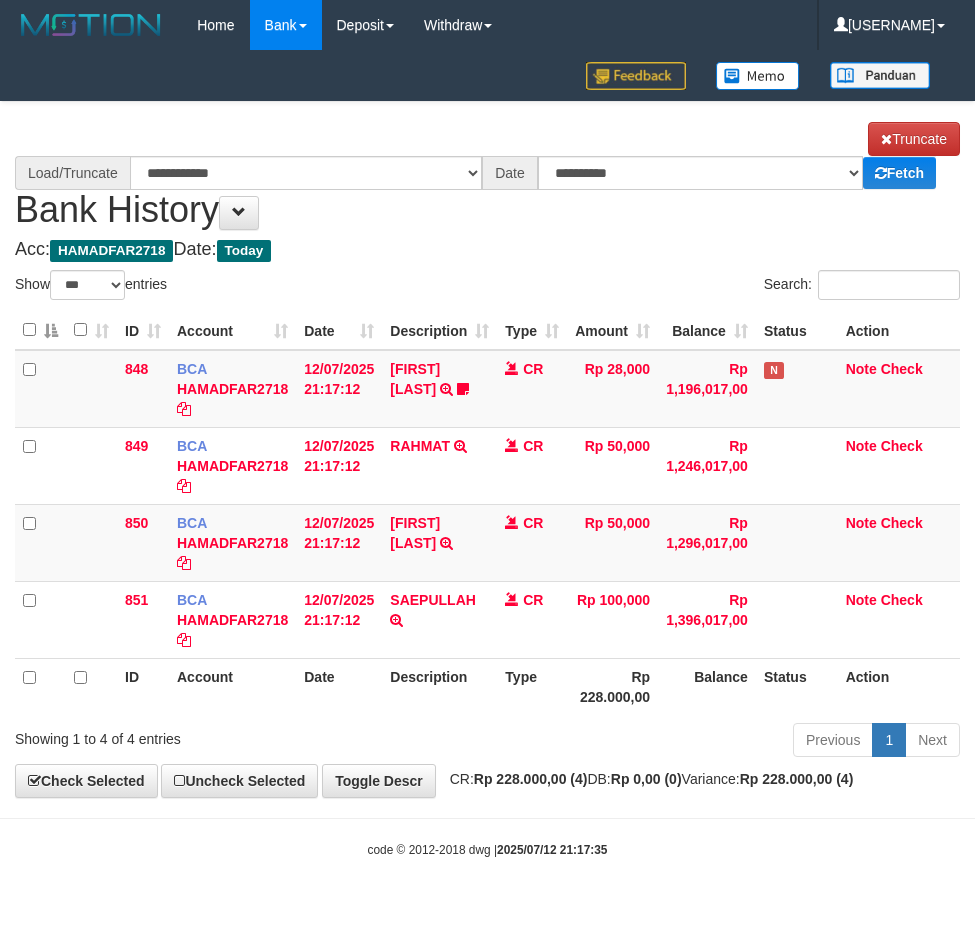 select on "***" 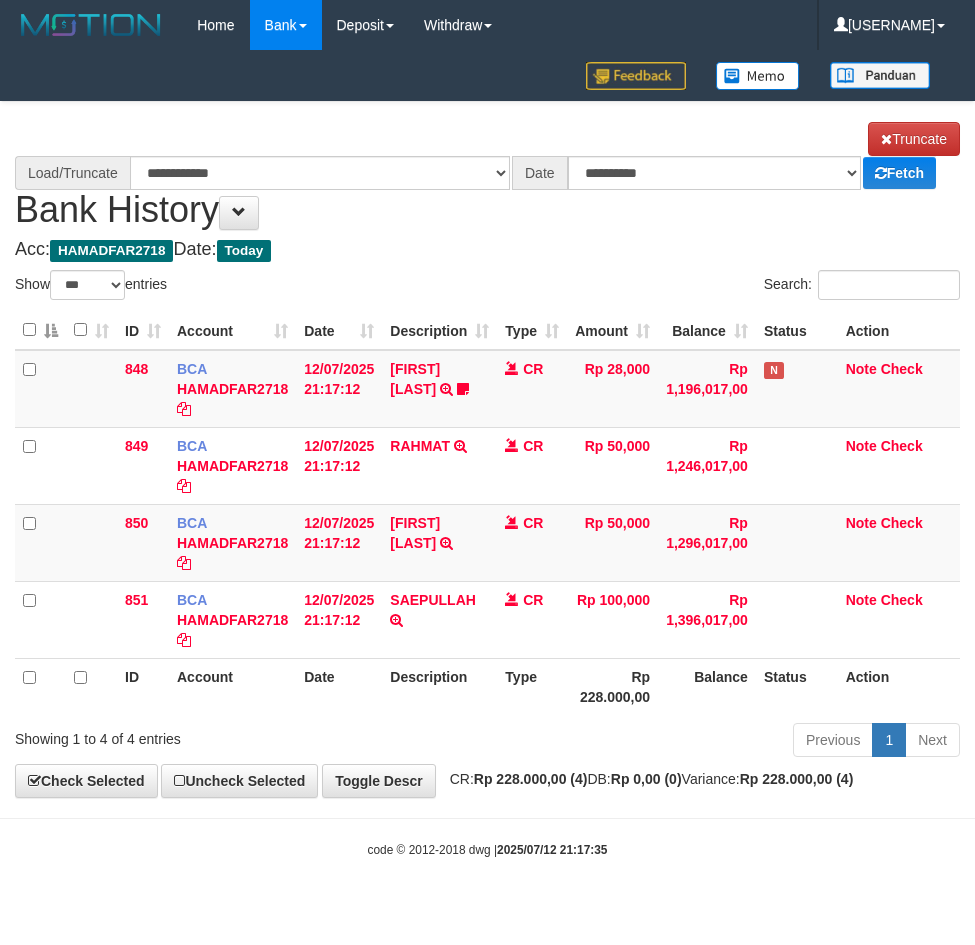 scroll, scrollTop: 0, scrollLeft: 0, axis: both 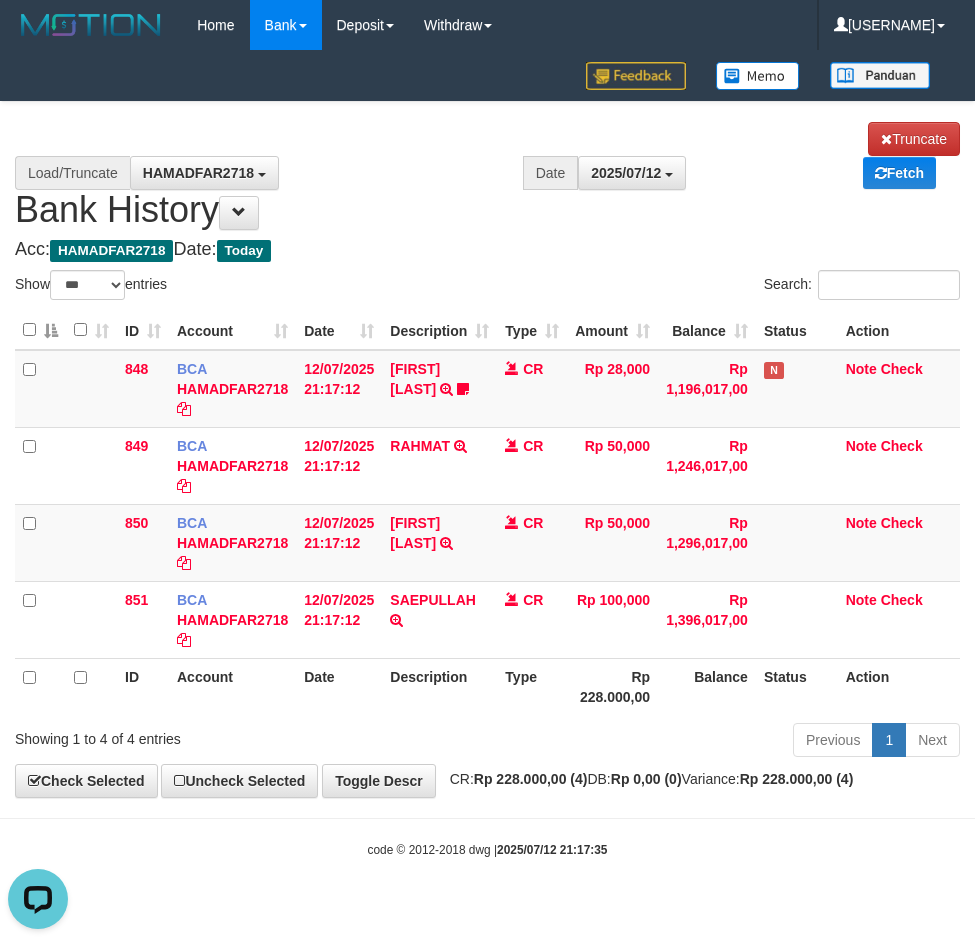 click on "**********" at bounding box center [487, 449] 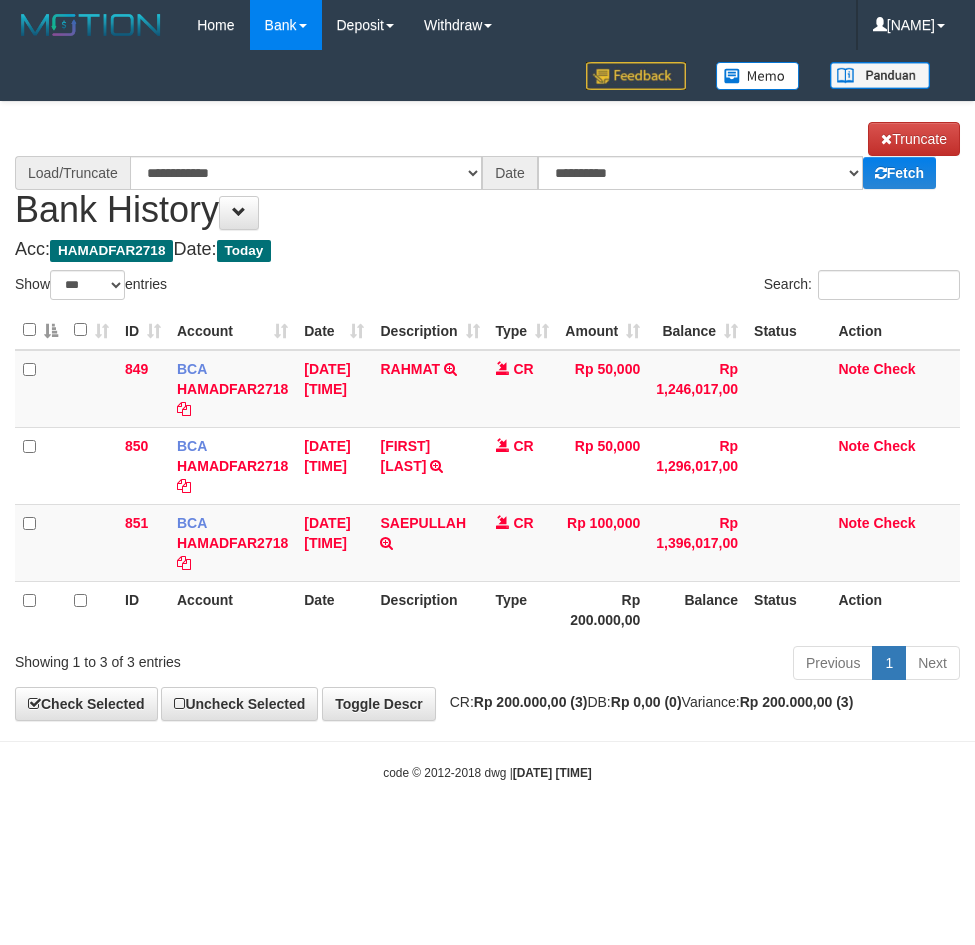 select on "***" 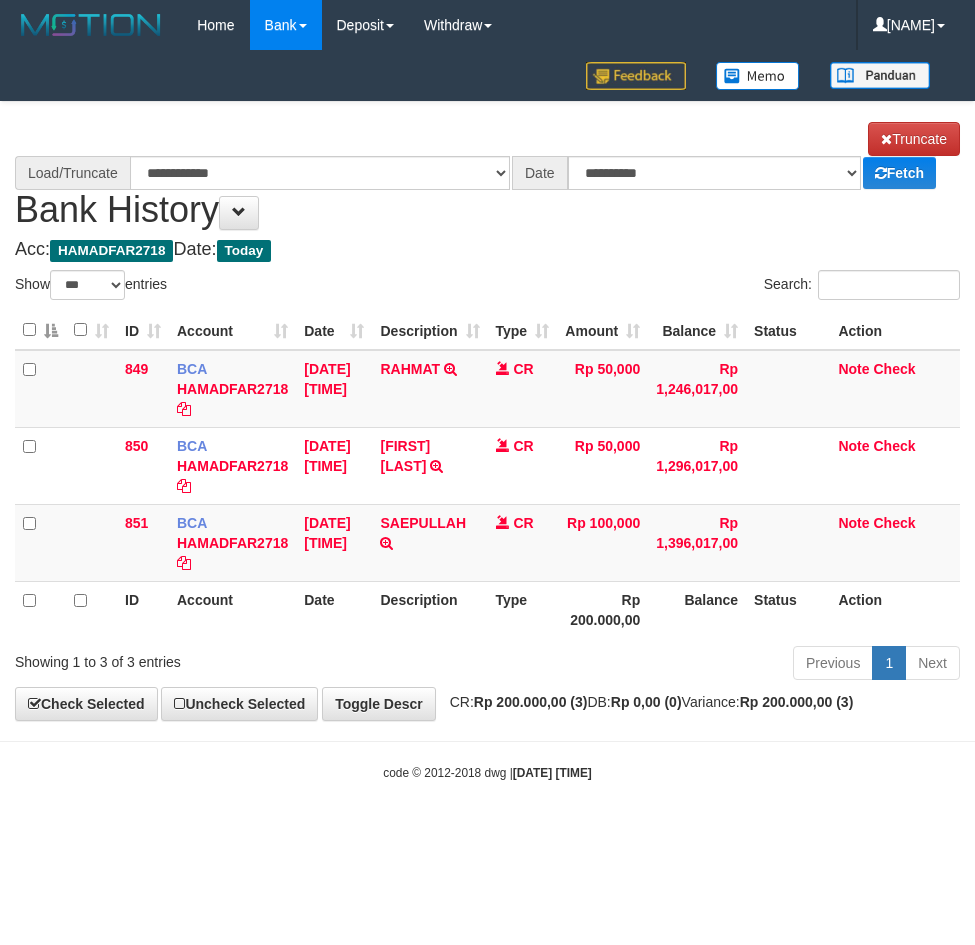 scroll, scrollTop: 0, scrollLeft: 0, axis: both 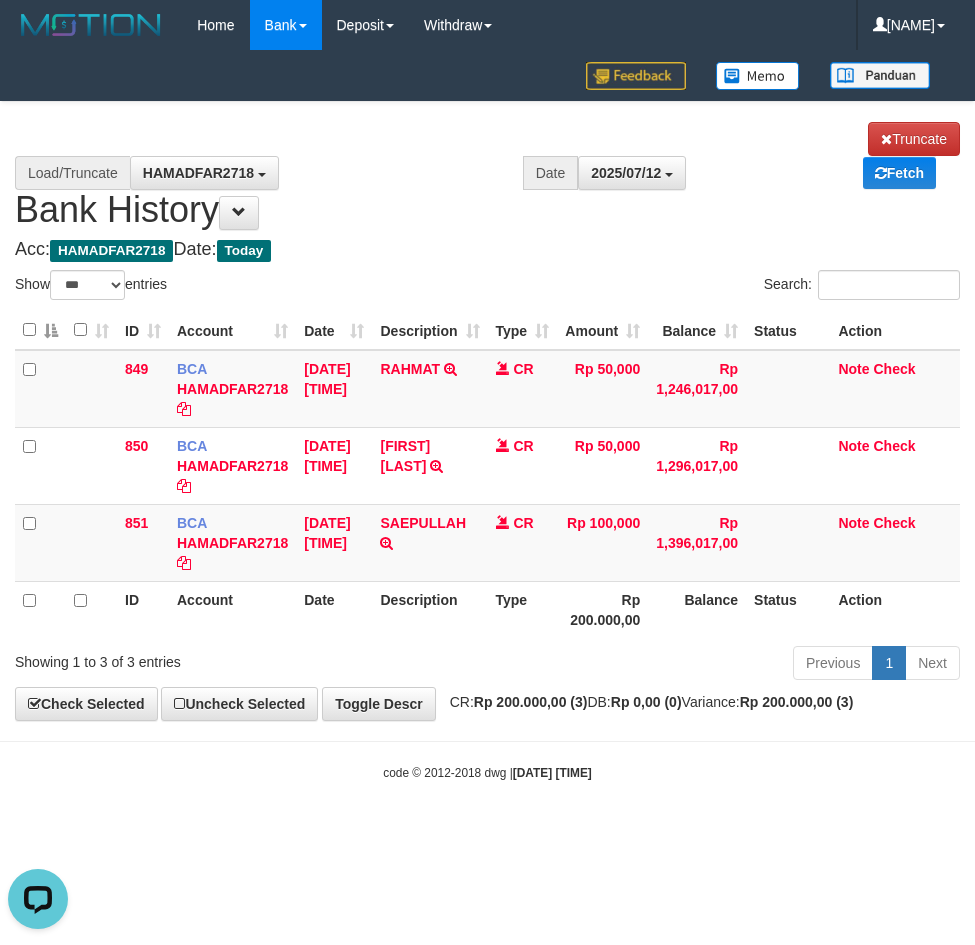 click on "**********" at bounding box center (487, 411) 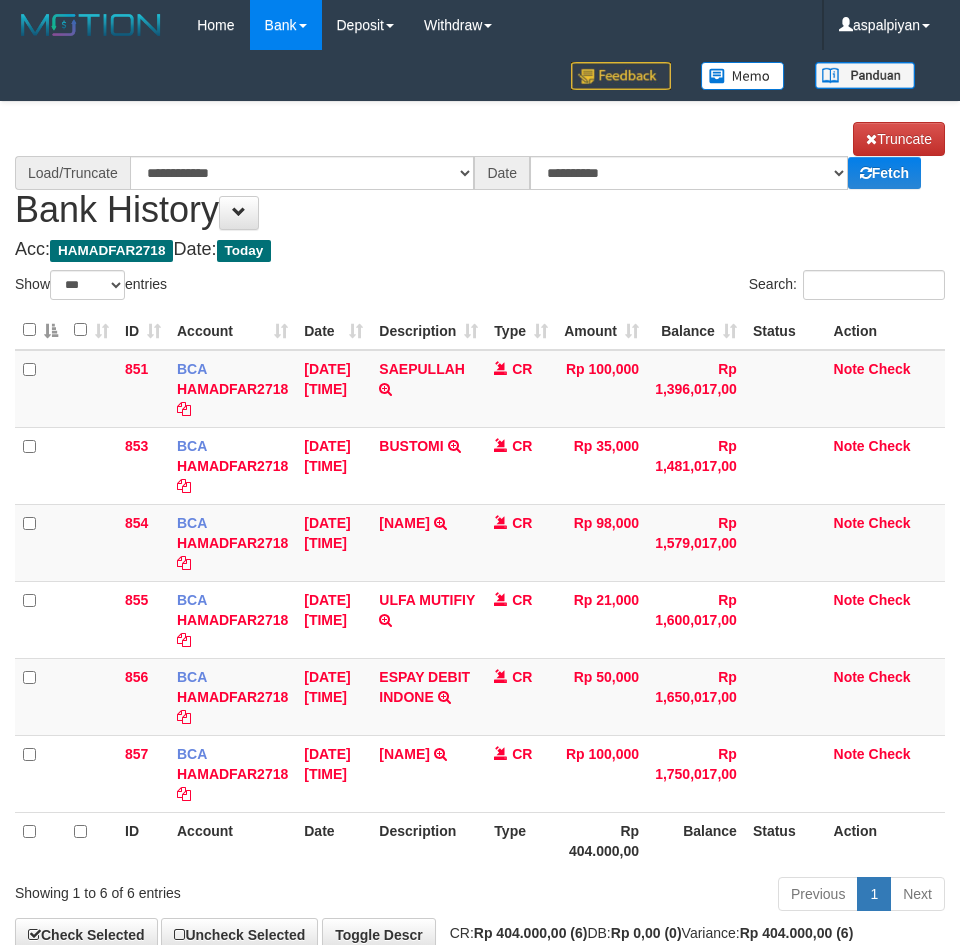 select on "***" 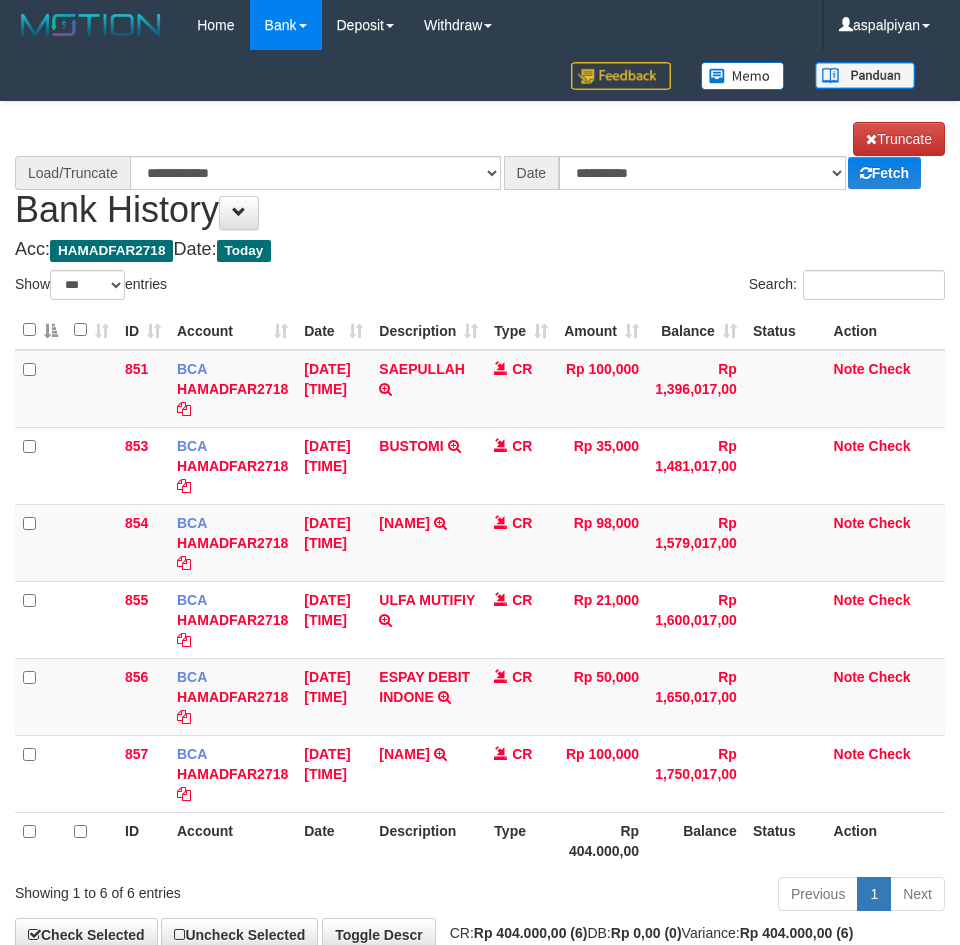 scroll, scrollTop: 0, scrollLeft: 0, axis: both 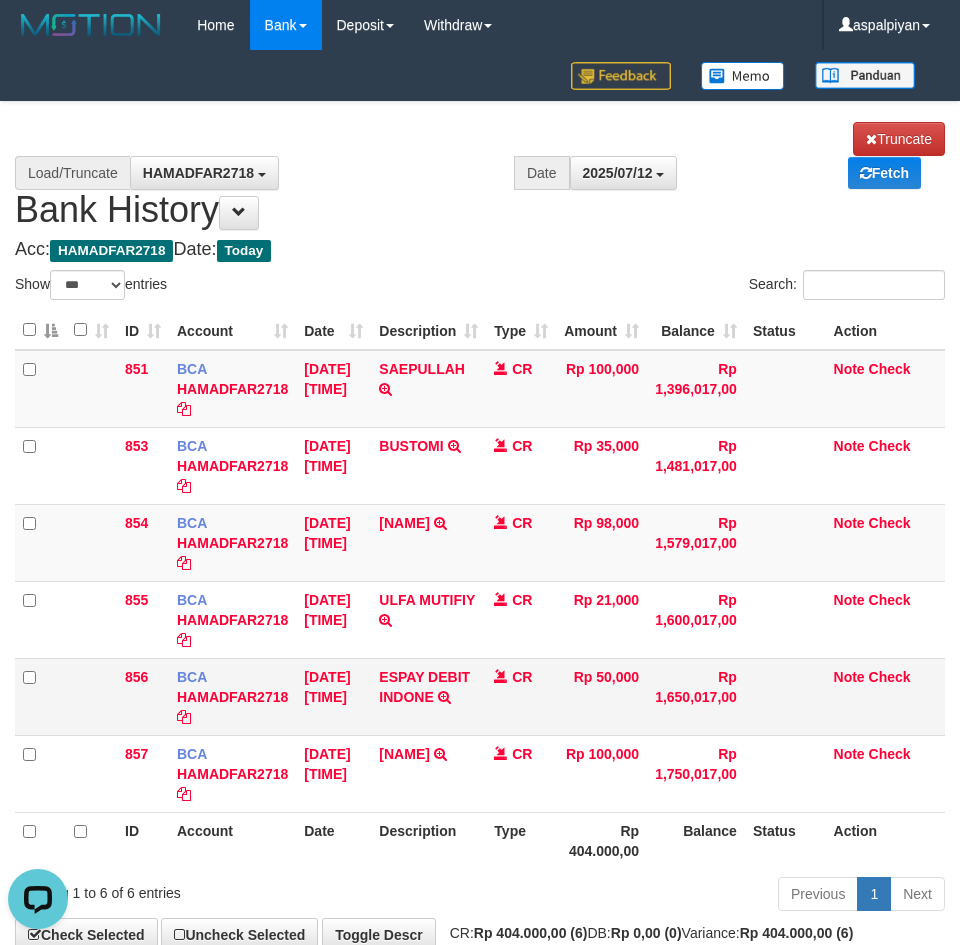 click on "ESPAY DEBIT INDONE       TRSF E-BANKING CR 1207/FTSCY/WS95051
50000.002025071213928998 TRFDN-DEDI
ESPAY DEBIT INDONE" at bounding box center [428, 696] 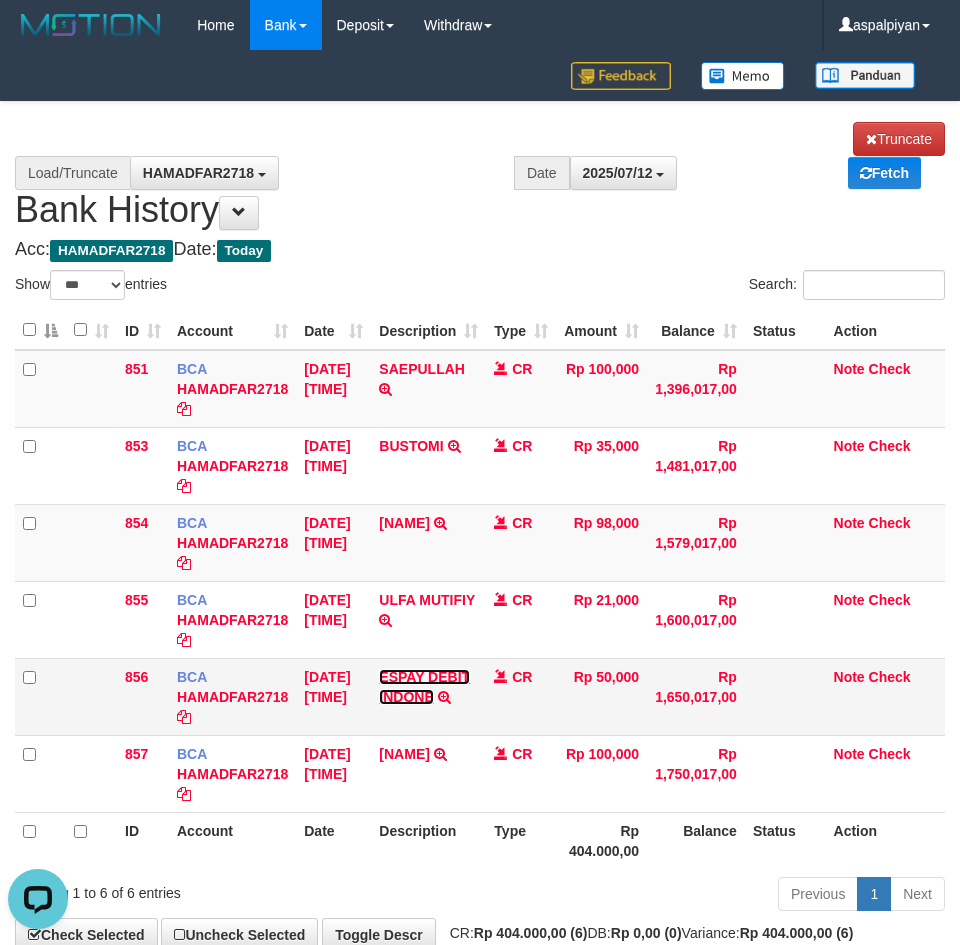 click on "ESPAY DEBIT INDONE" at bounding box center (424, 687) 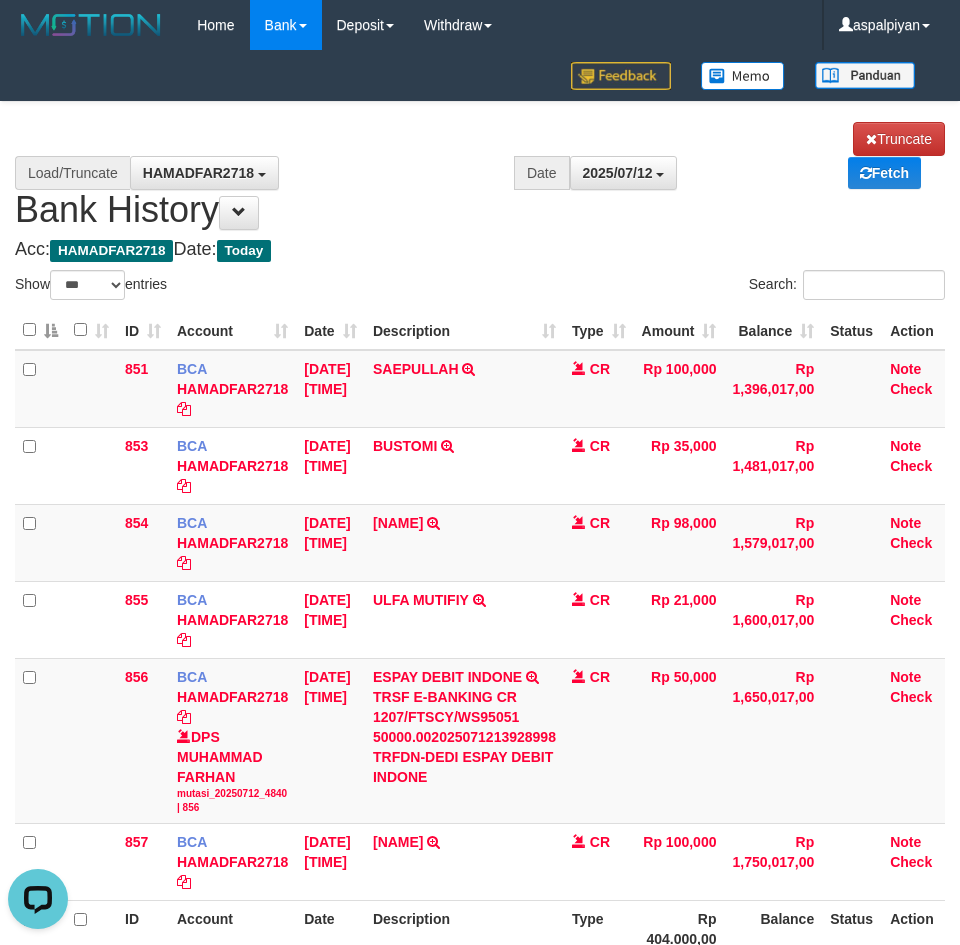 click on "Acc: 											 HAMADFAR2718
Date:  Today" at bounding box center (480, 250) 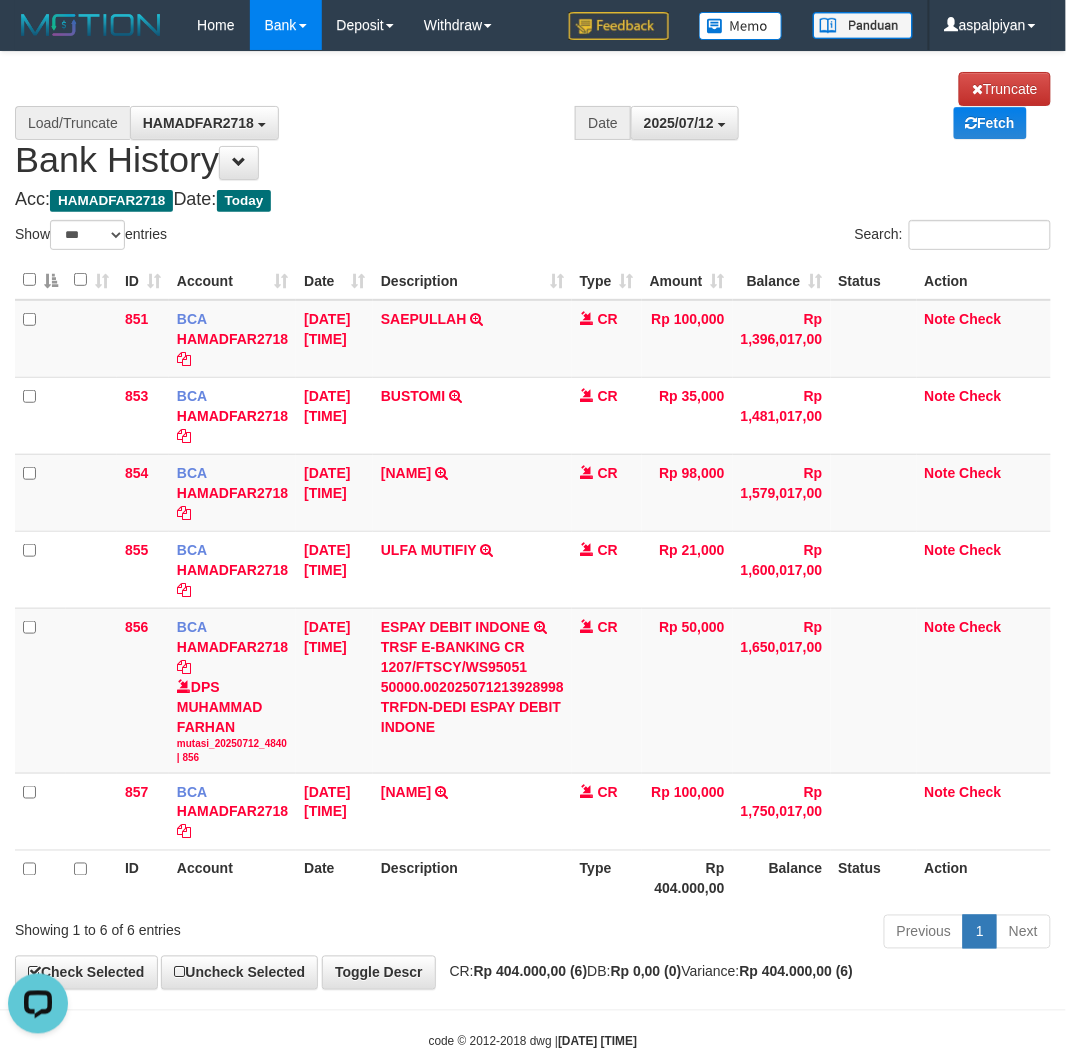 click on "**********" at bounding box center (533, 521) 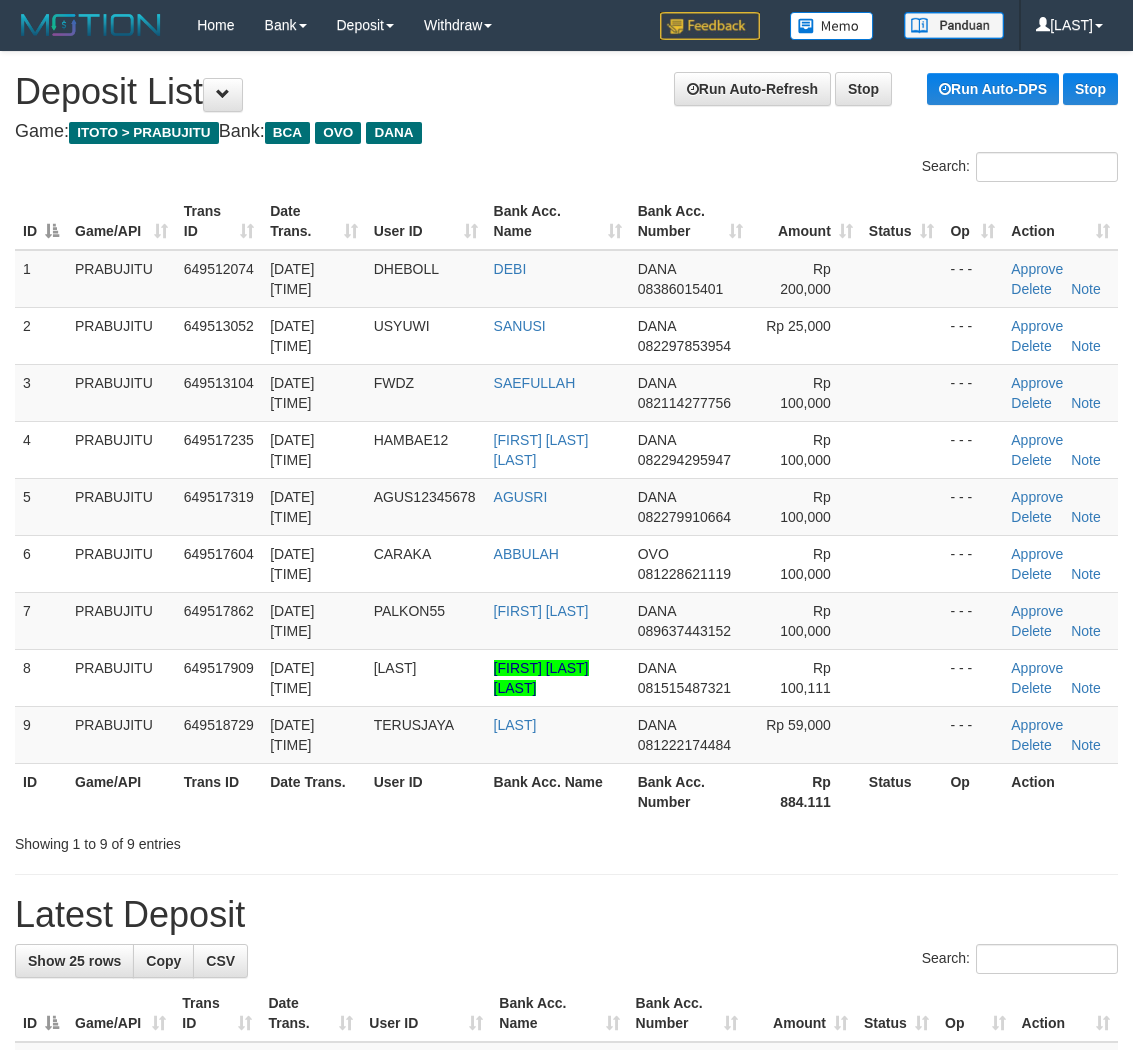 scroll, scrollTop: 0, scrollLeft: 0, axis: both 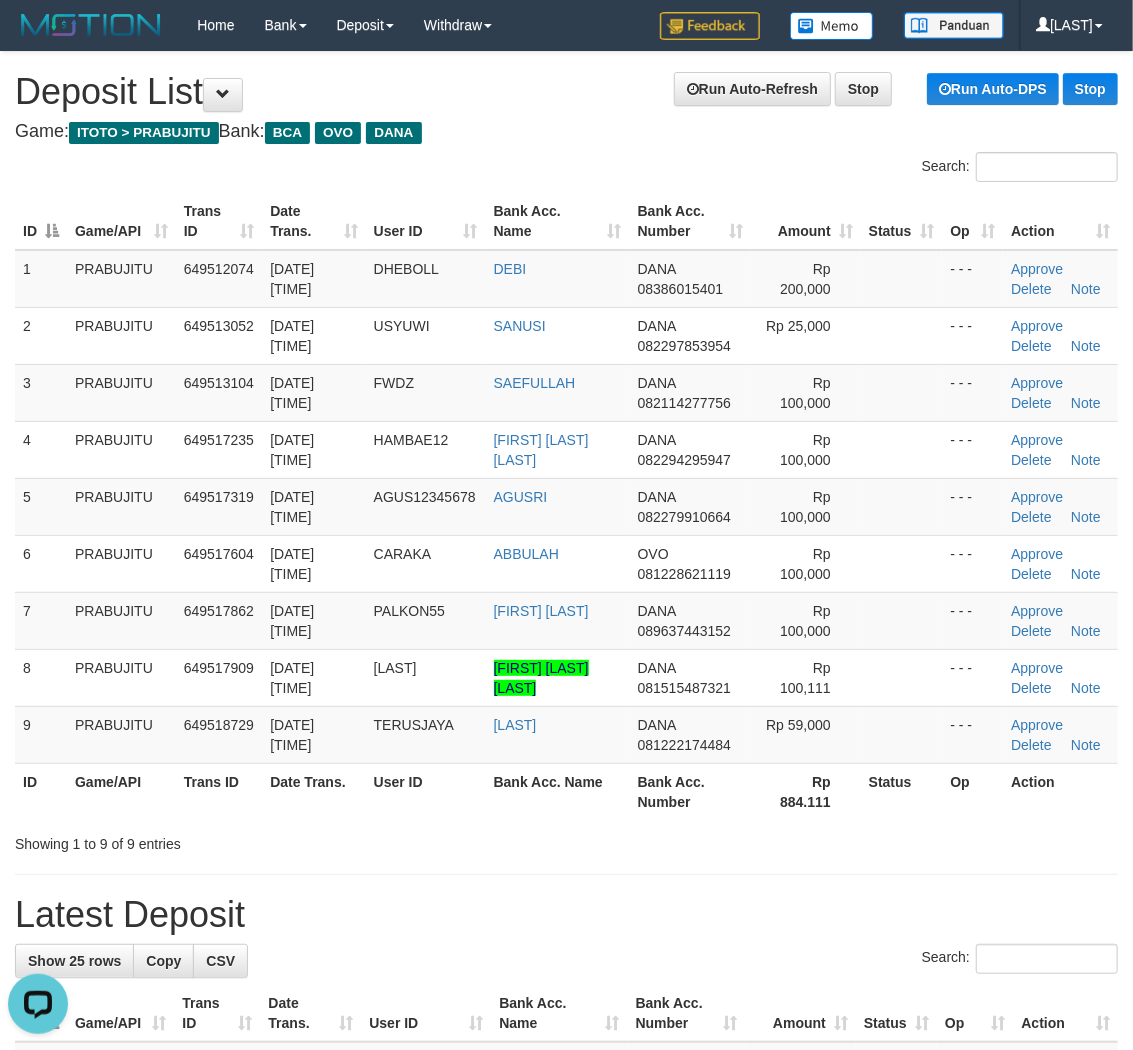 click on "Latest Deposit" at bounding box center [566, 915] 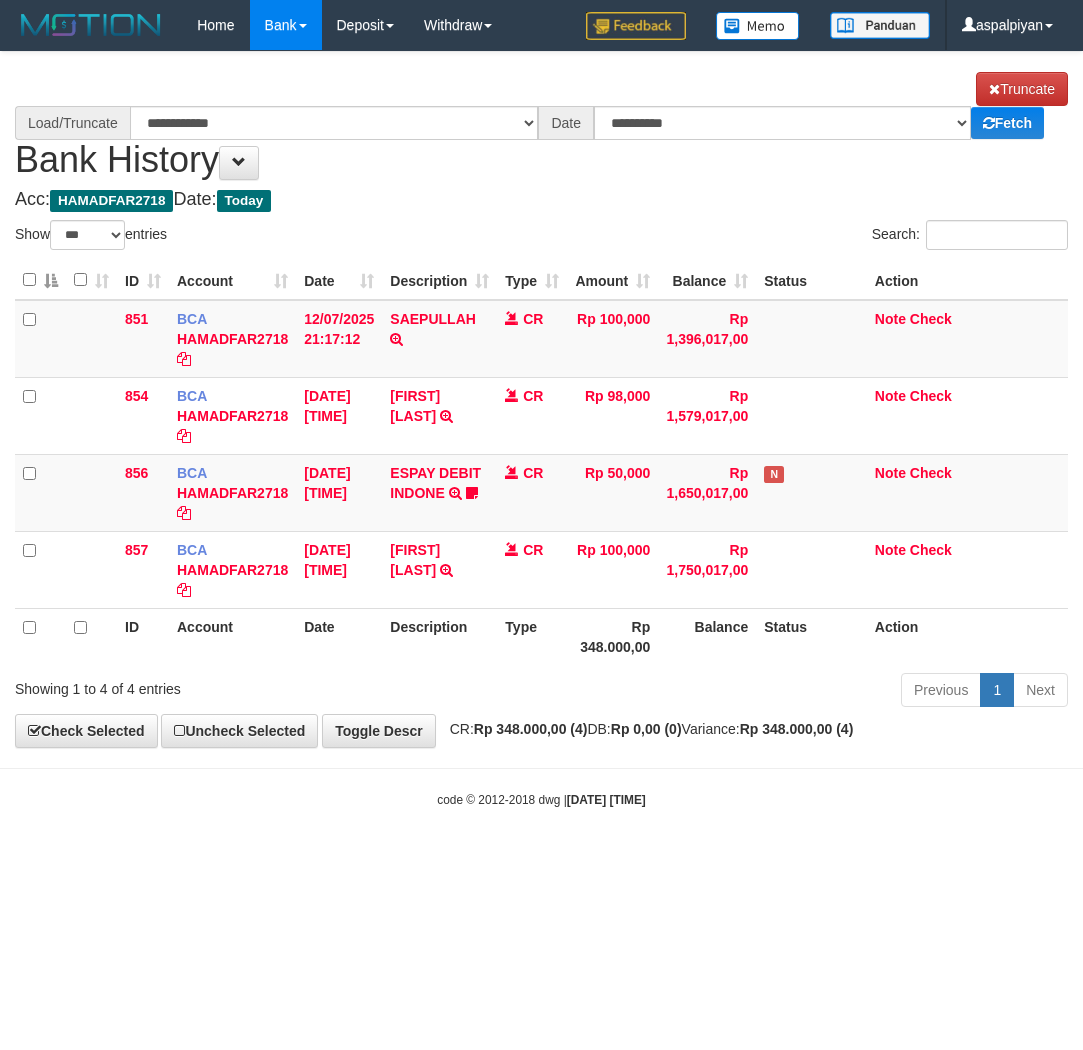 select on "***" 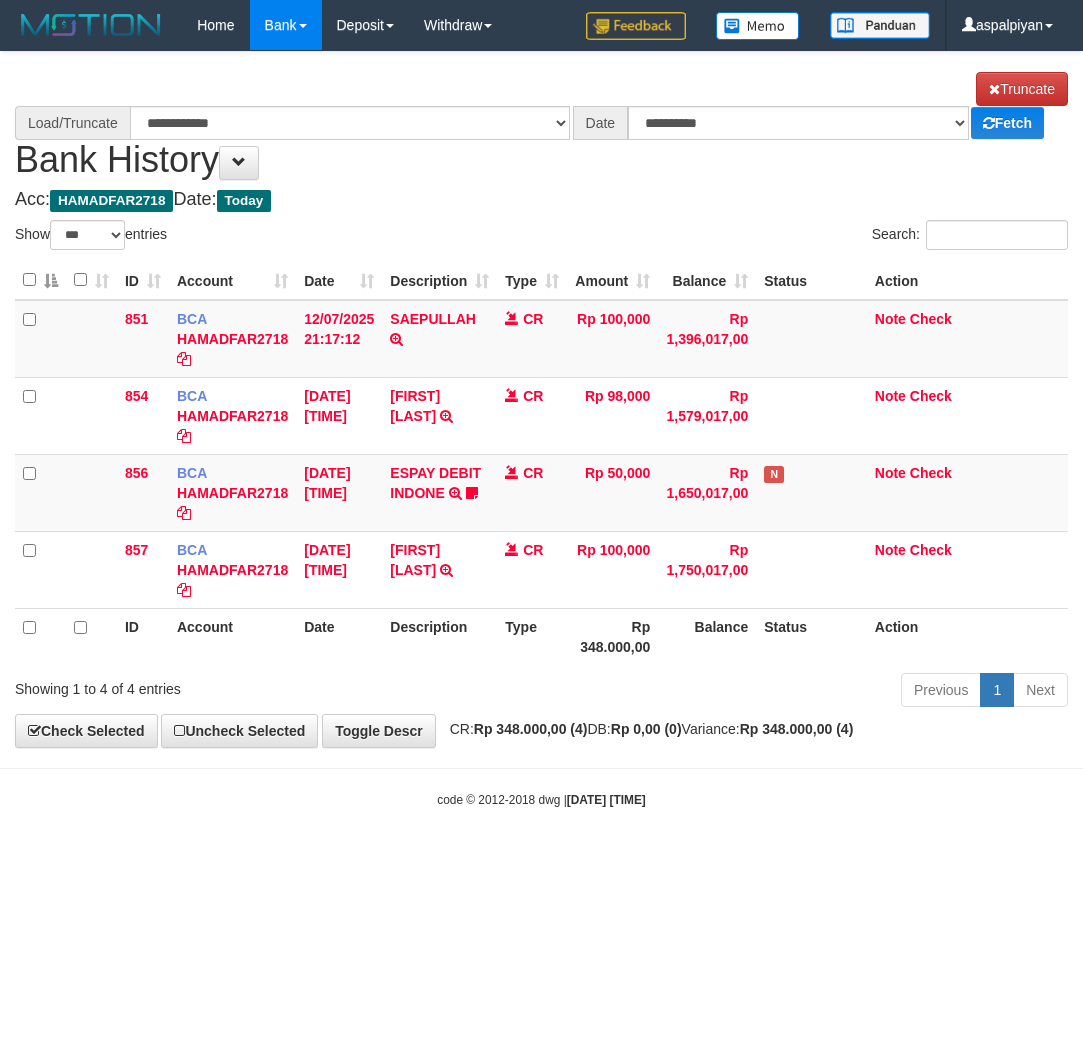 scroll, scrollTop: 0, scrollLeft: 0, axis: both 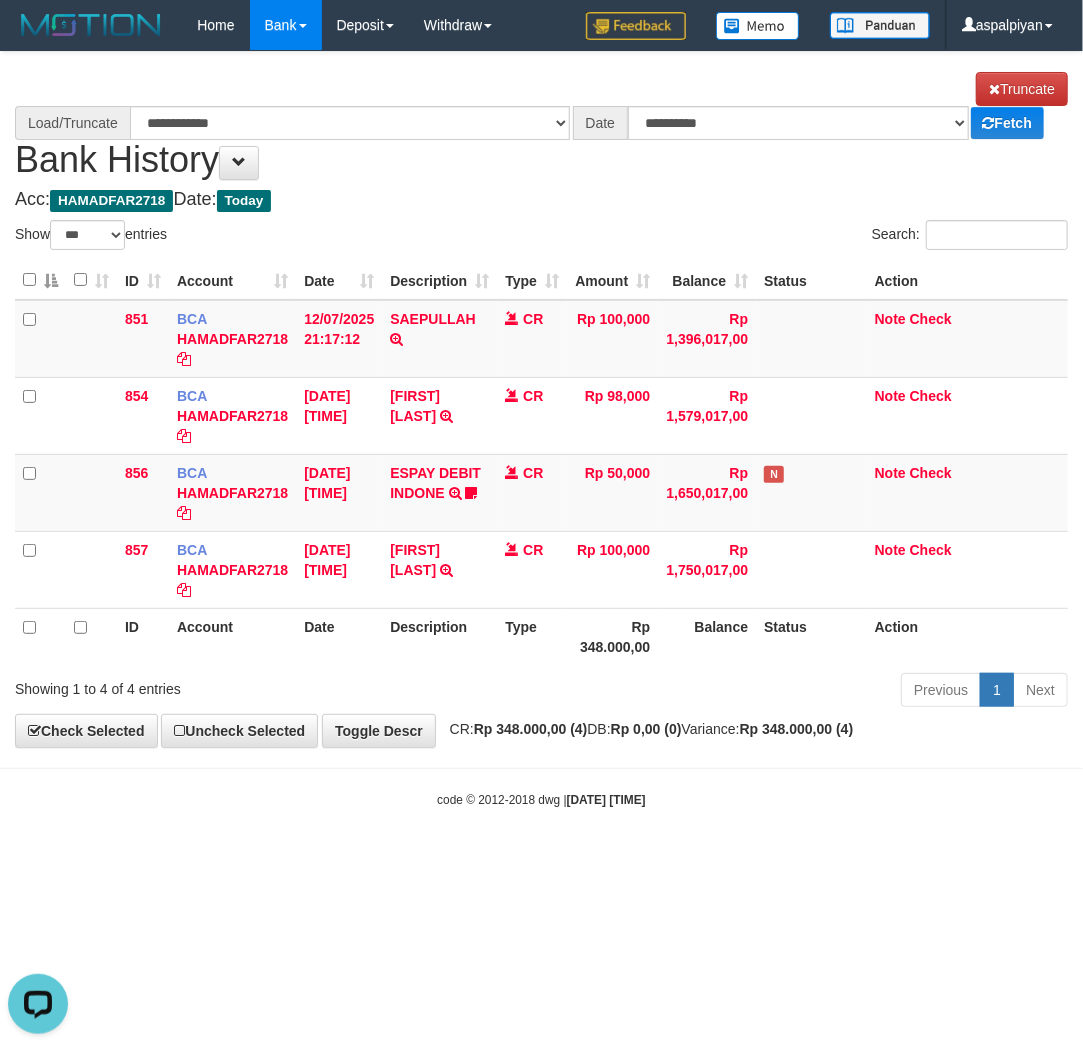 select on "****" 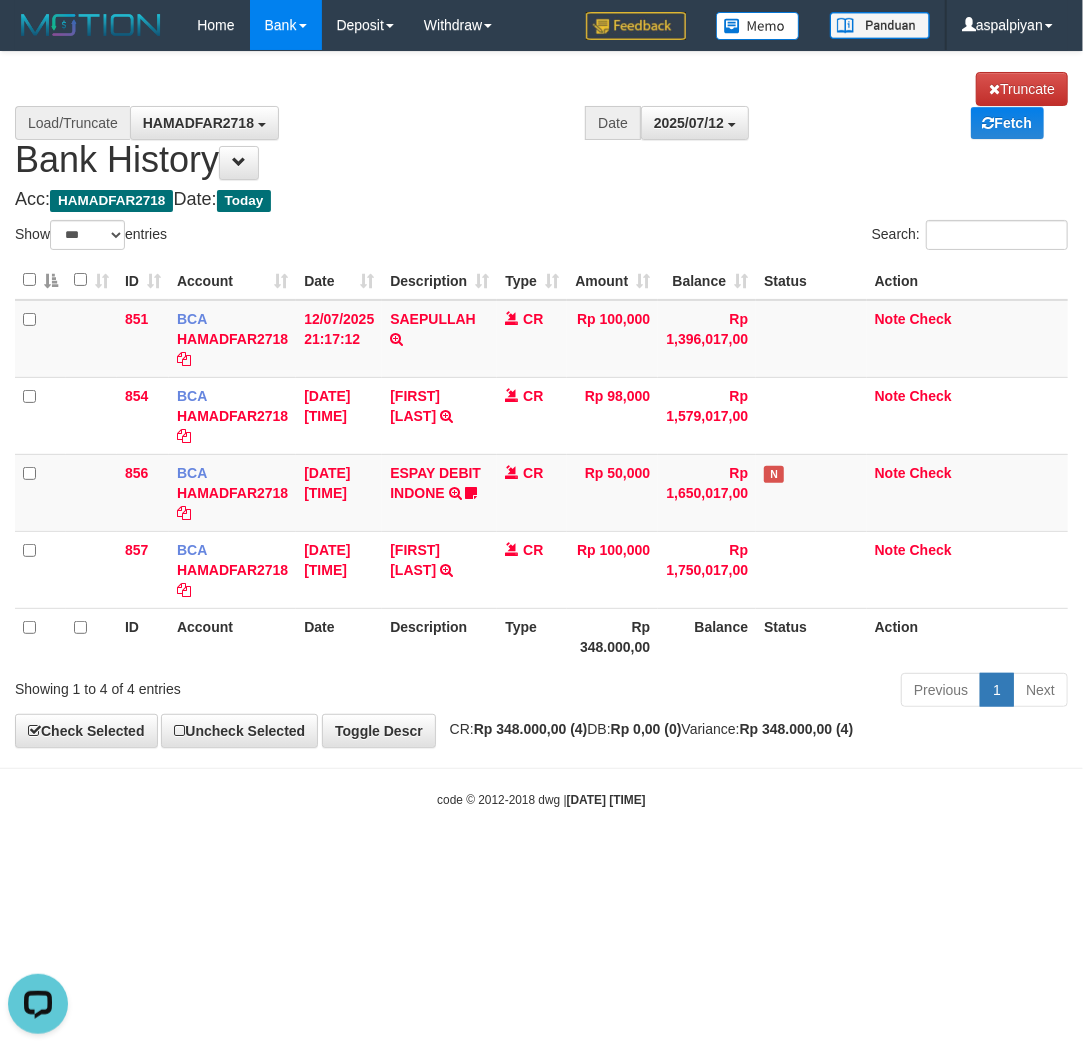 click on "**********" at bounding box center [541, 126] 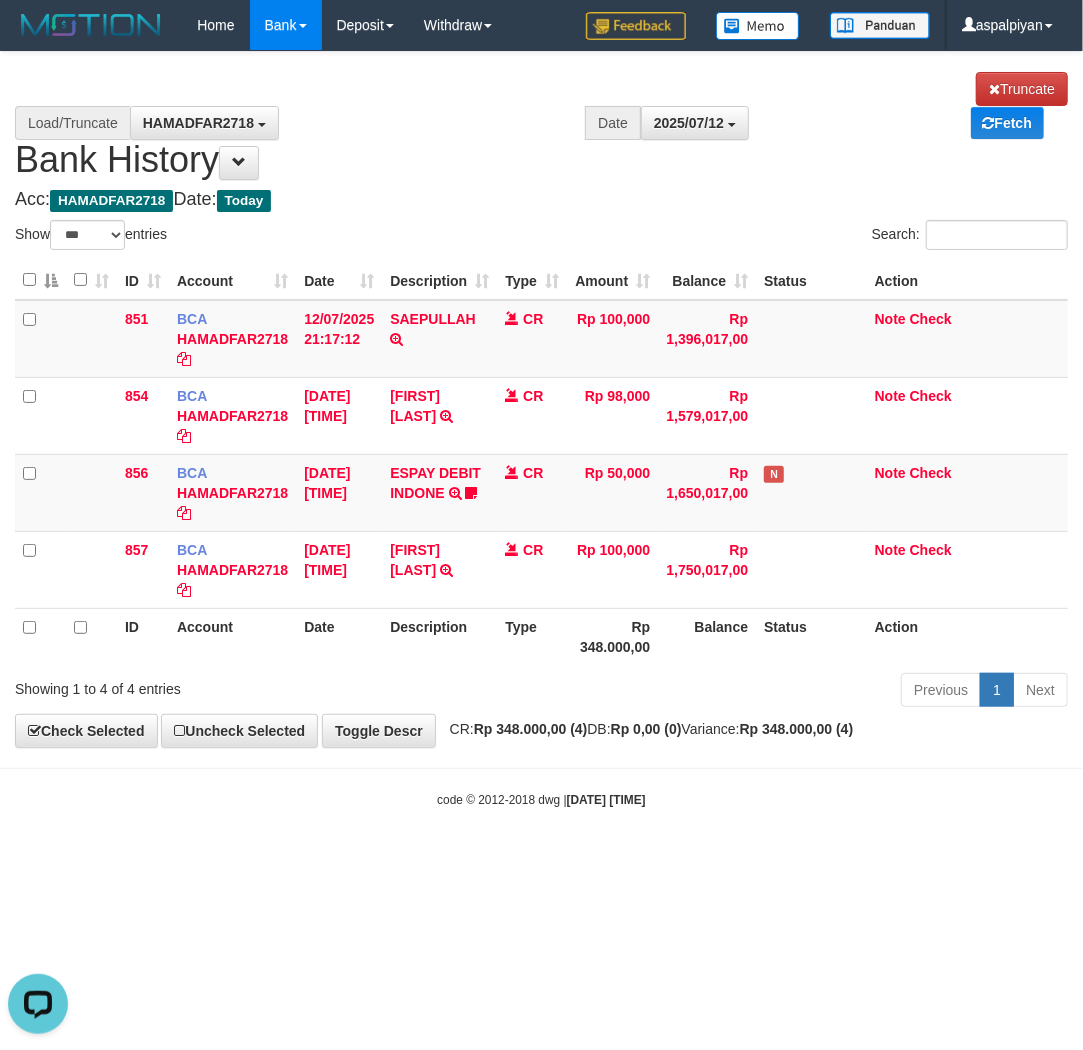 click on "Toggle navigation
Home
Bank
Account List
Load
By Website
Group
[ITOTO]													PRABUJITU
By Load Group (DPS)
Group asp-1
Mutasi Bank
Search
Sync
Note Mutasi
Deposit
DPS List" at bounding box center [541, 429] 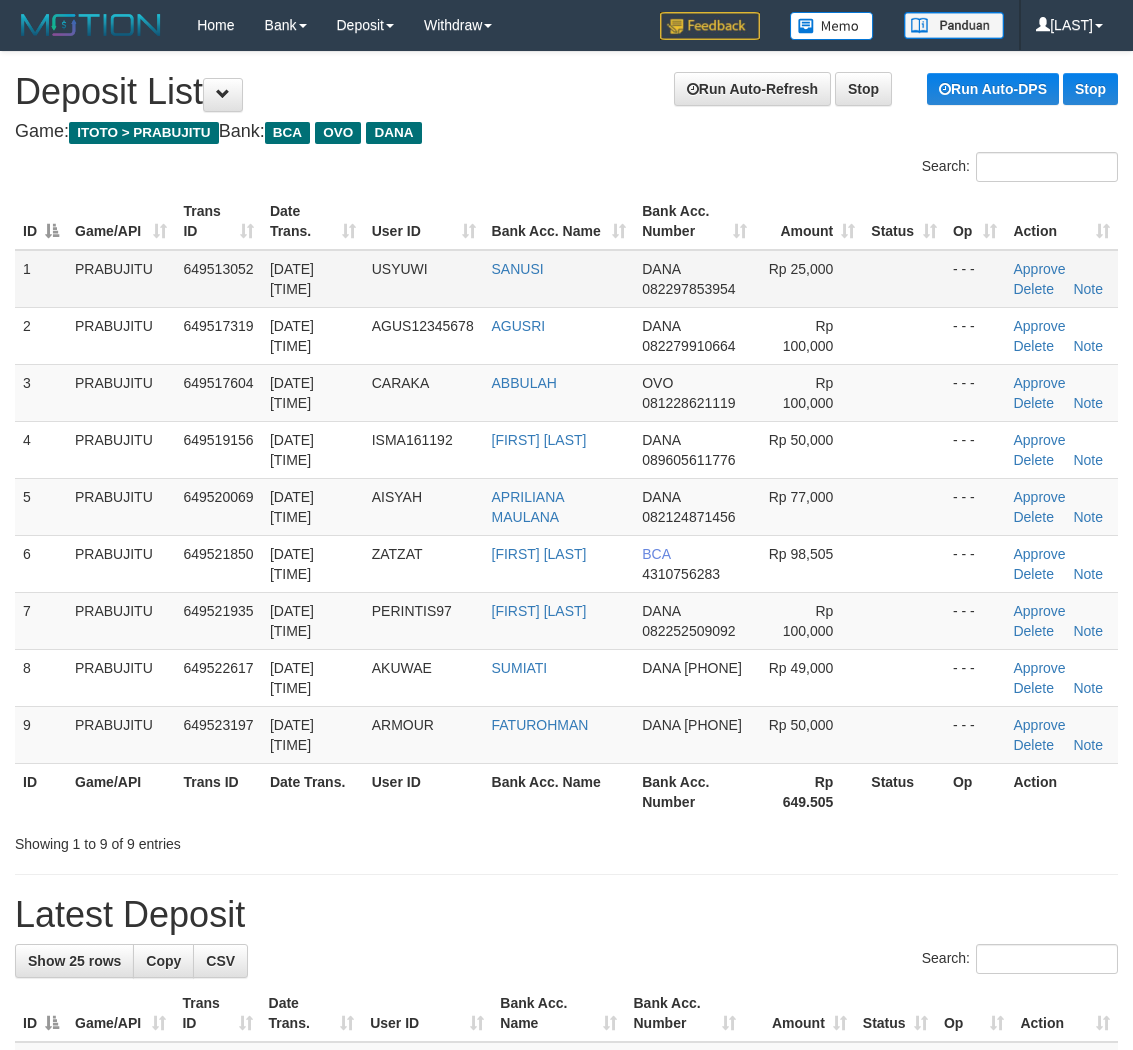 scroll, scrollTop: 0, scrollLeft: 0, axis: both 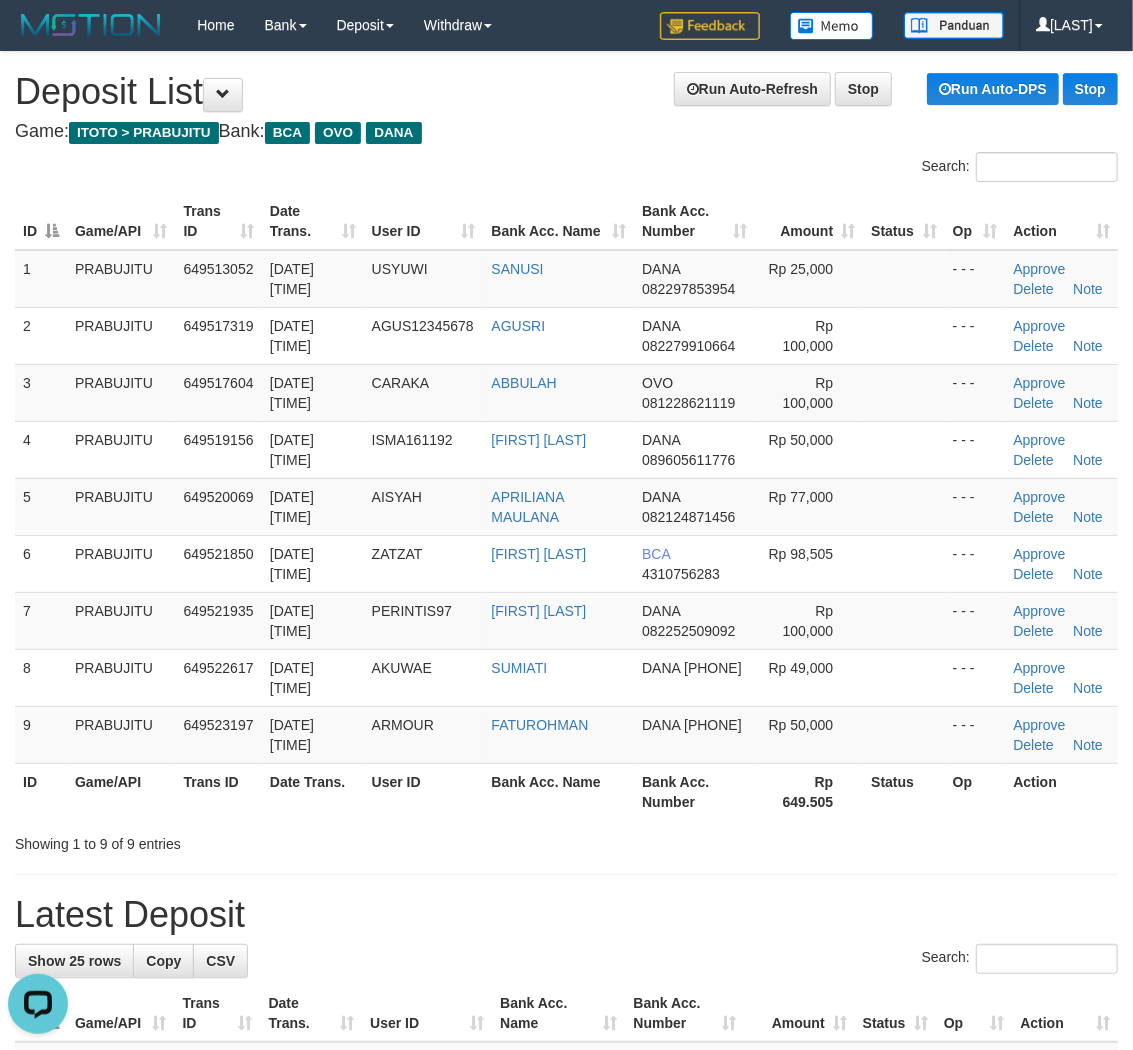 click on "Game: ITOTO > PRABUJITU Bank: BCA OVO DANA" at bounding box center [566, 132] 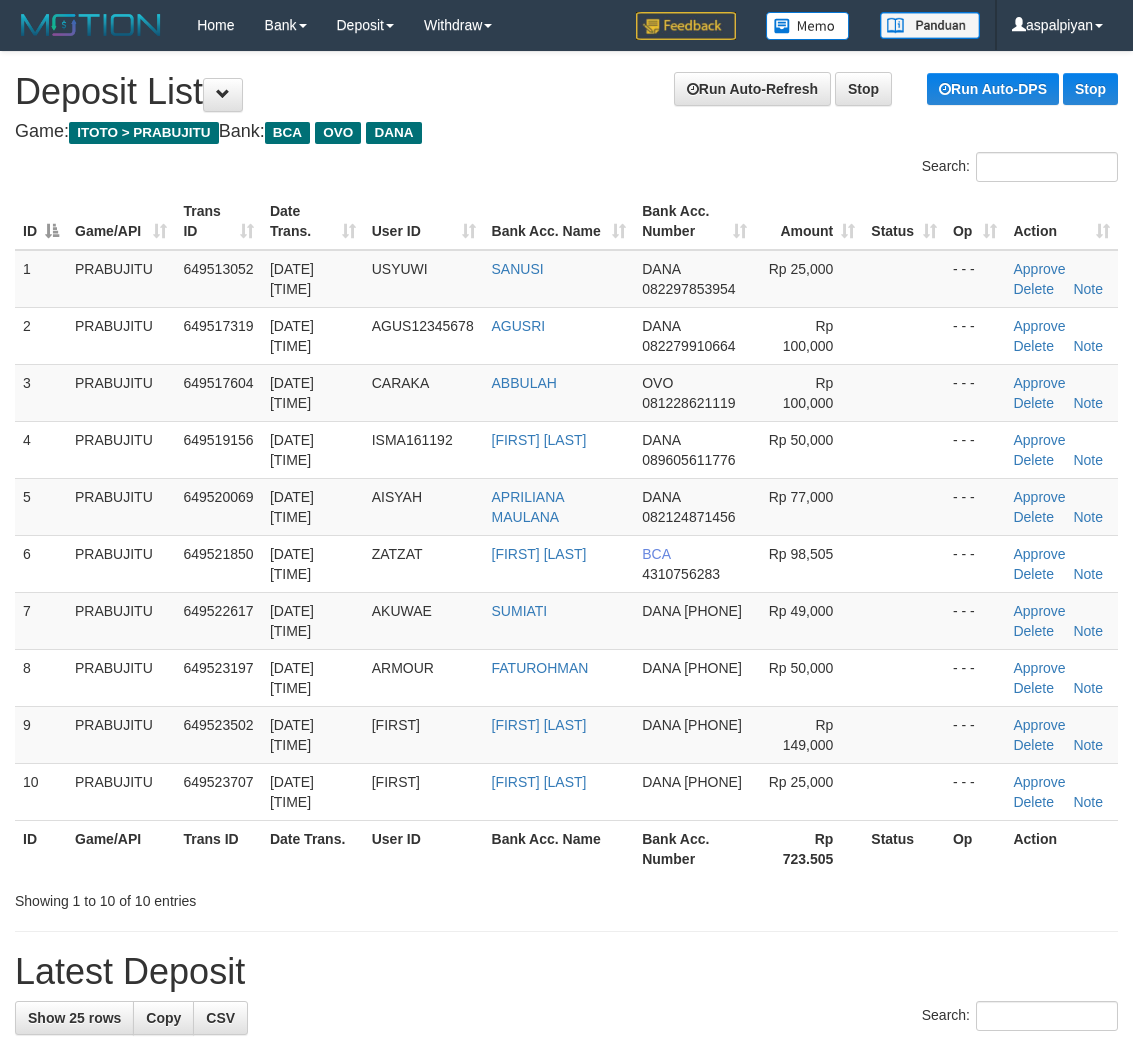 scroll, scrollTop: 0, scrollLeft: 0, axis: both 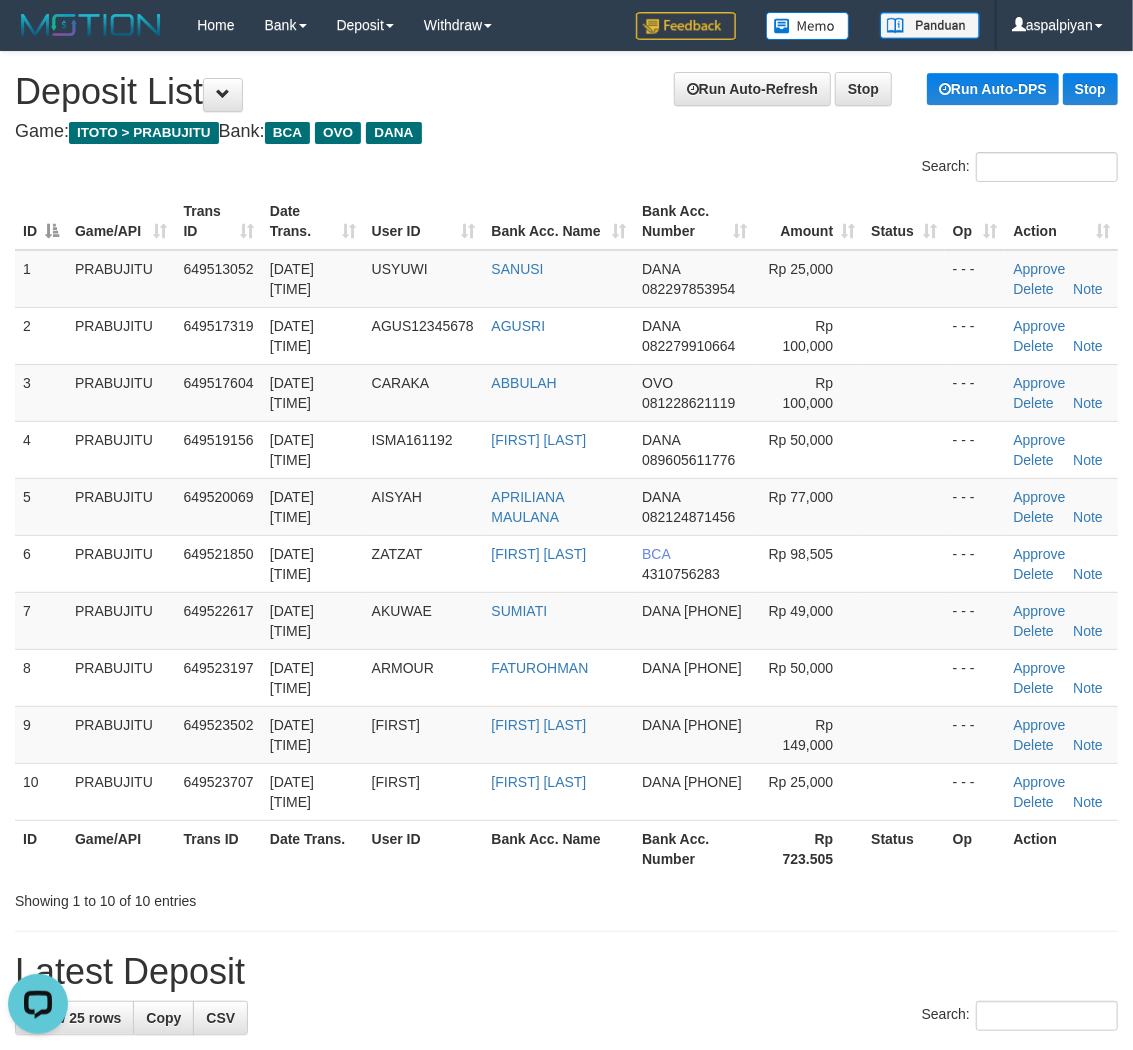 click on "Showing 1 to 10 of 10 entries" at bounding box center [236, 897] 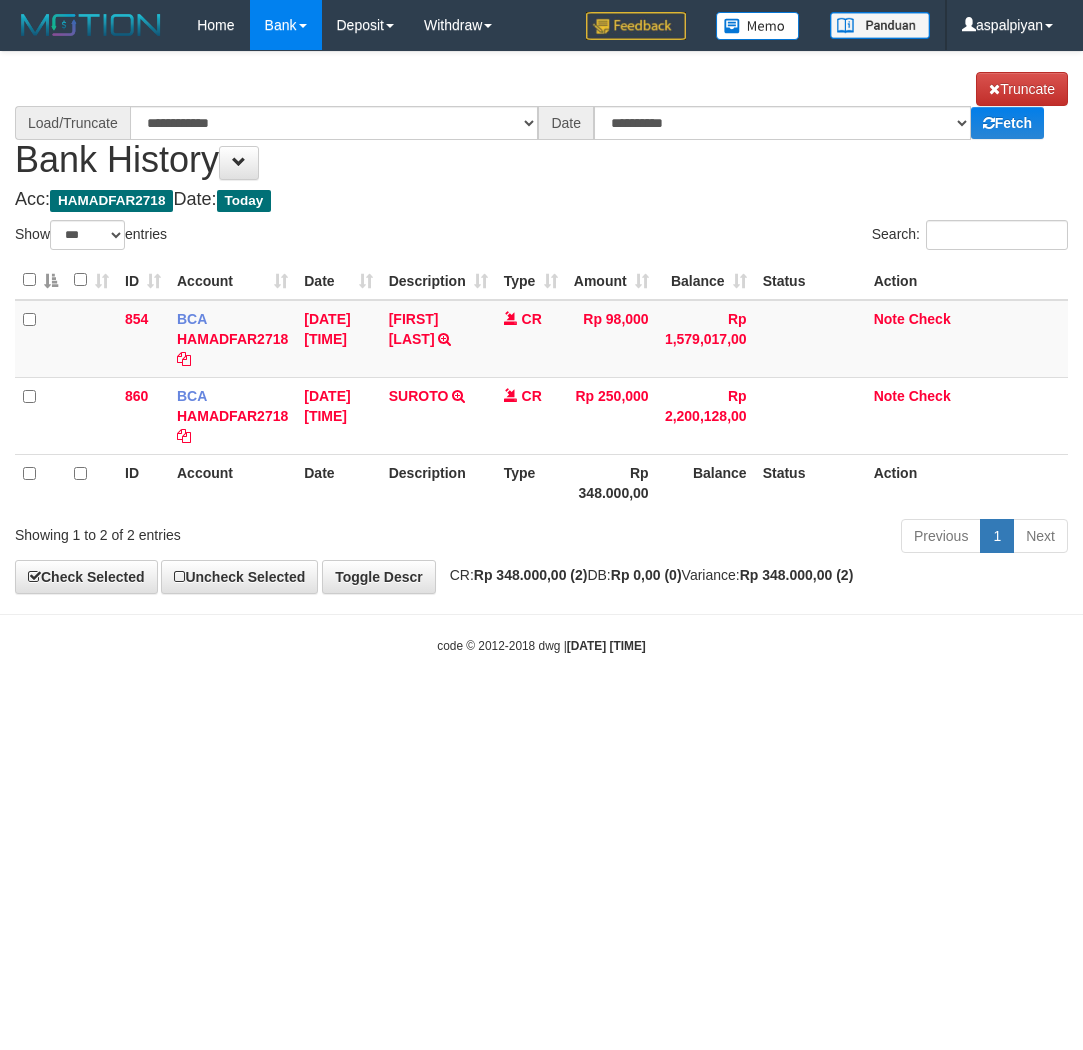 select on "***" 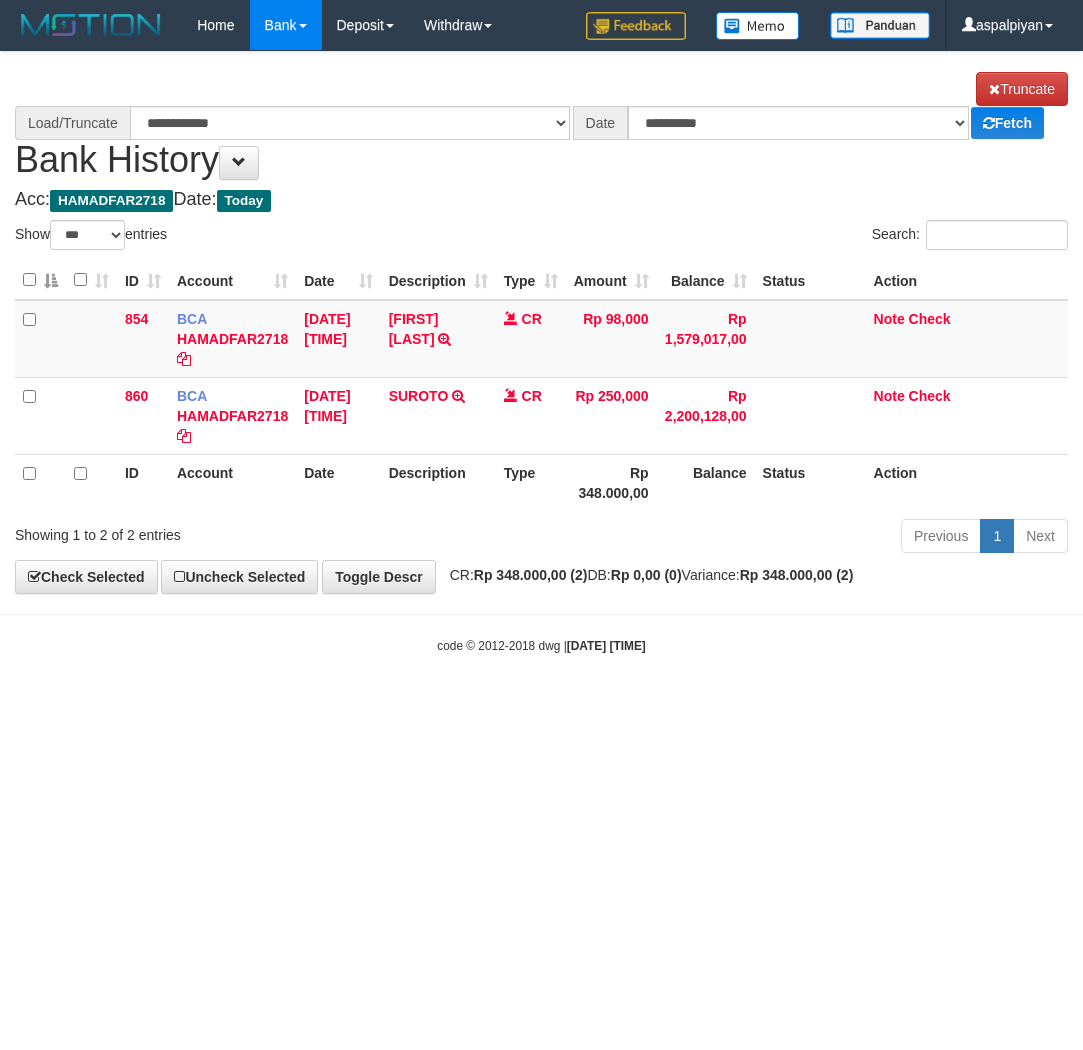 scroll, scrollTop: 0, scrollLeft: 0, axis: both 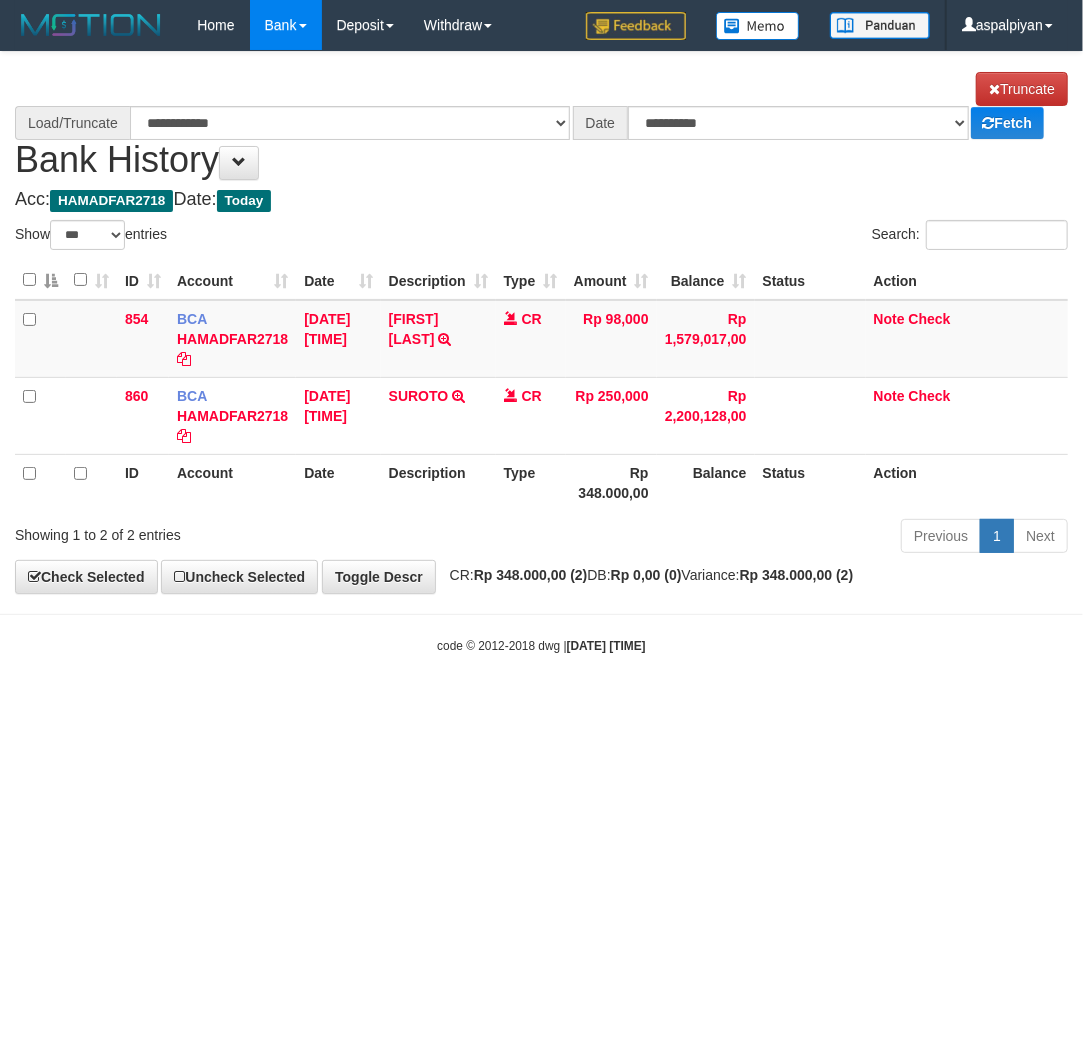 select on "****" 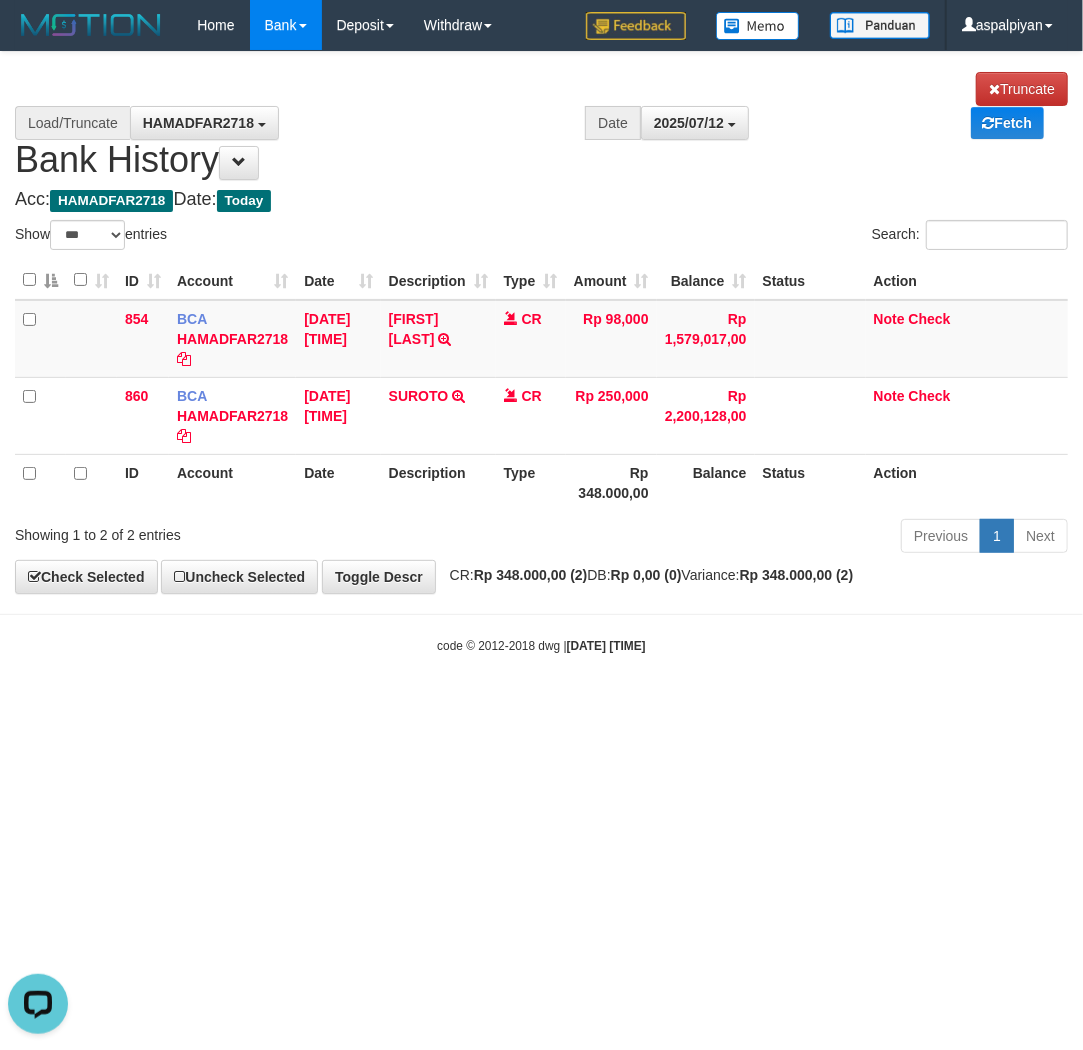 scroll, scrollTop: 0, scrollLeft: 0, axis: both 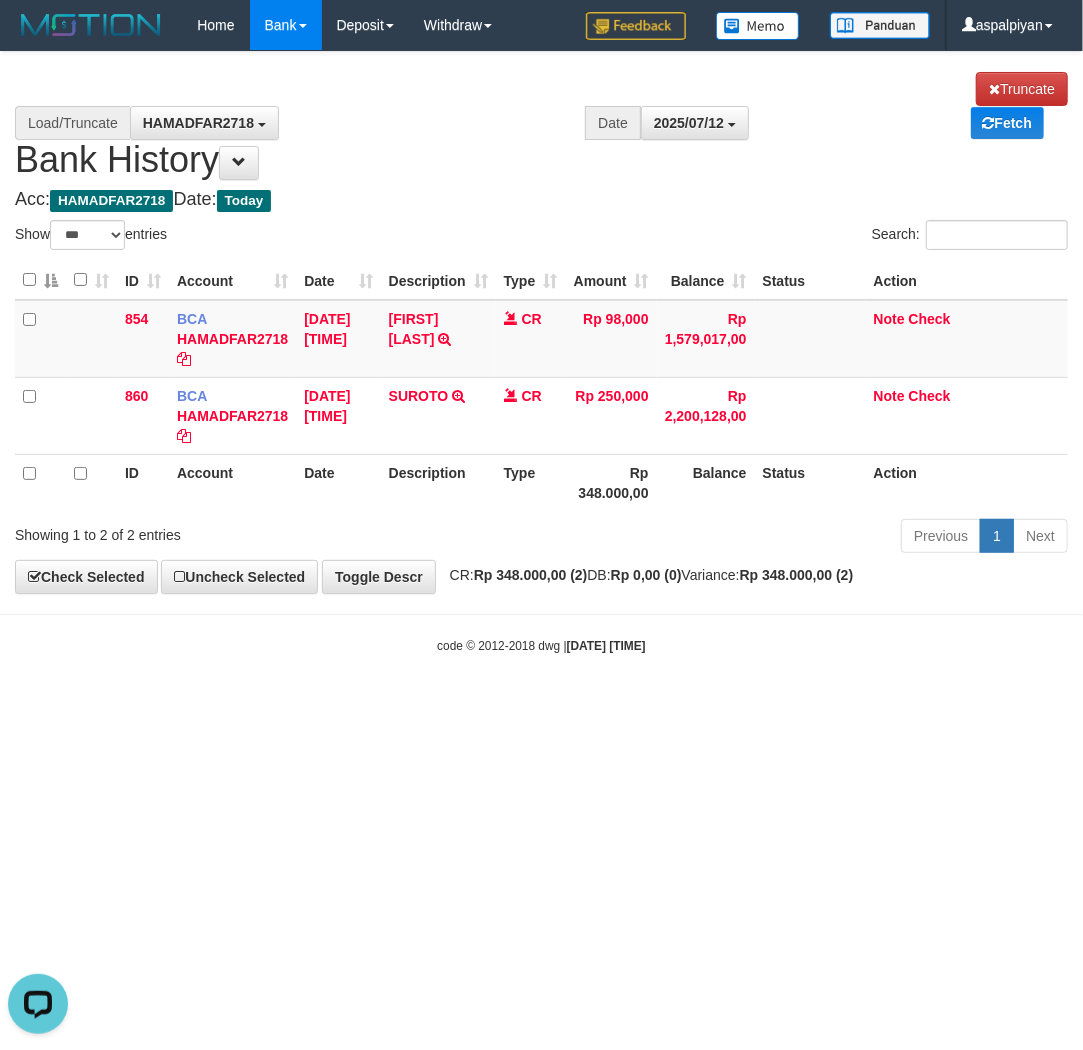 click on "Toggle navigation
Home
Bank
Account List
Load
By Website
Group
[ITOTO]													PRABUJITU
By Load Group (DPS)
Group asp-1
Mutasi Bank
Search
Sync
Note Mutasi
Deposit
DPS List" at bounding box center (541, 352) 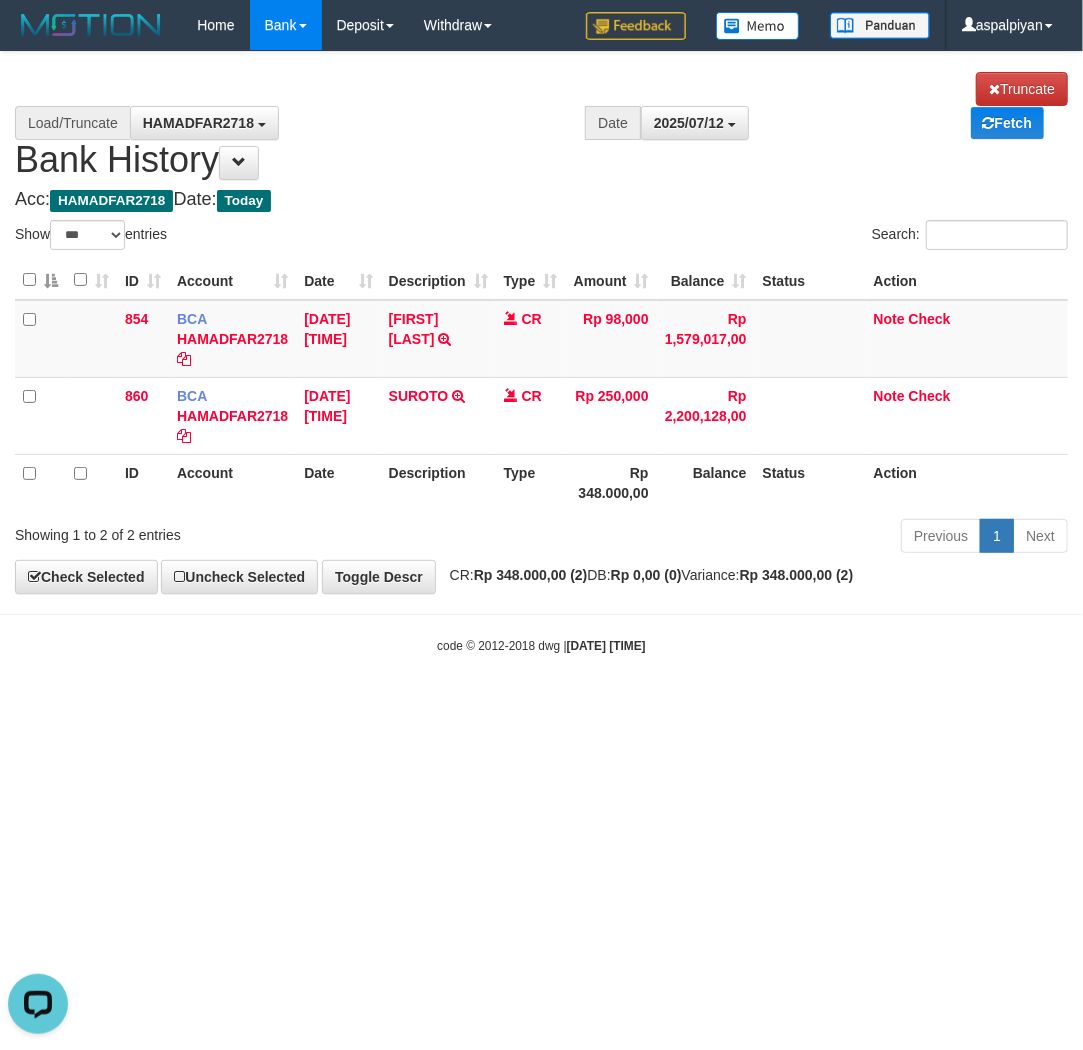 click on "Toggle navigation
Home
Bank
Account List
Load
By Website
Group
[ITOTO]													PRABUJITU
By Load Group (DPS)
Group asp-1
Mutasi Bank
Search
Sync
Note Mutasi
Deposit
DPS List" at bounding box center (541, 352) 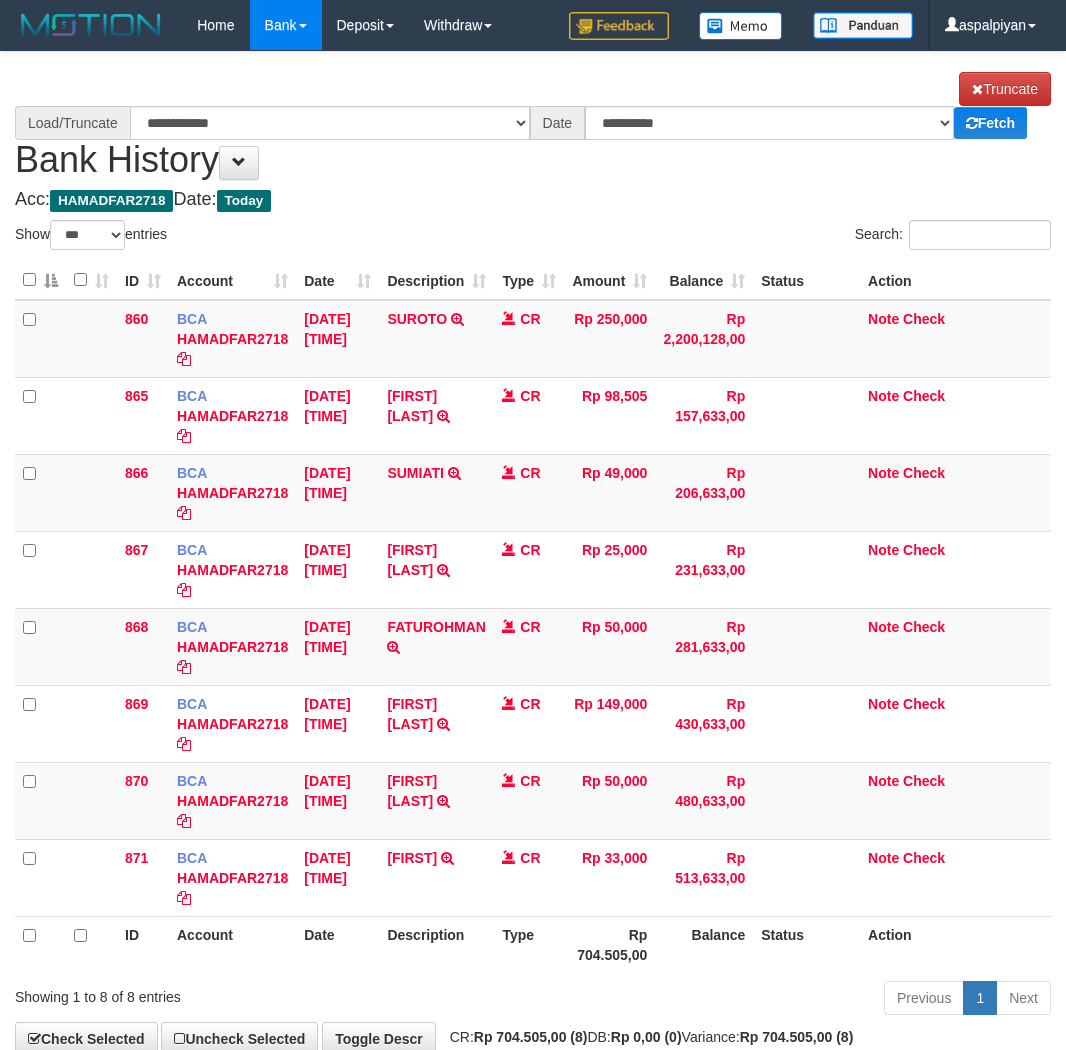 select on "***" 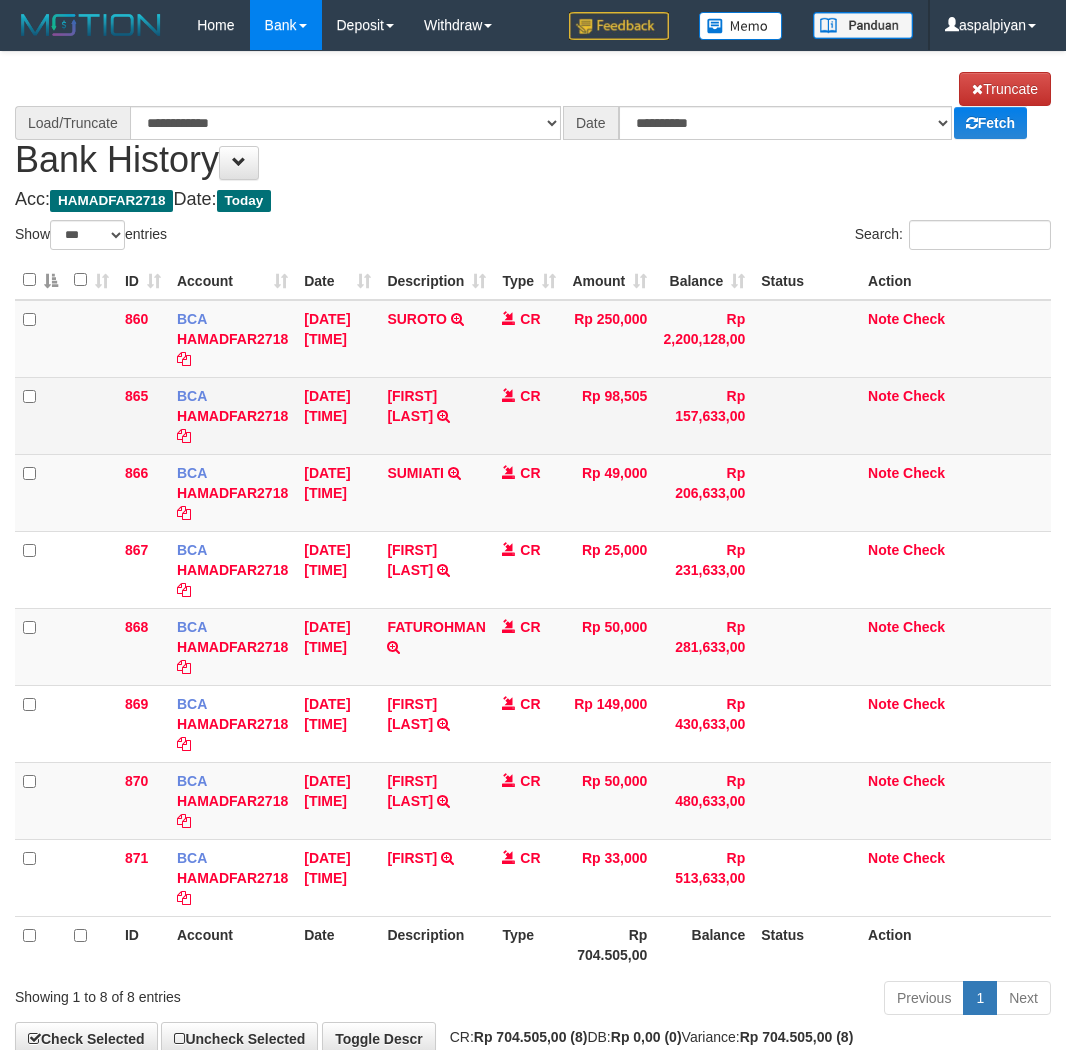 scroll, scrollTop: 0, scrollLeft: 0, axis: both 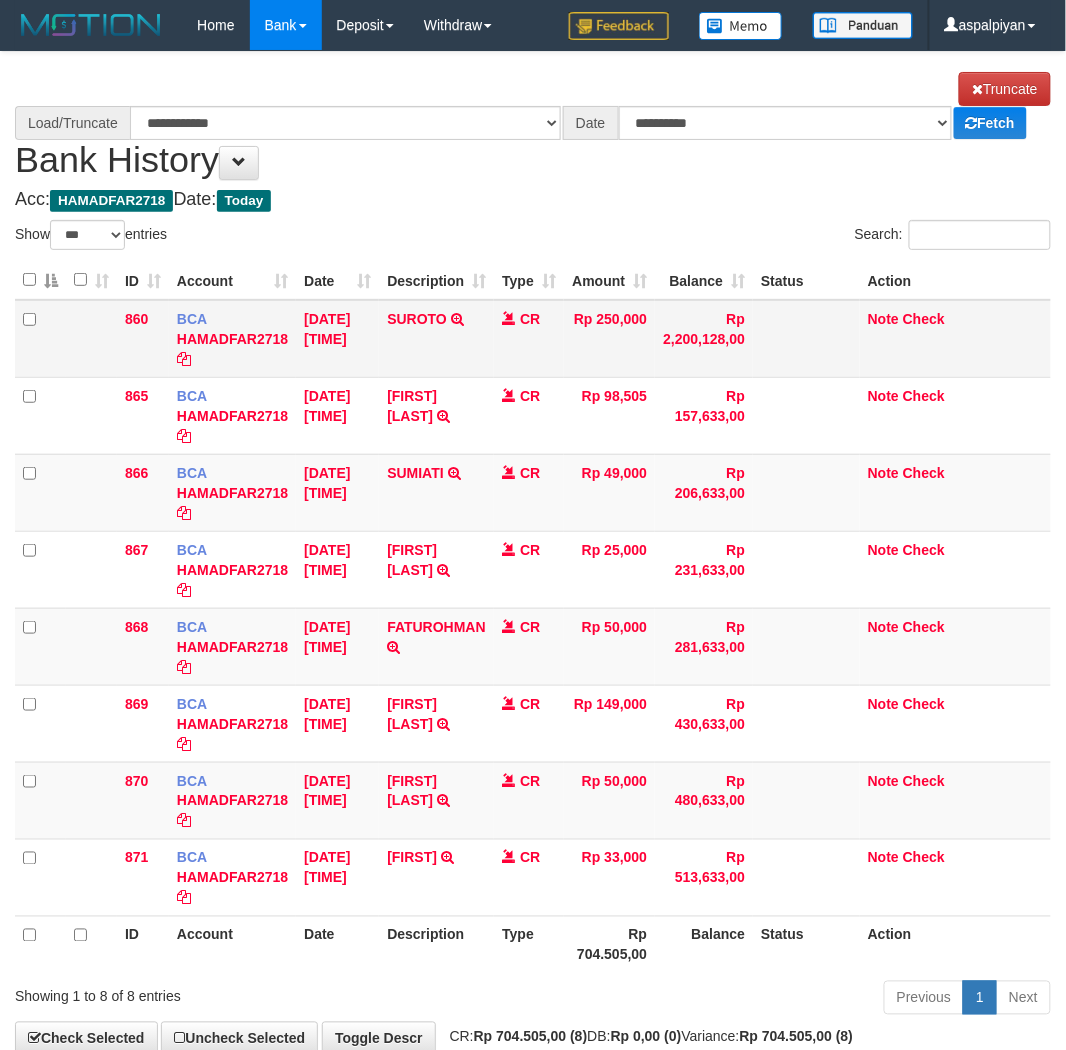 select on "****" 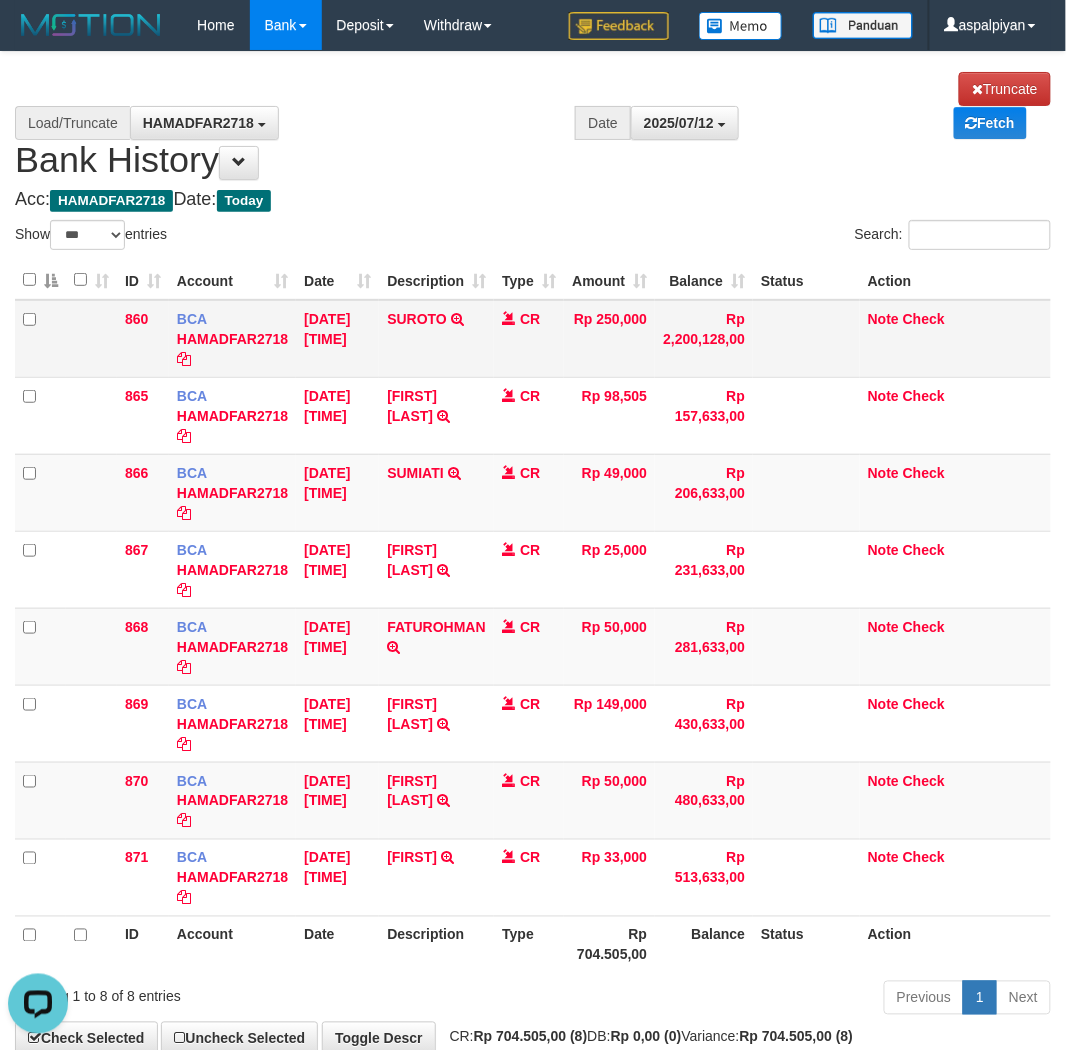 scroll, scrollTop: 0, scrollLeft: 0, axis: both 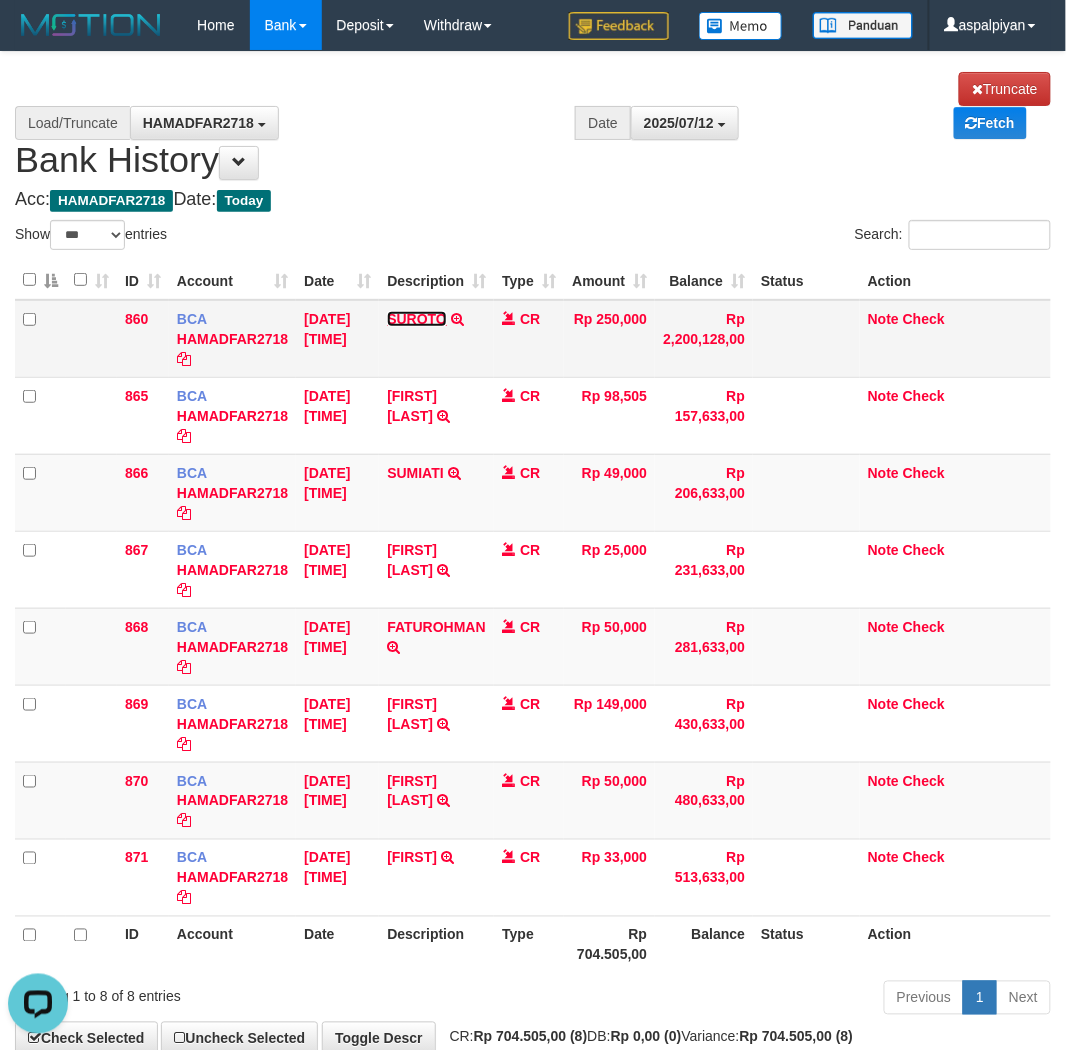 click on "SUROTO" at bounding box center (417, 319) 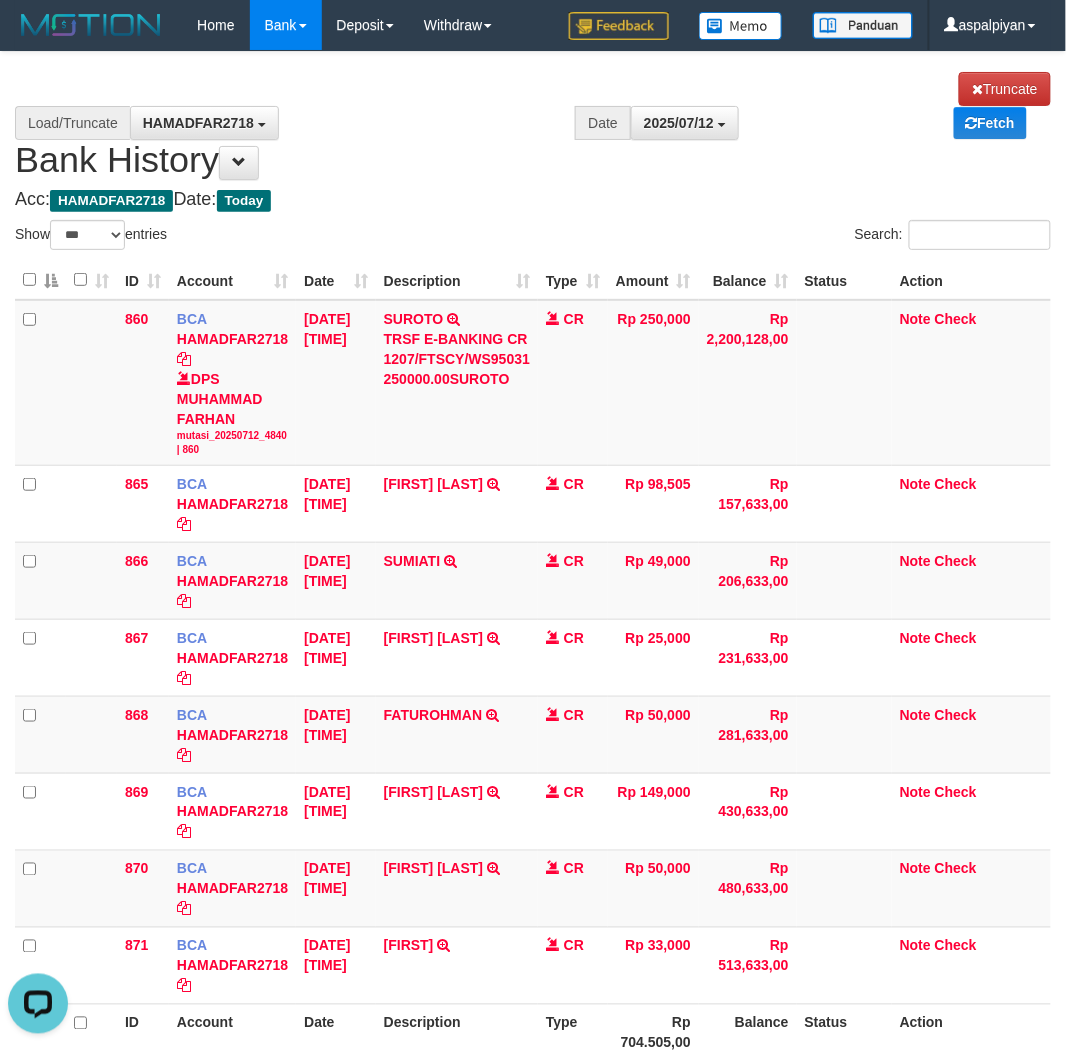 click on "**********" at bounding box center [533, 598] 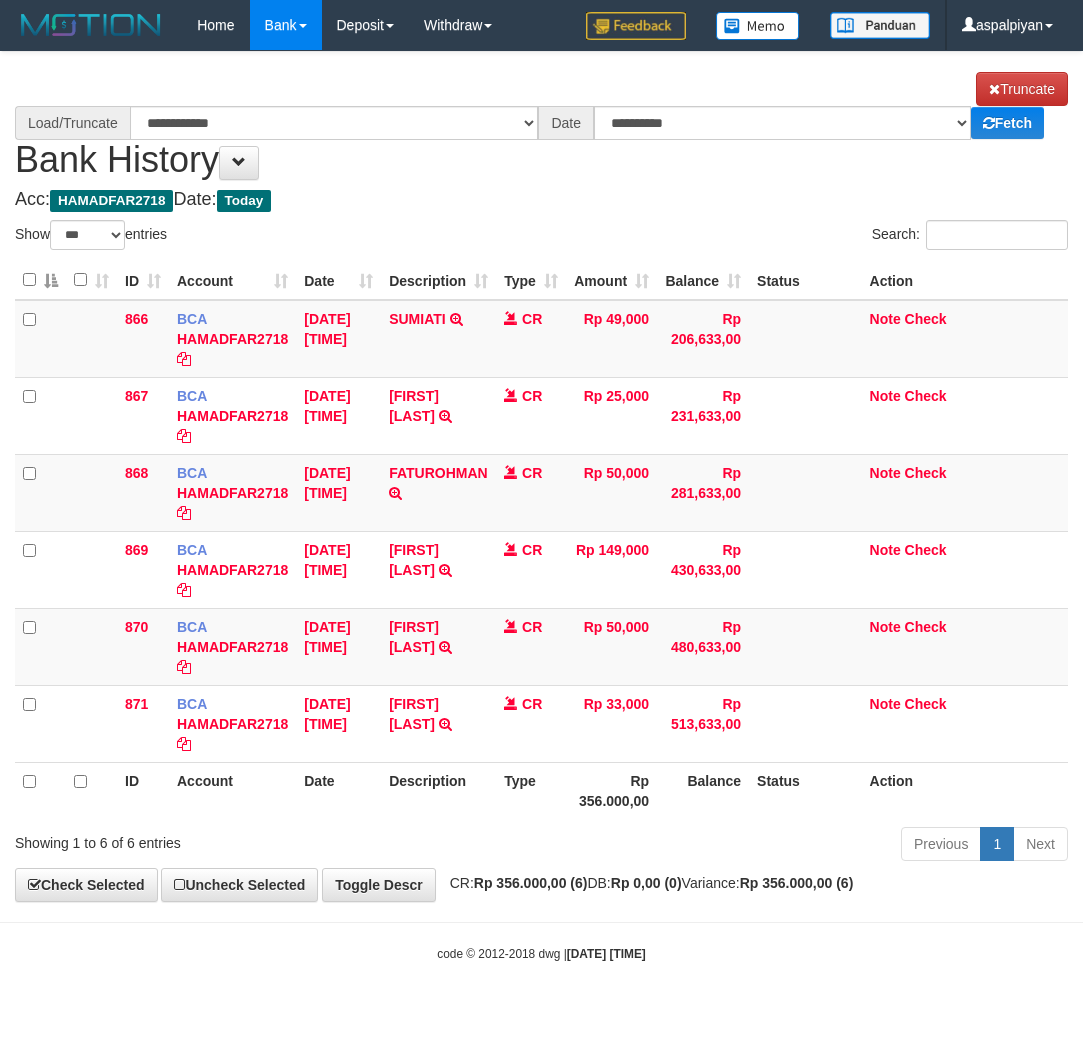 select on "***" 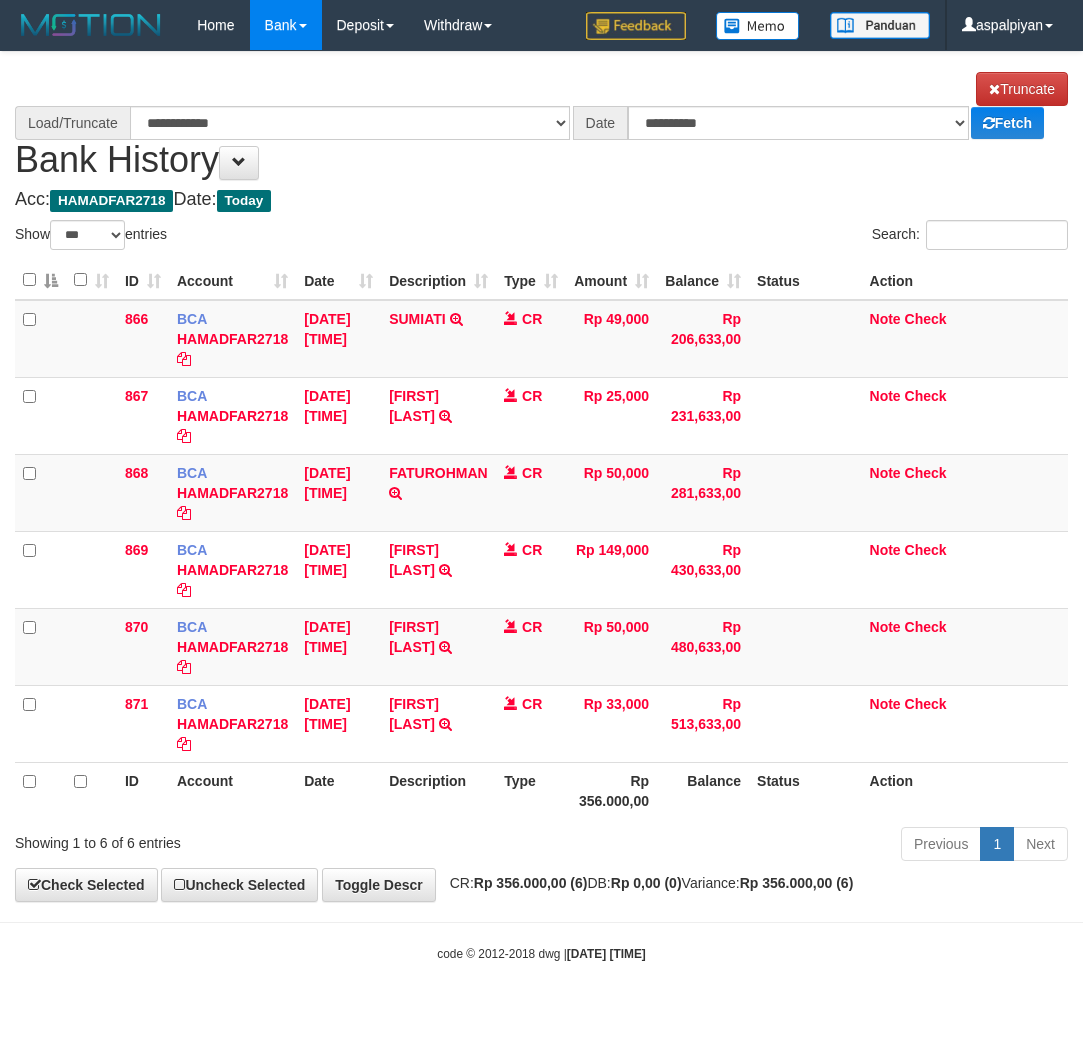 scroll, scrollTop: 0, scrollLeft: 0, axis: both 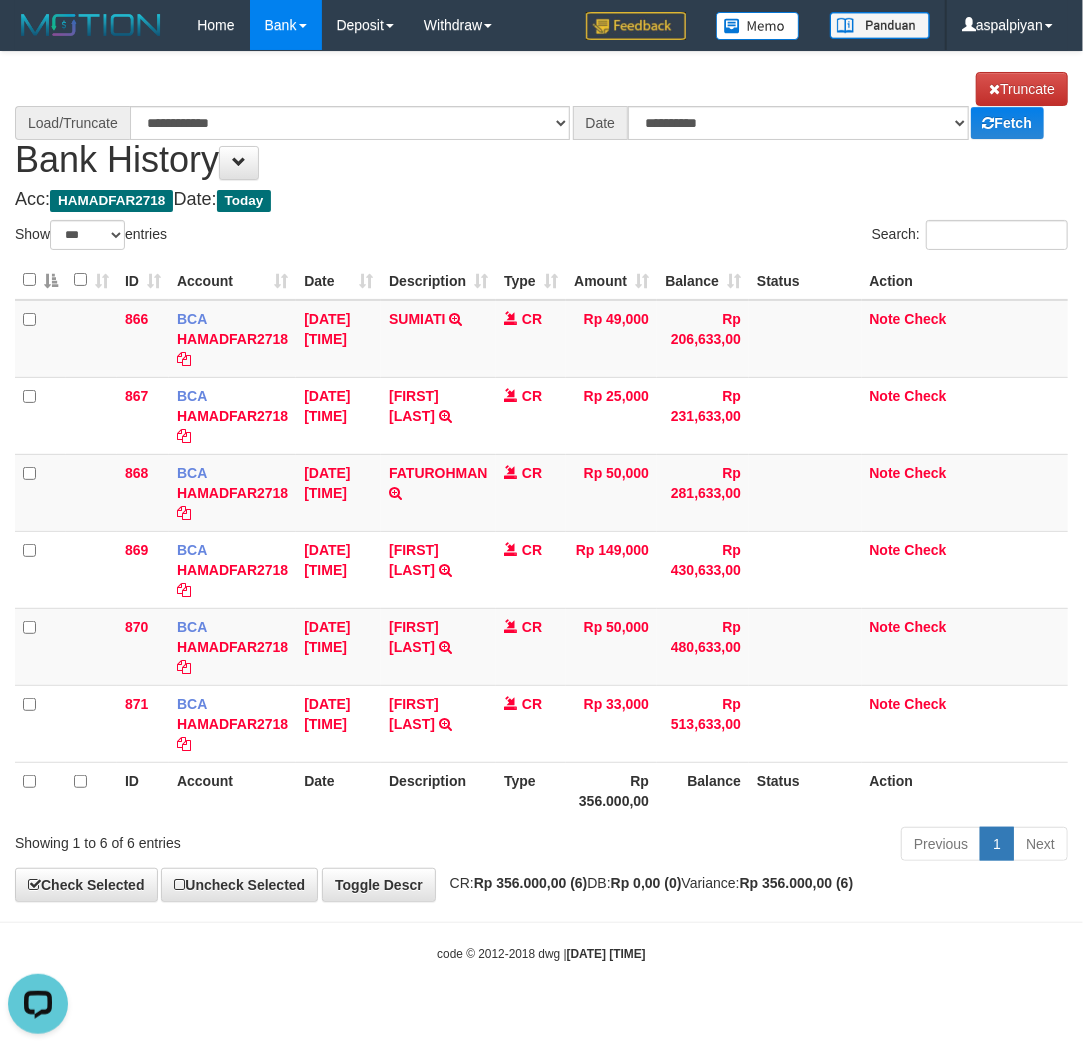 select on "****" 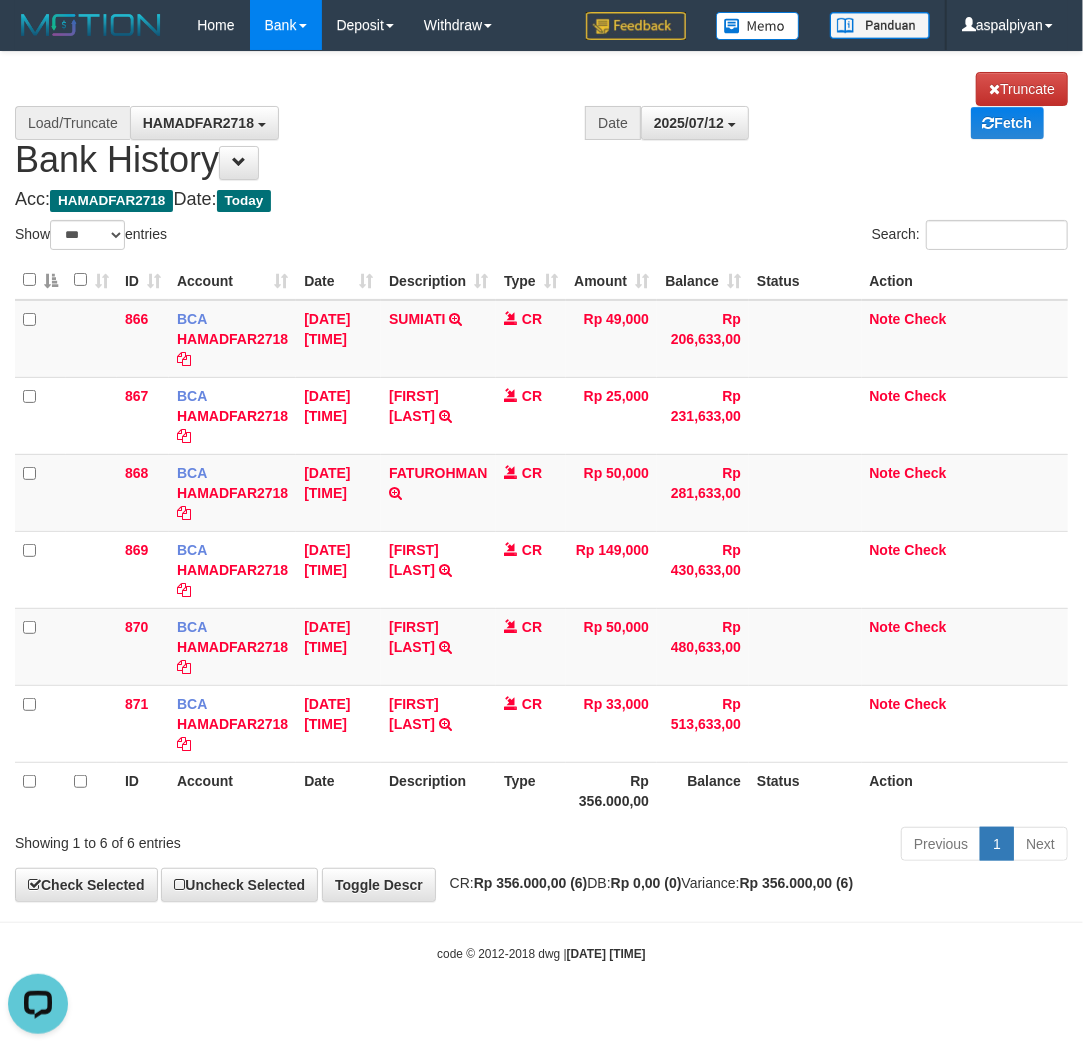 click on "**********" at bounding box center [541, 476] 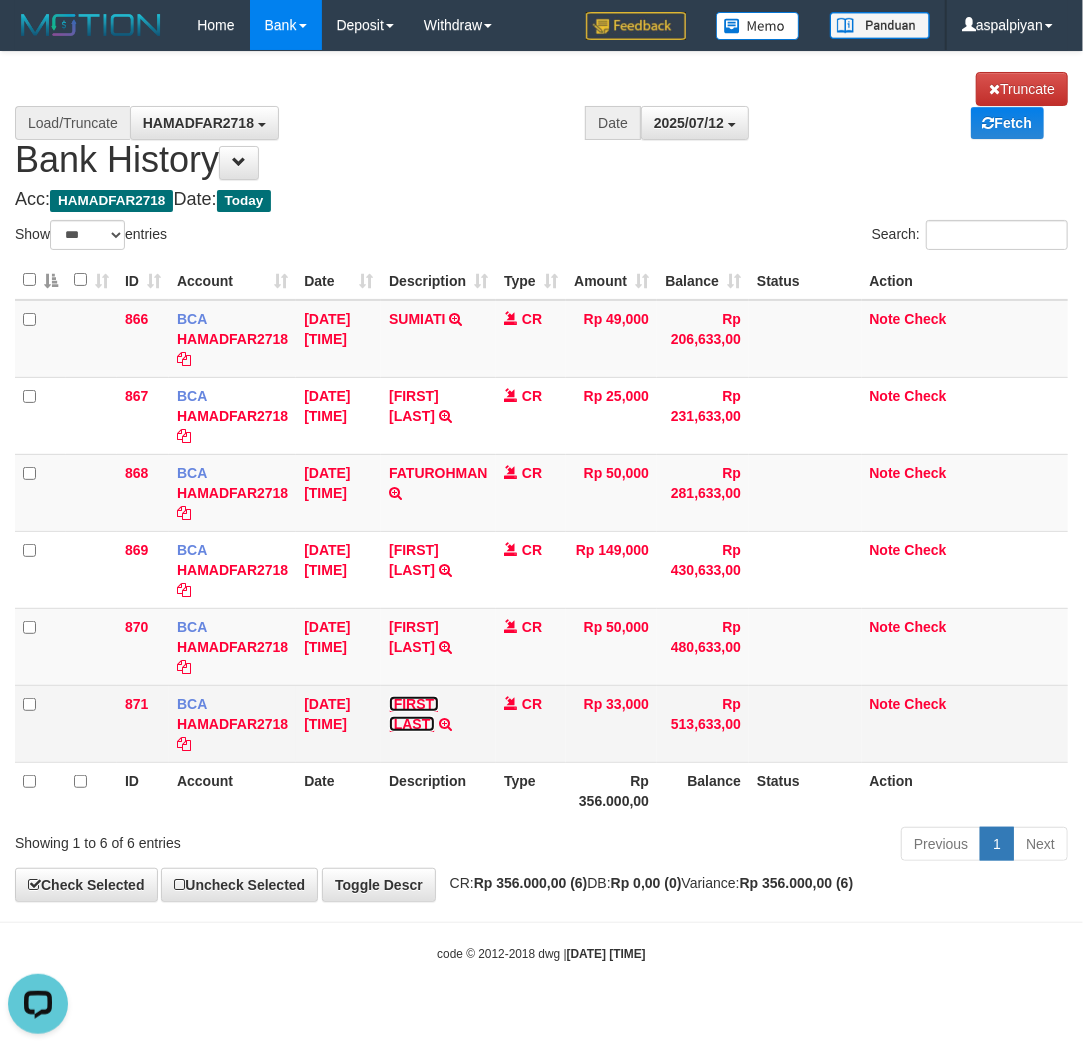 click on "[FIRST] [LAST]" at bounding box center [414, 714] 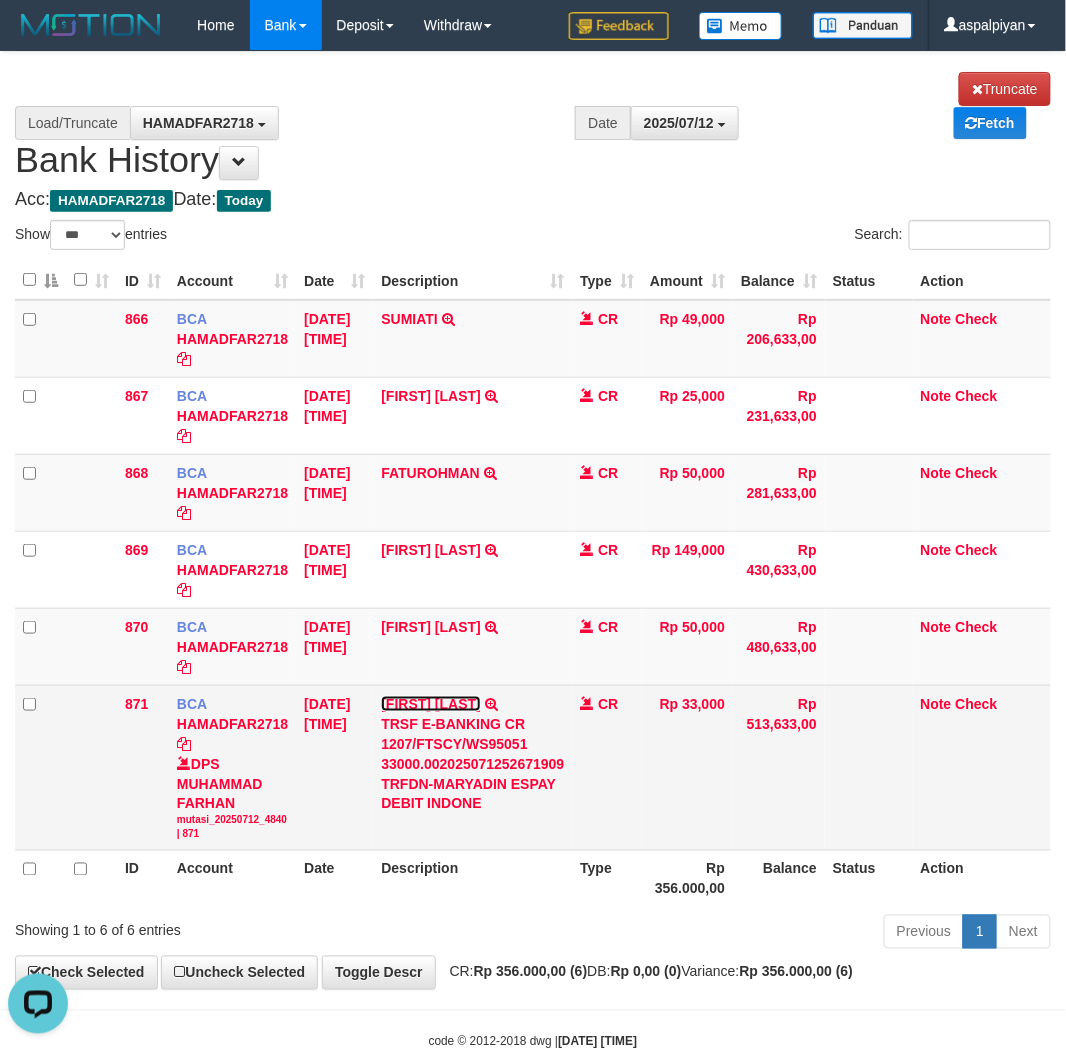 click on "[FIRST] [LAST]" at bounding box center (431, 704) 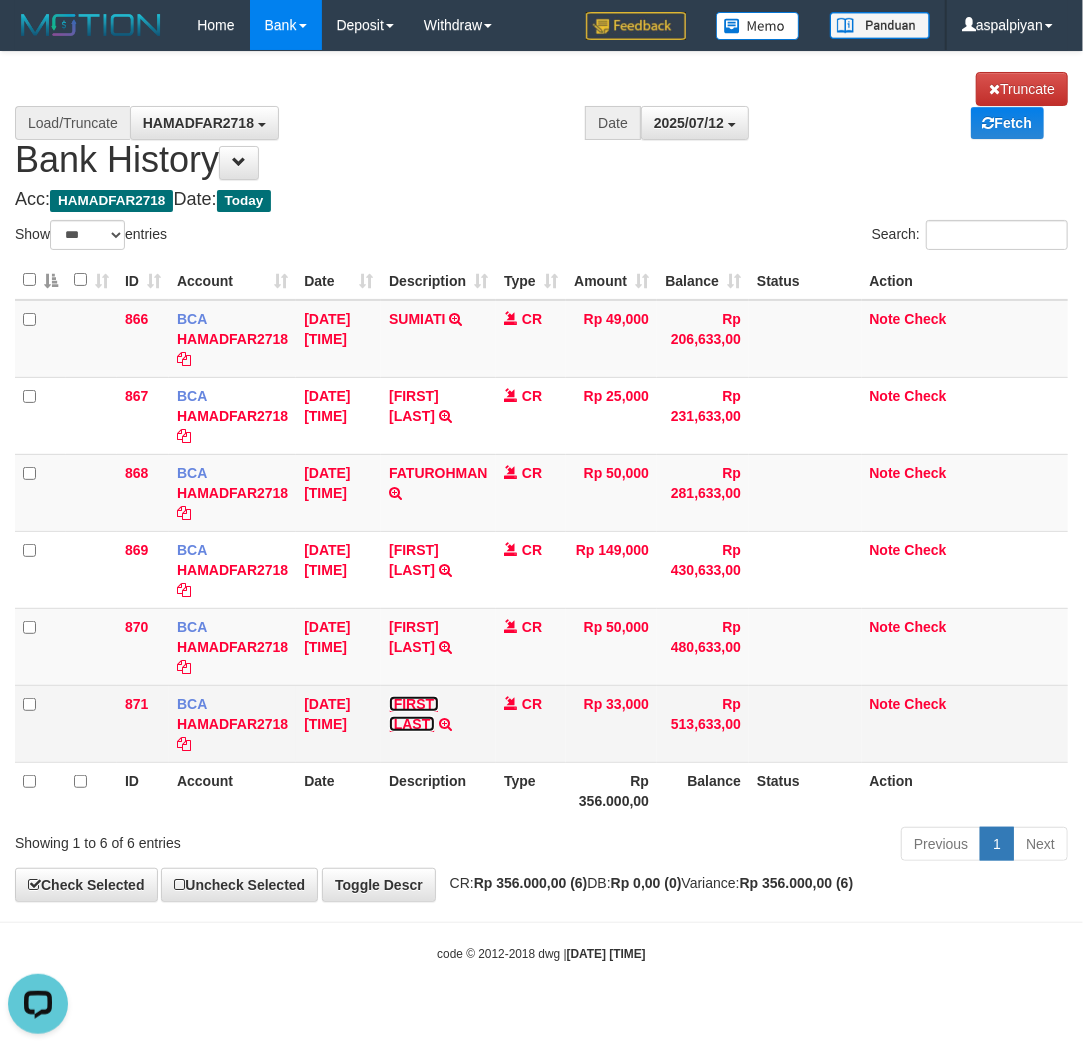 click on "[FULL NAME]" at bounding box center (414, 714) 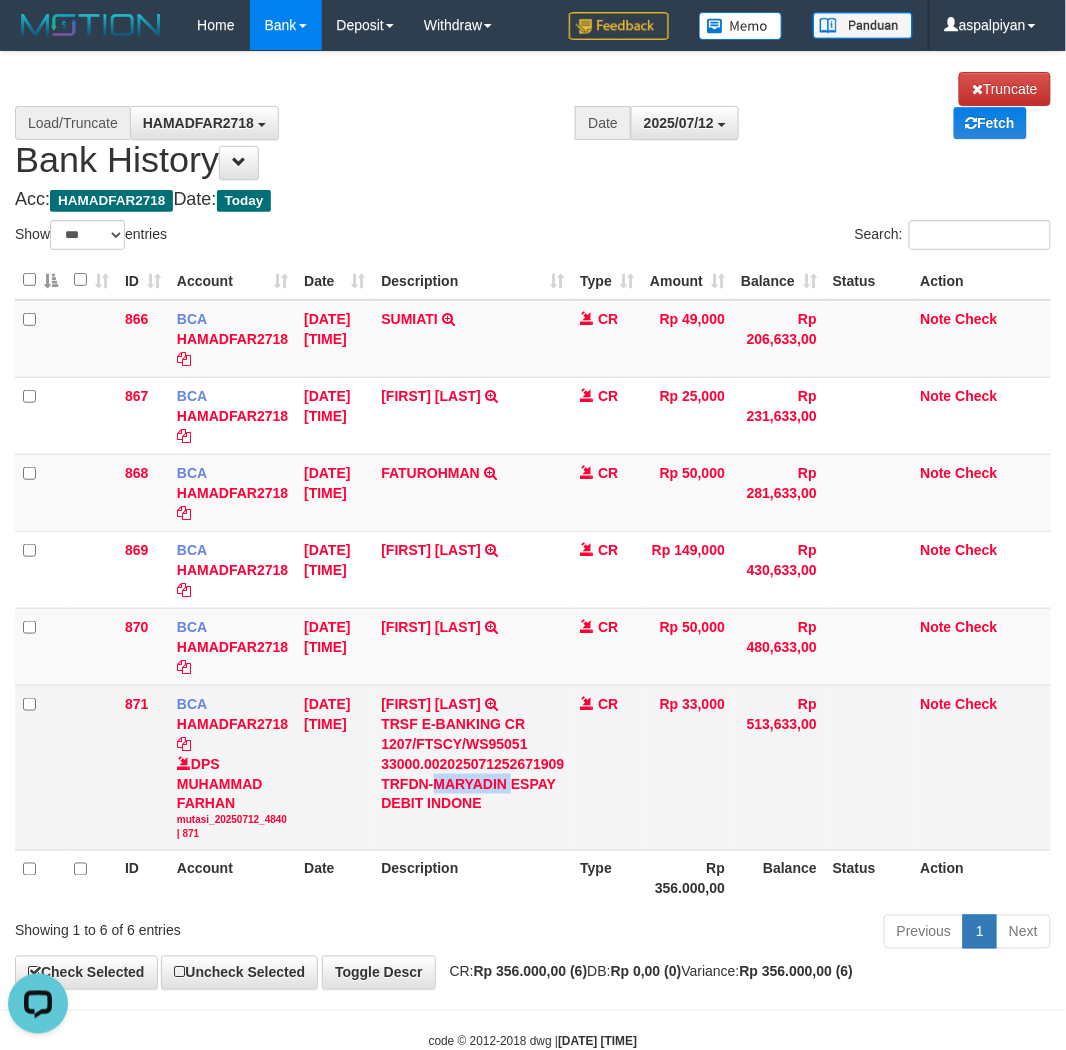 drag, startPoint x: 446, startPoint y: 782, endPoint x: 520, endPoint y: 782, distance: 74 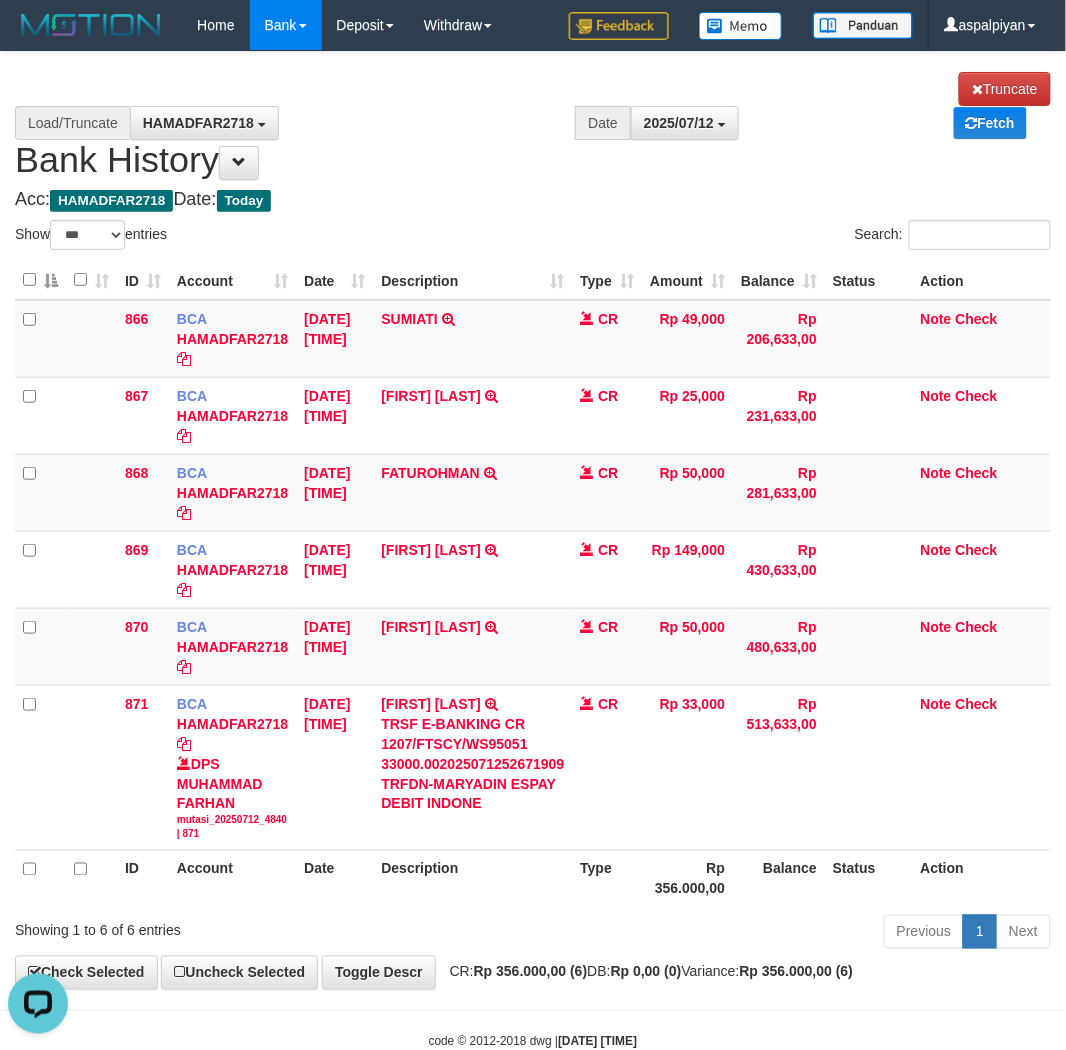 click on "**********" at bounding box center (533, 126) 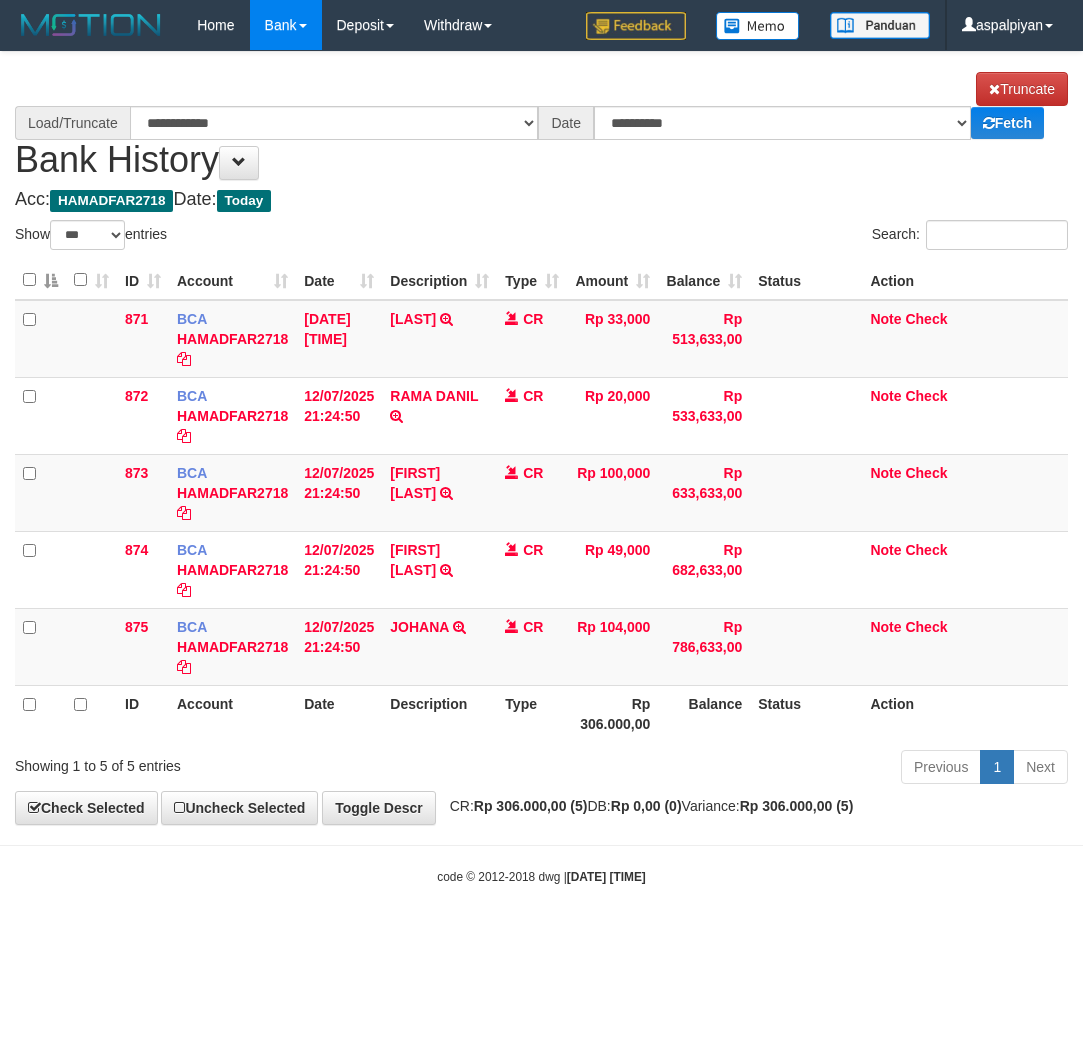 select on "***" 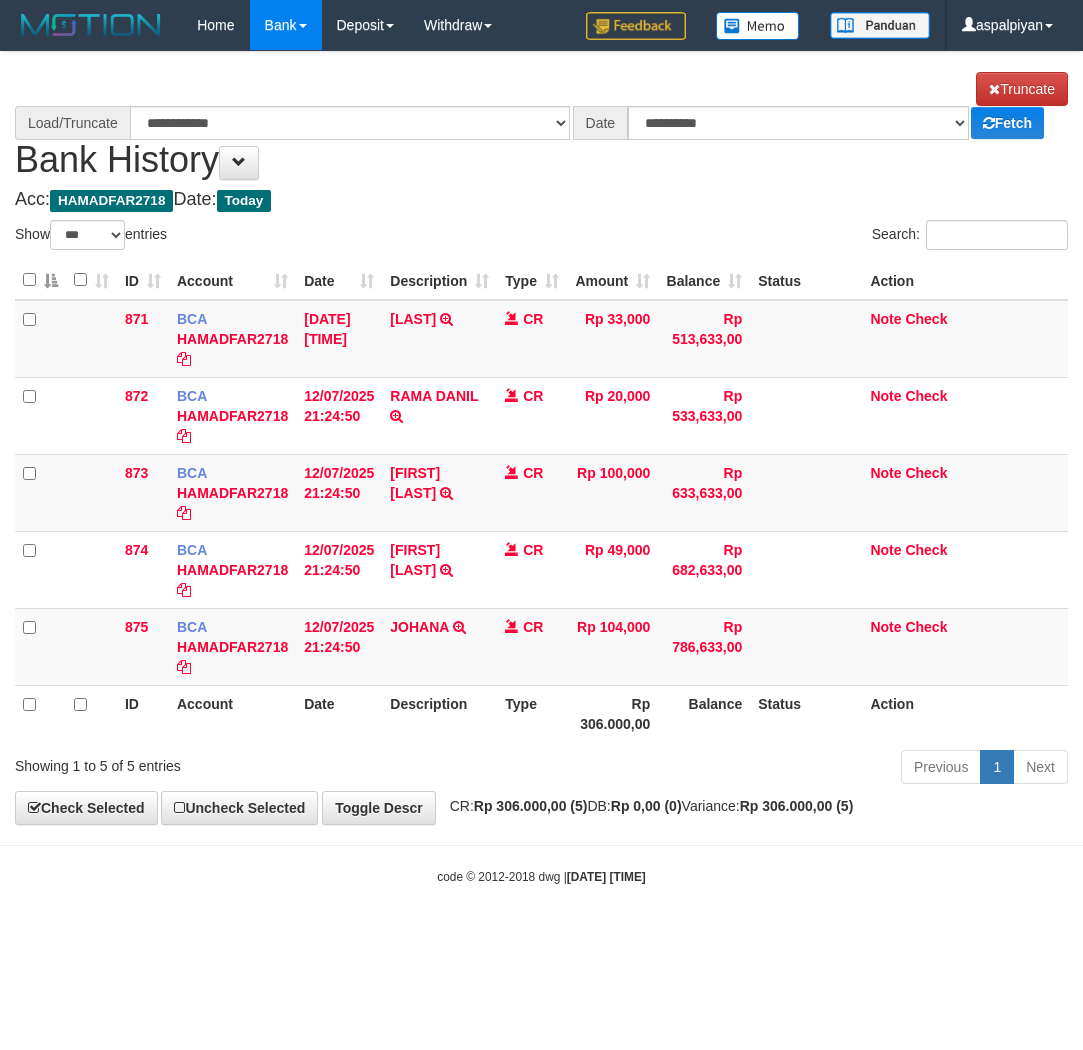 scroll, scrollTop: 0, scrollLeft: 0, axis: both 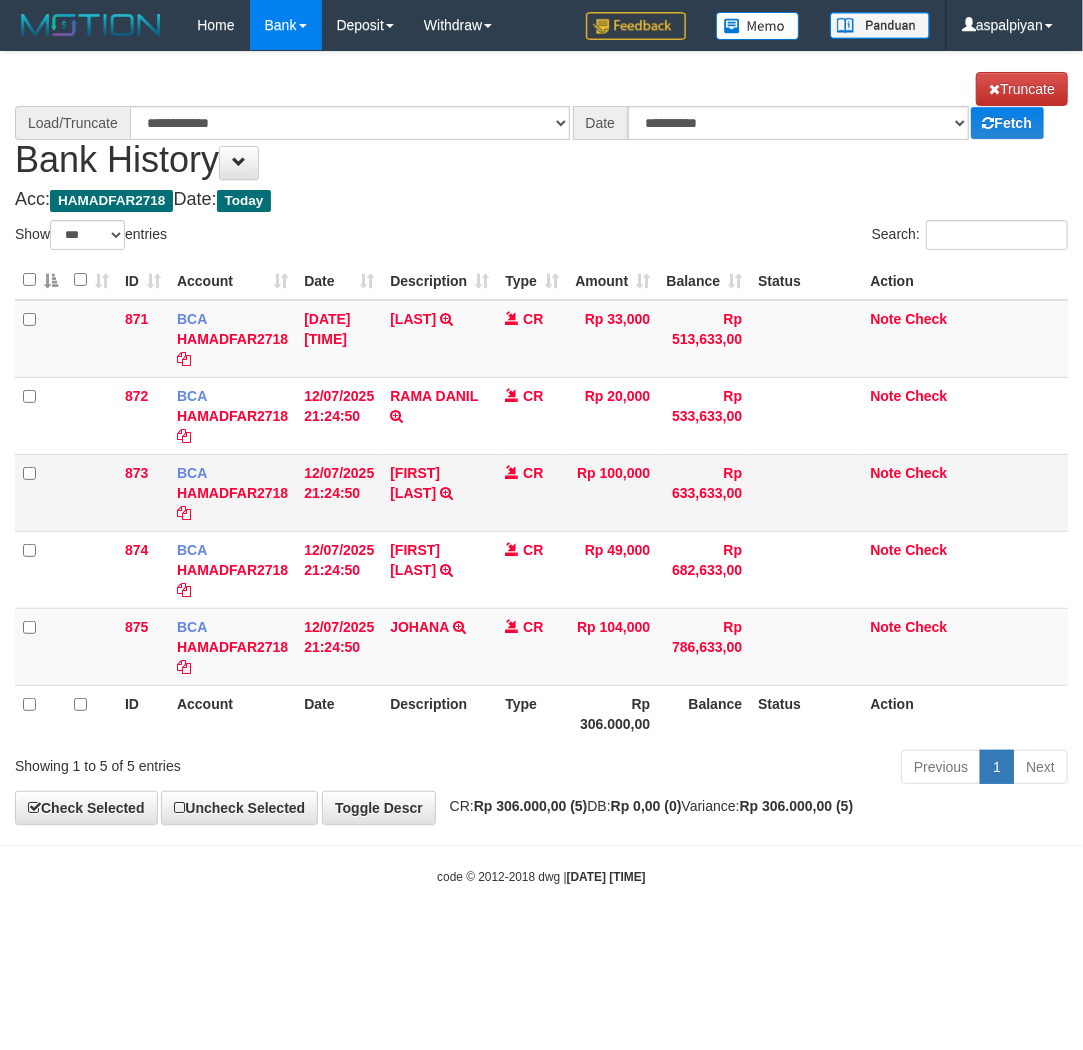 select on "****" 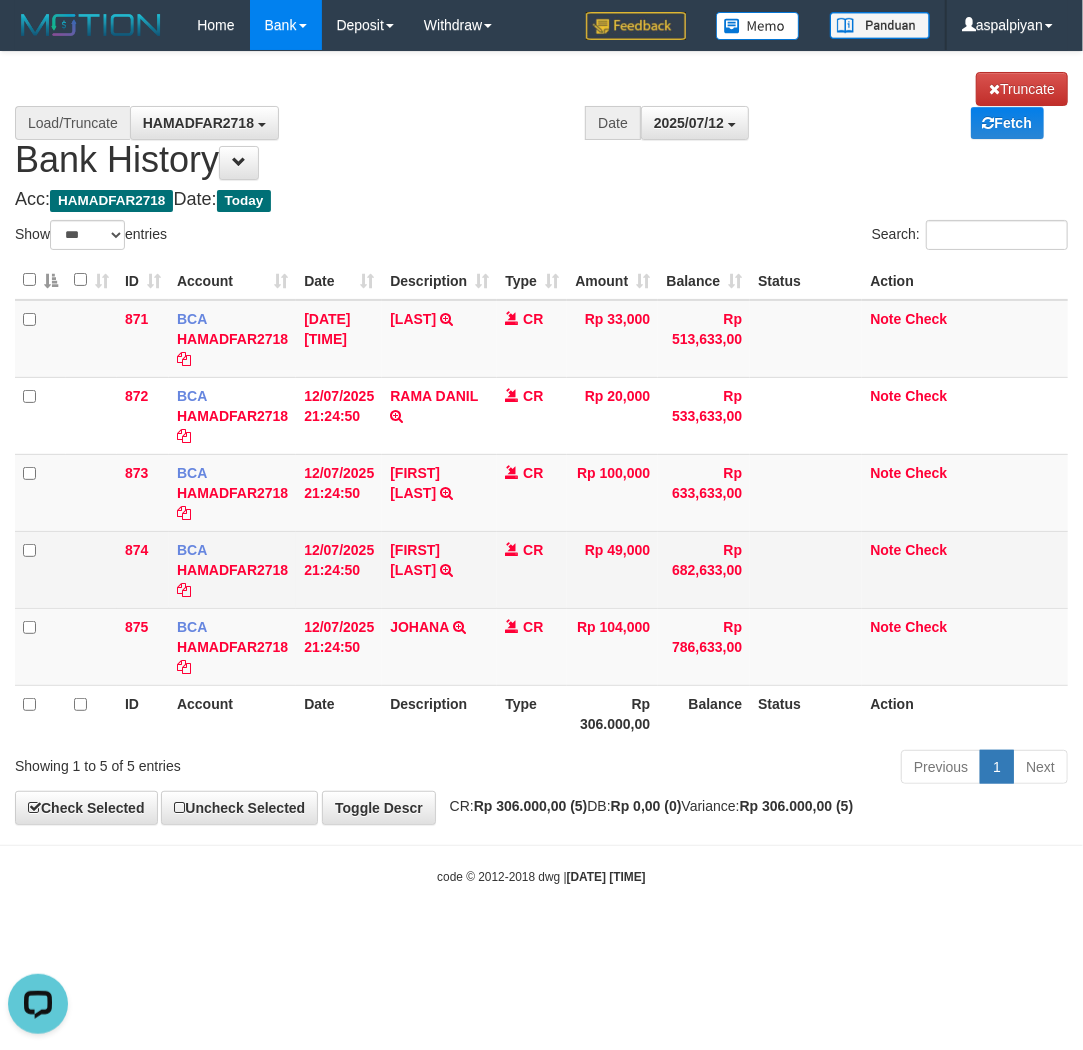 scroll, scrollTop: 0, scrollLeft: 0, axis: both 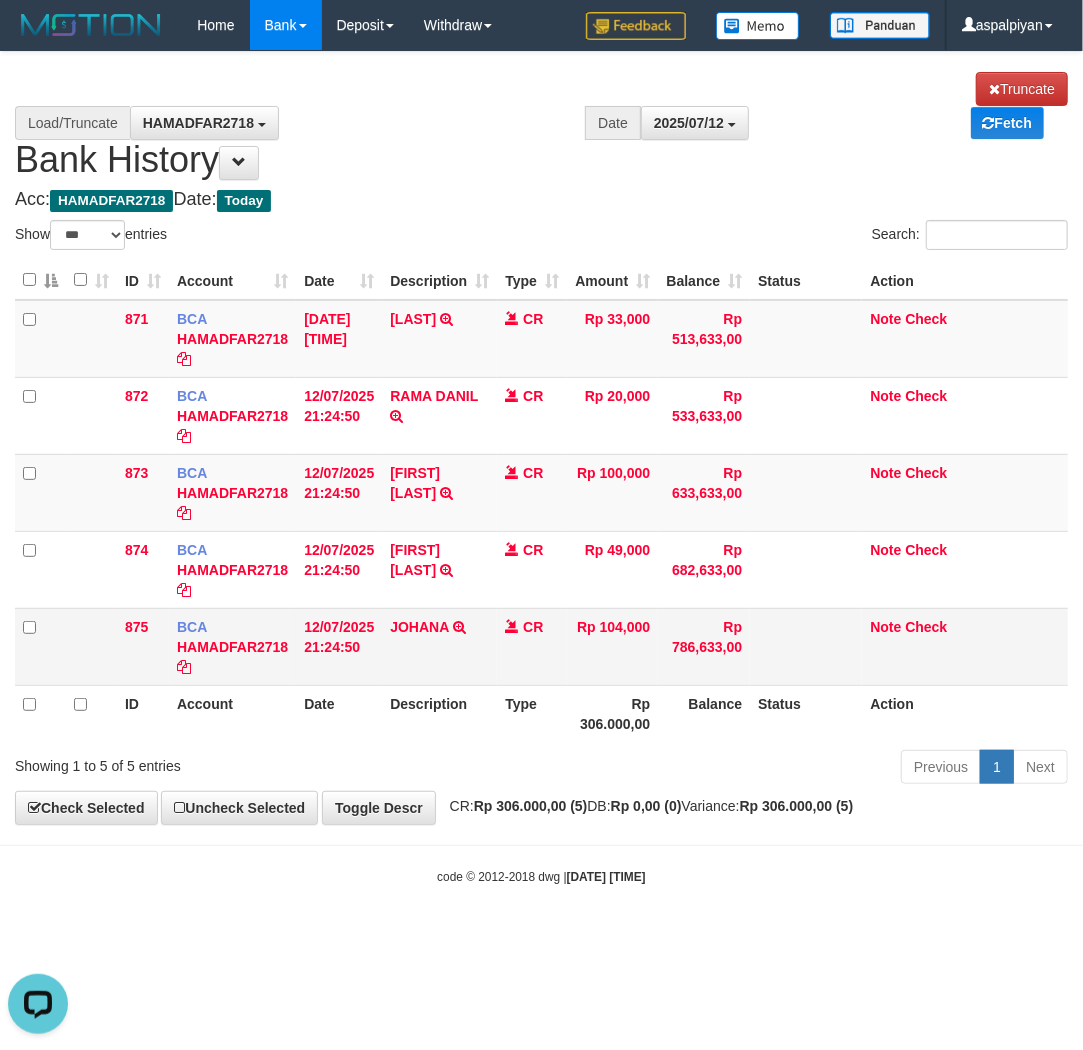 click on "JOHANA       TRSF E-BANKING CR 1207/FTSCY/WS95051
104000.002025071272717549 TRFDN-JOHANA ESPAY DEBIT INDONE" at bounding box center [439, 646] 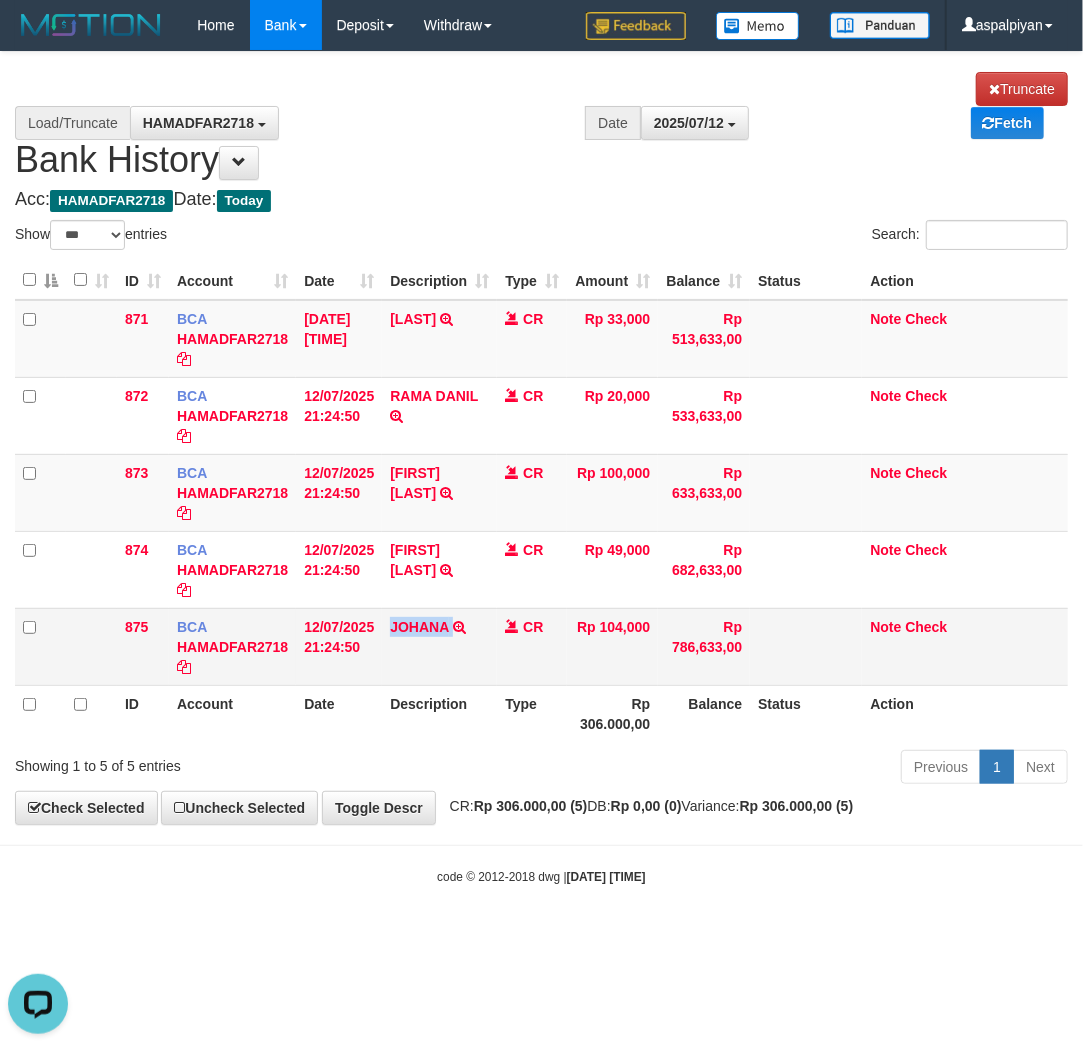 click on "JOHANA       TRSF E-BANKING CR 1207/FTSCY/WS95051
104000.002025071272717549 TRFDN-JOHANA ESPAY DEBIT INDONE" at bounding box center (439, 646) 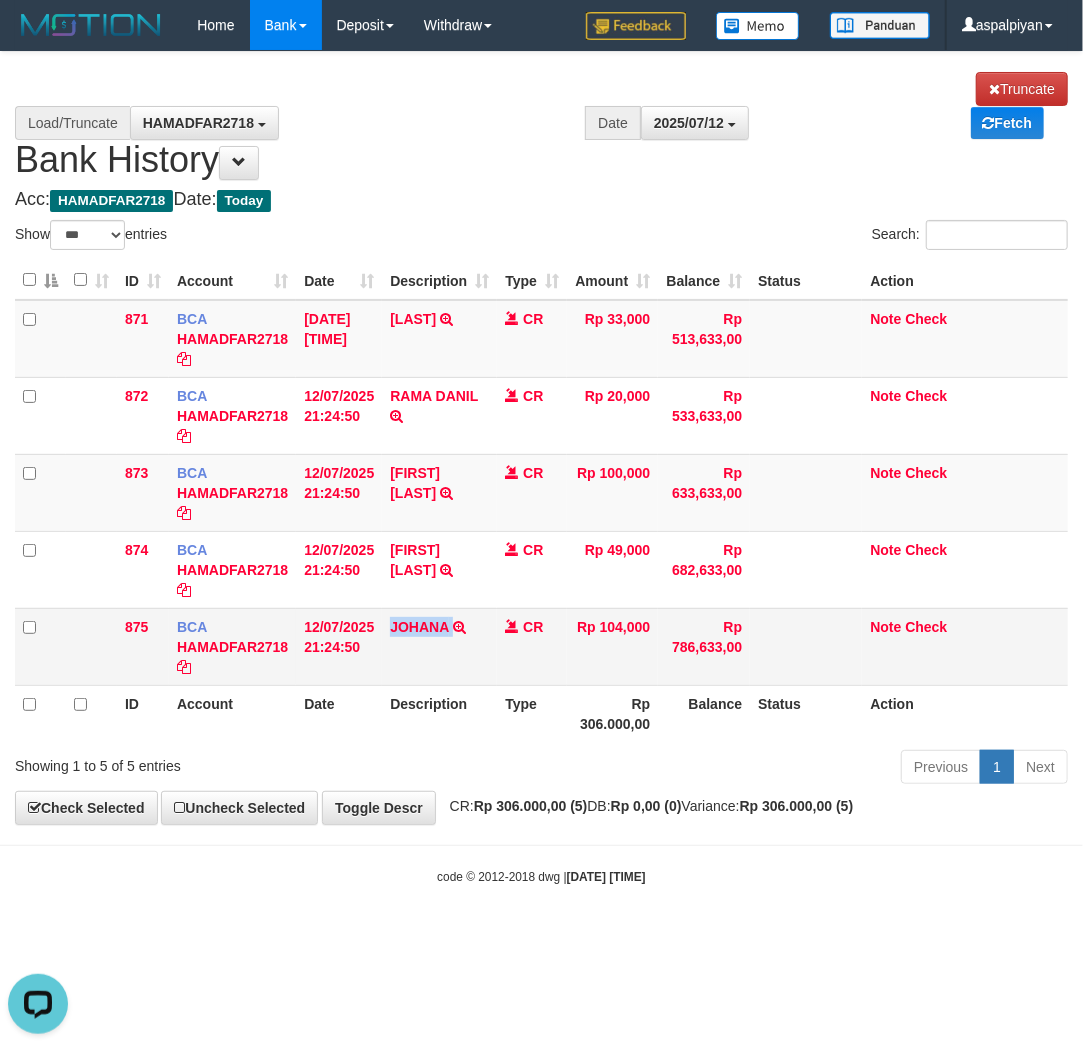 click on "JOHANA       TRSF E-BANKING CR 1207/FTSCY/WS95051
104000.002025071272717549 TRFDN-JOHANA ESPAY DEBIT INDONE" at bounding box center [439, 646] 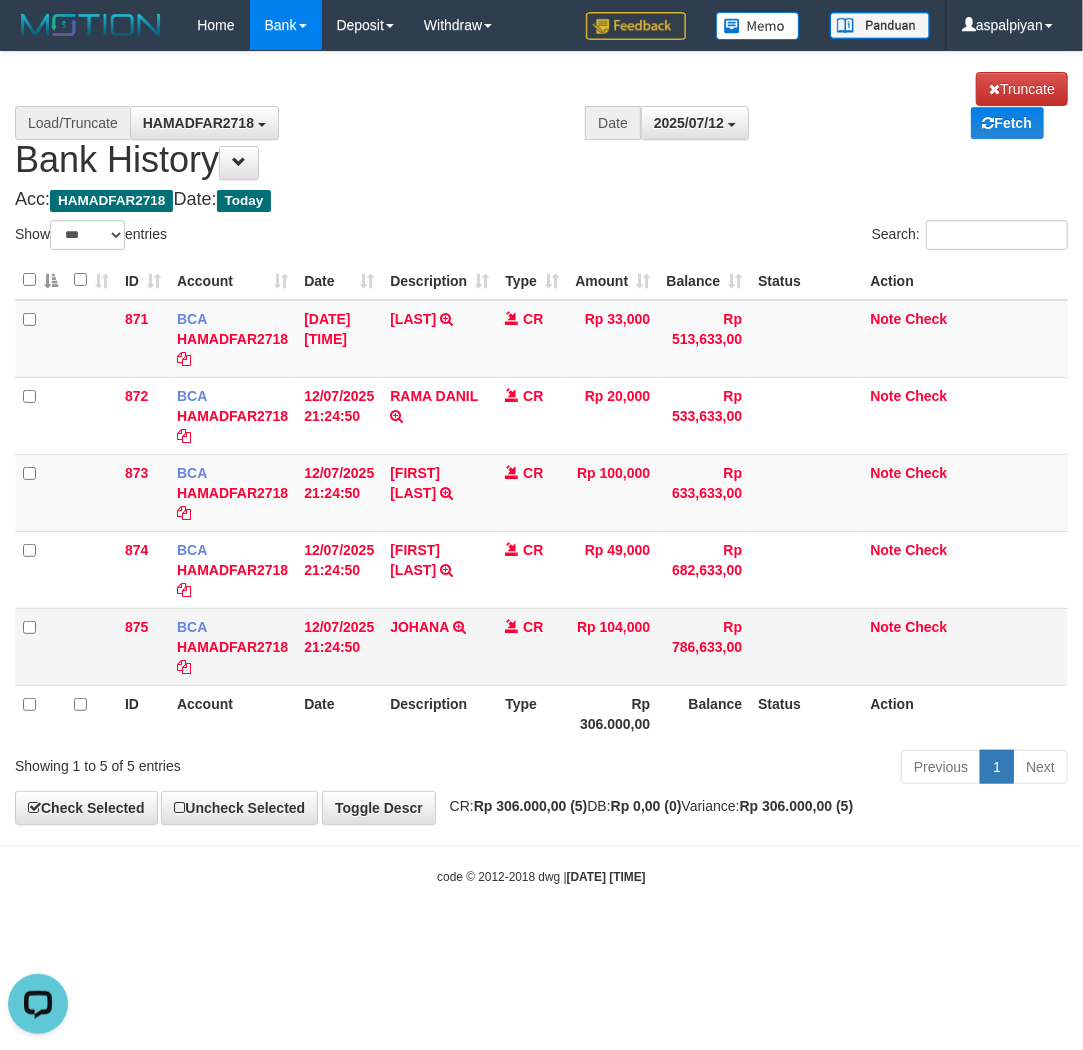 click on "JOHANA       TRSF E-BANKING CR 1207/FTSCY/WS95051
104000.002025071272717549 TRFDN-JOHANA ESPAY DEBIT INDONE" at bounding box center [439, 646] 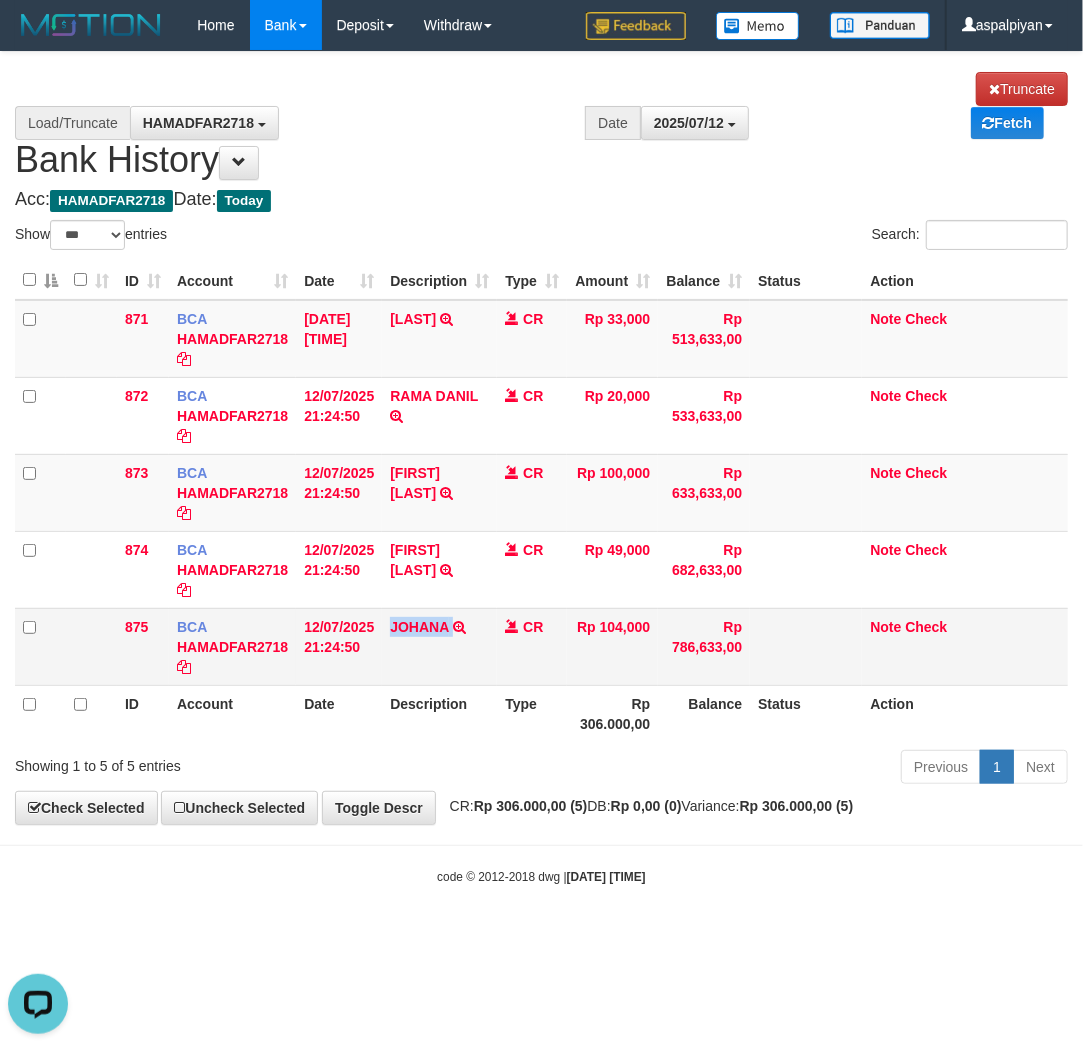 click on "JOHANA       TRSF E-BANKING CR 1207/FTSCY/WS95051
104000.002025071272717549 TRFDN-JOHANA ESPAY DEBIT INDONE" at bounding box center (439, 646) 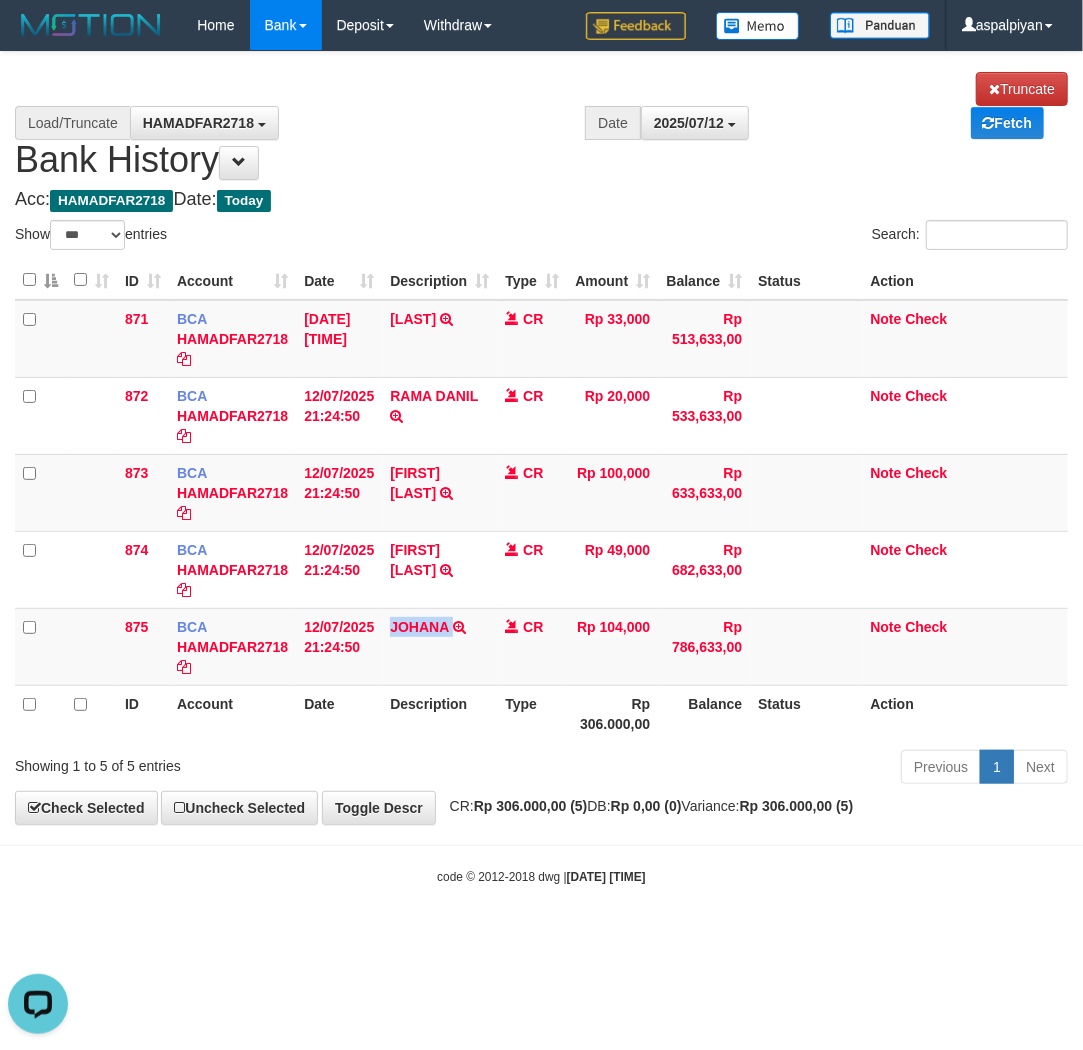 copy on "JOHANA" 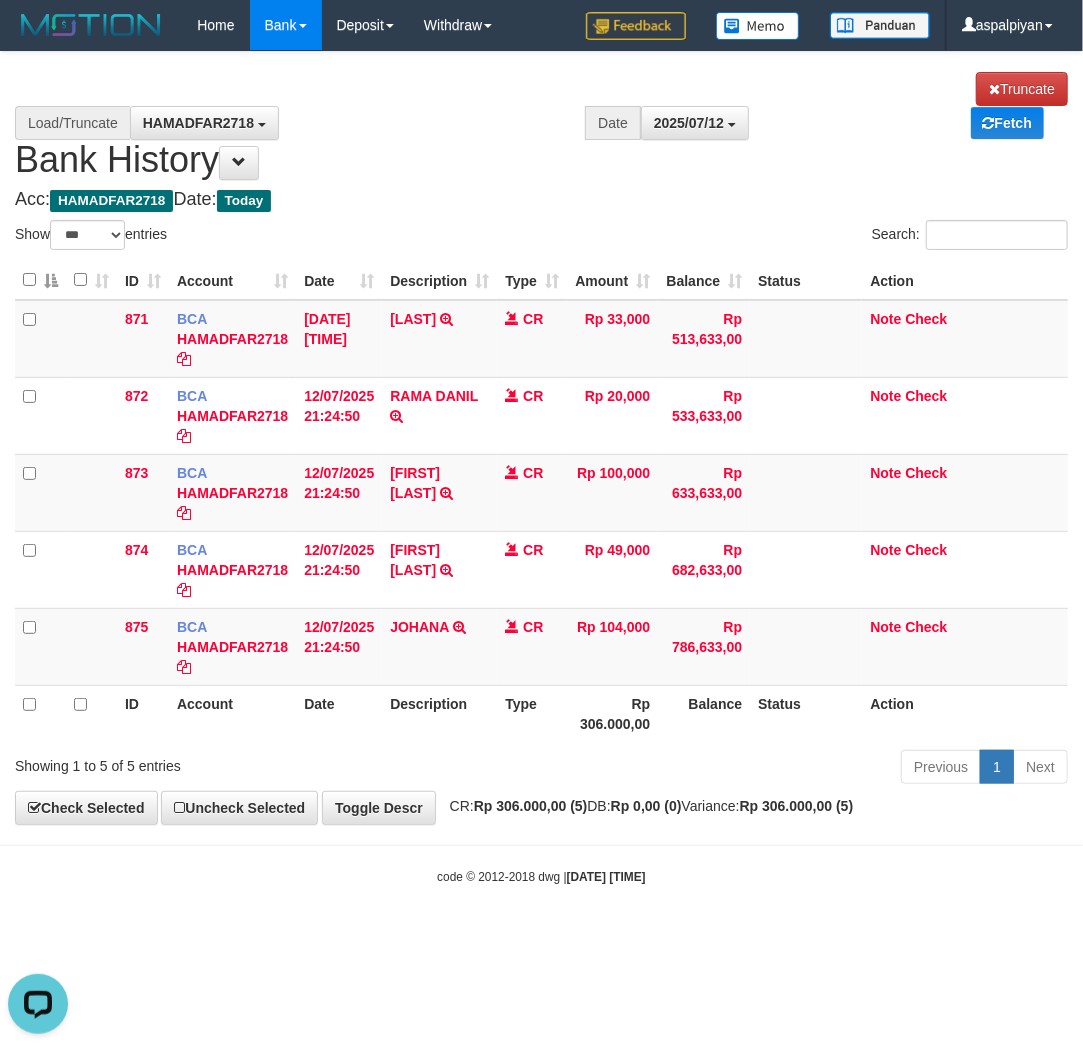 click on "Toggle navigation
Home
Bank
Account List
Load
By Website
Group
[ITOTO]													PRABUJITU
By Load Group (DPS)
Group asp-1
Mutasi Bank
Search
Sync
Note Mutasi
Deposit
DPS Fetch -" at bounding box center (541, 468) 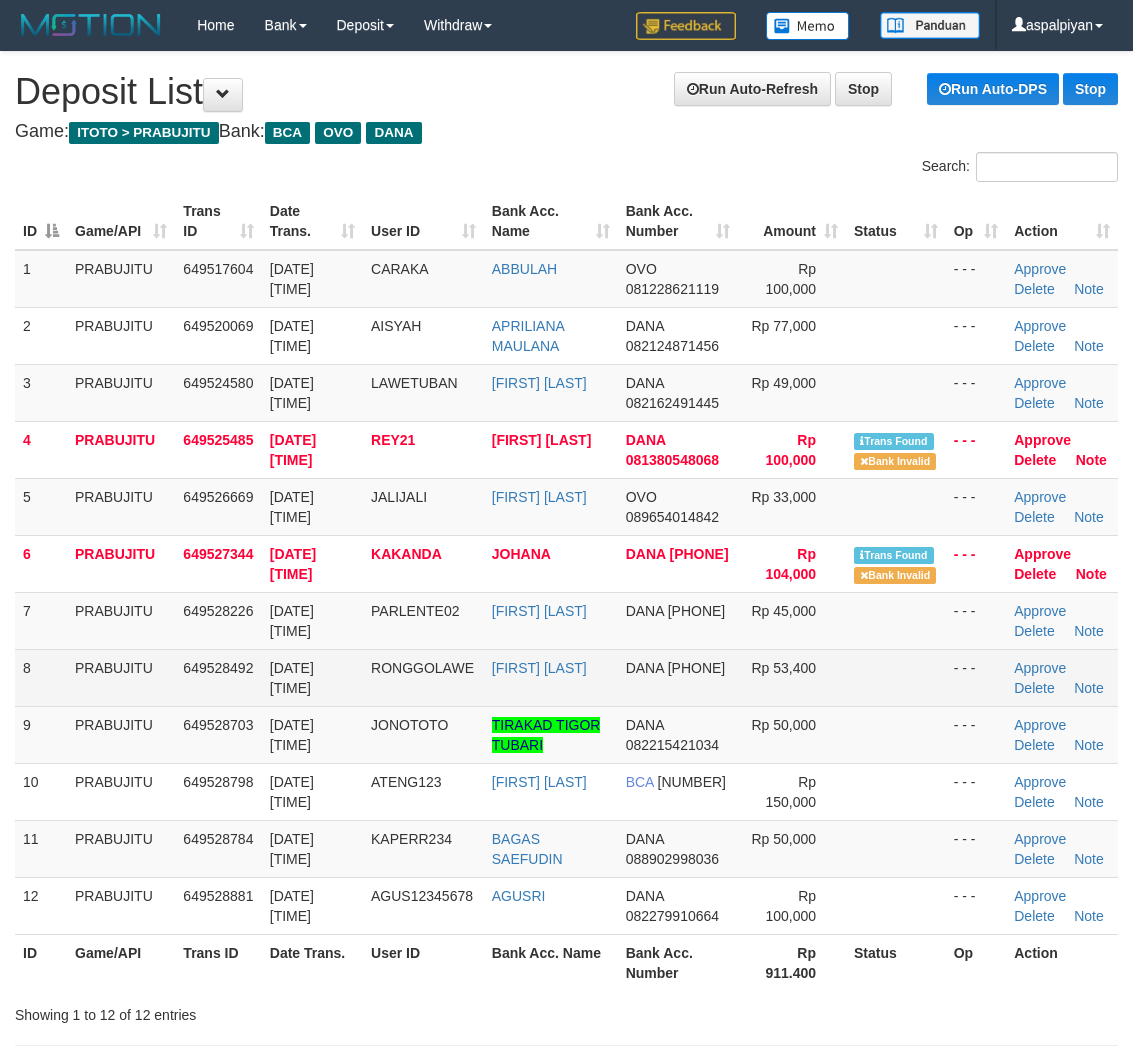 scroll, scrollTop: 0, scrollLeft: 0, axis: both 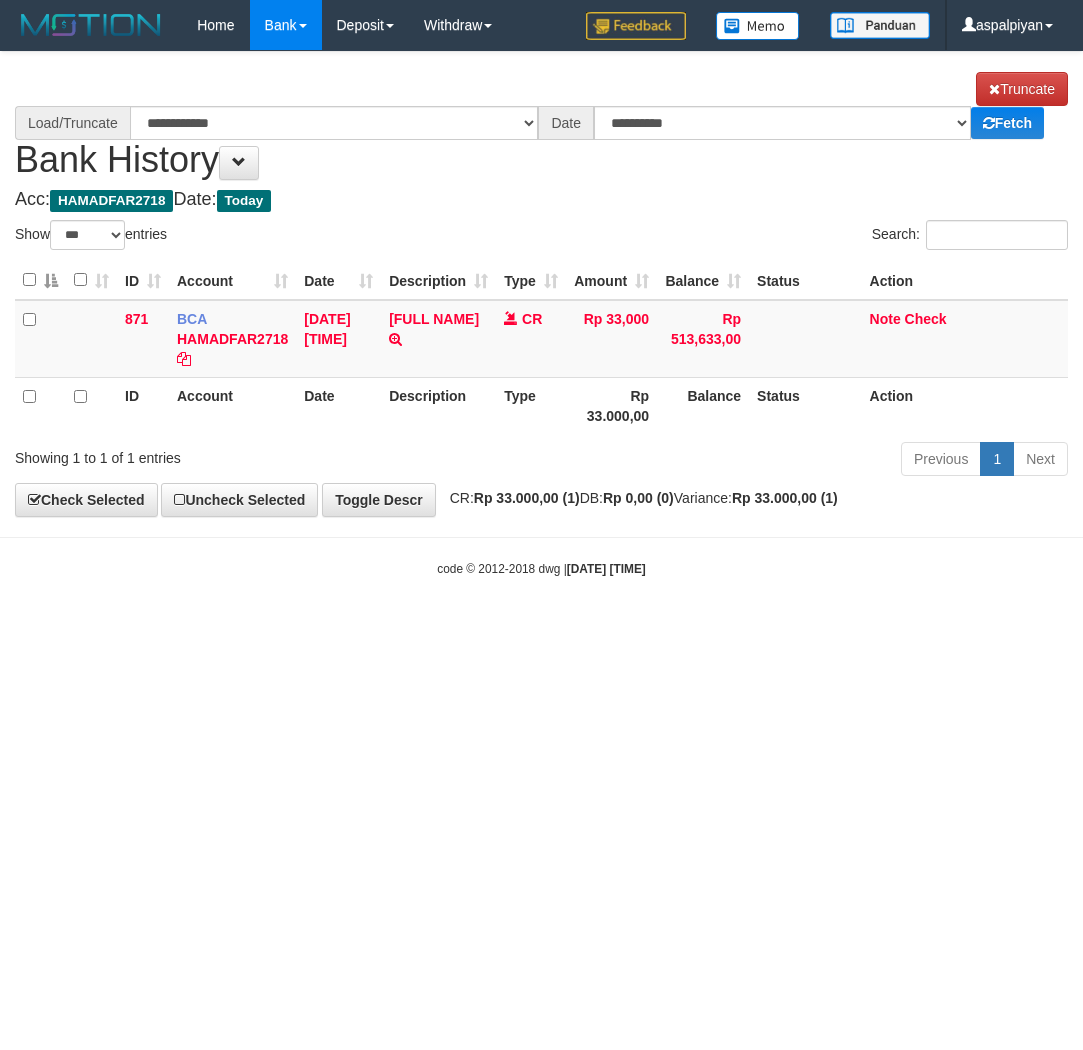 select on "***" 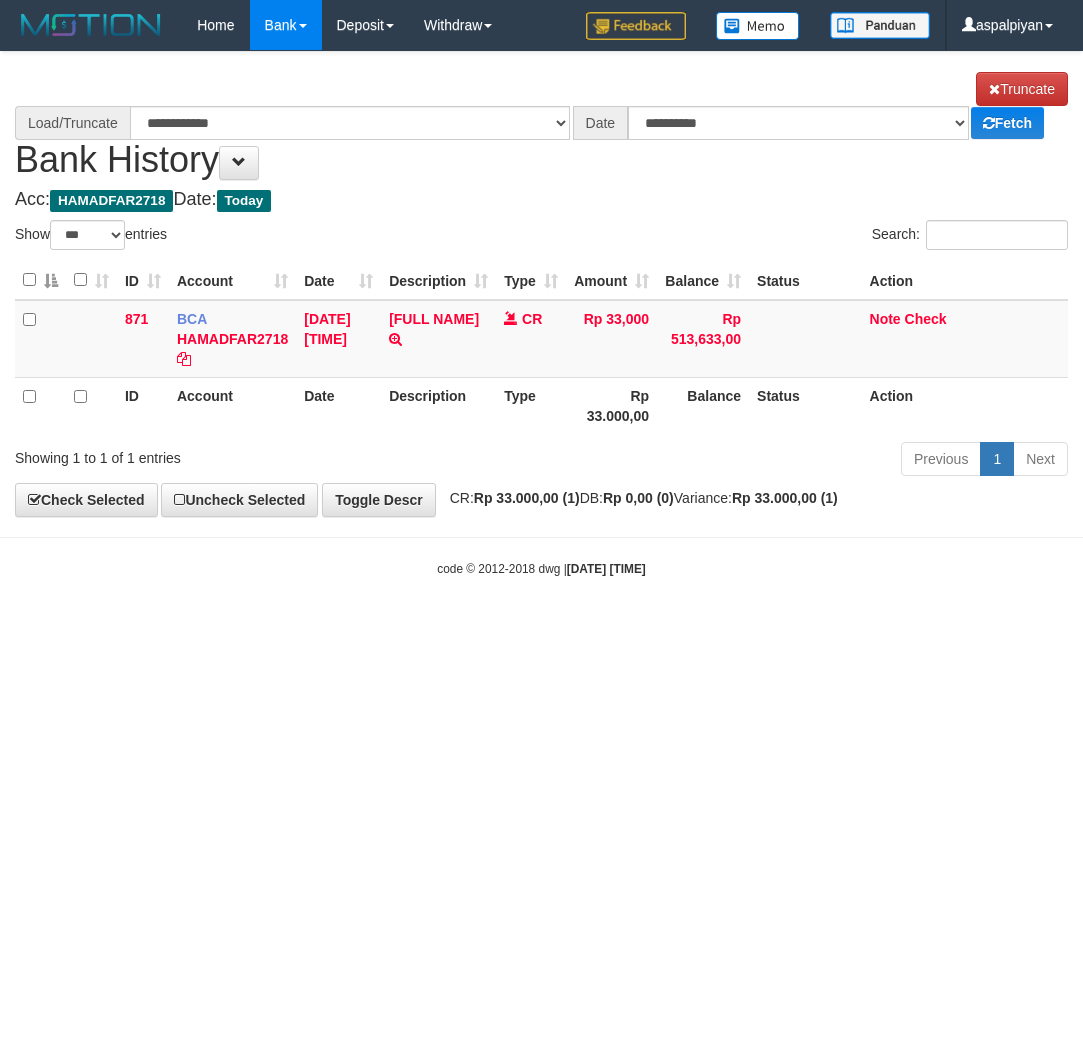 scroll, scrollTop: 0, scrollLeft: 0, axis: both 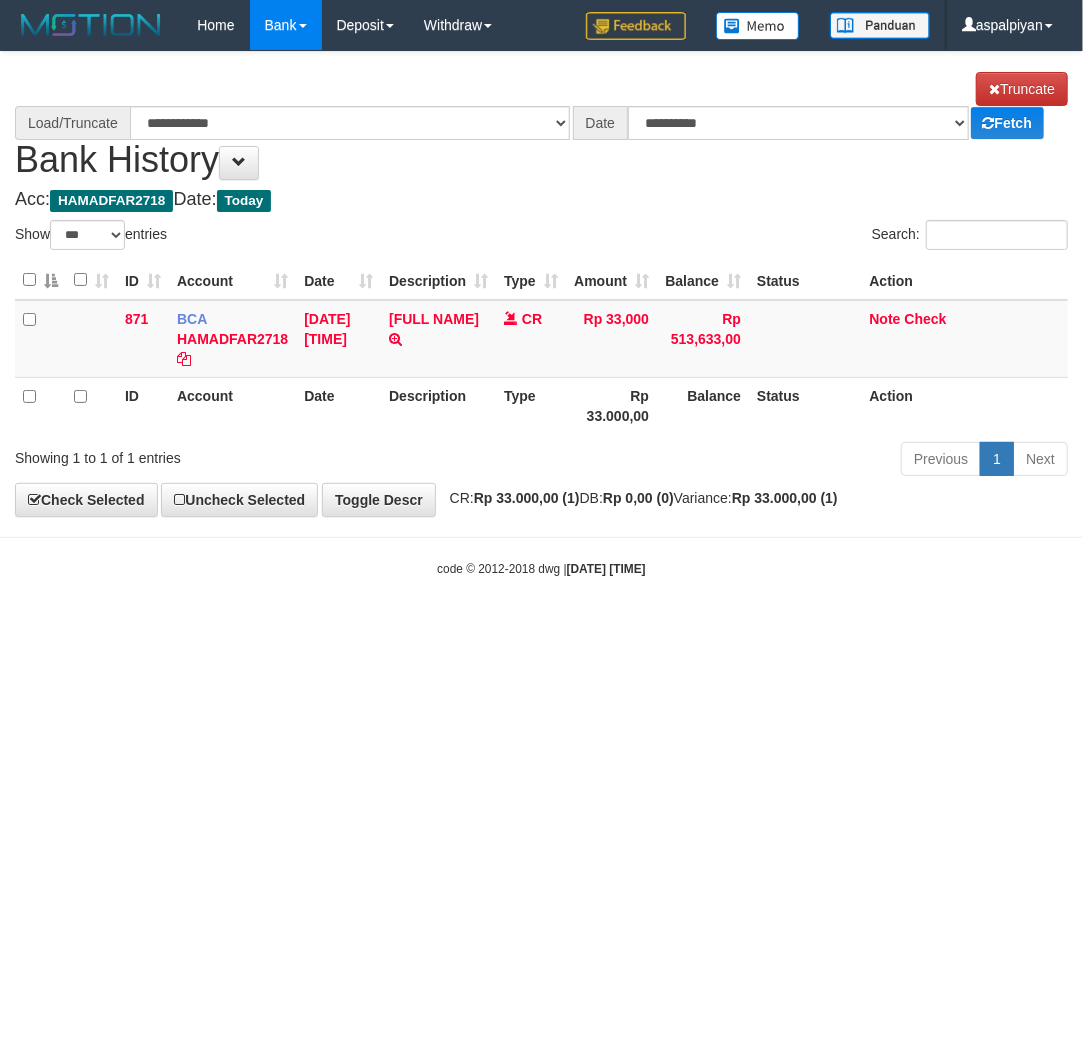 select on "****" 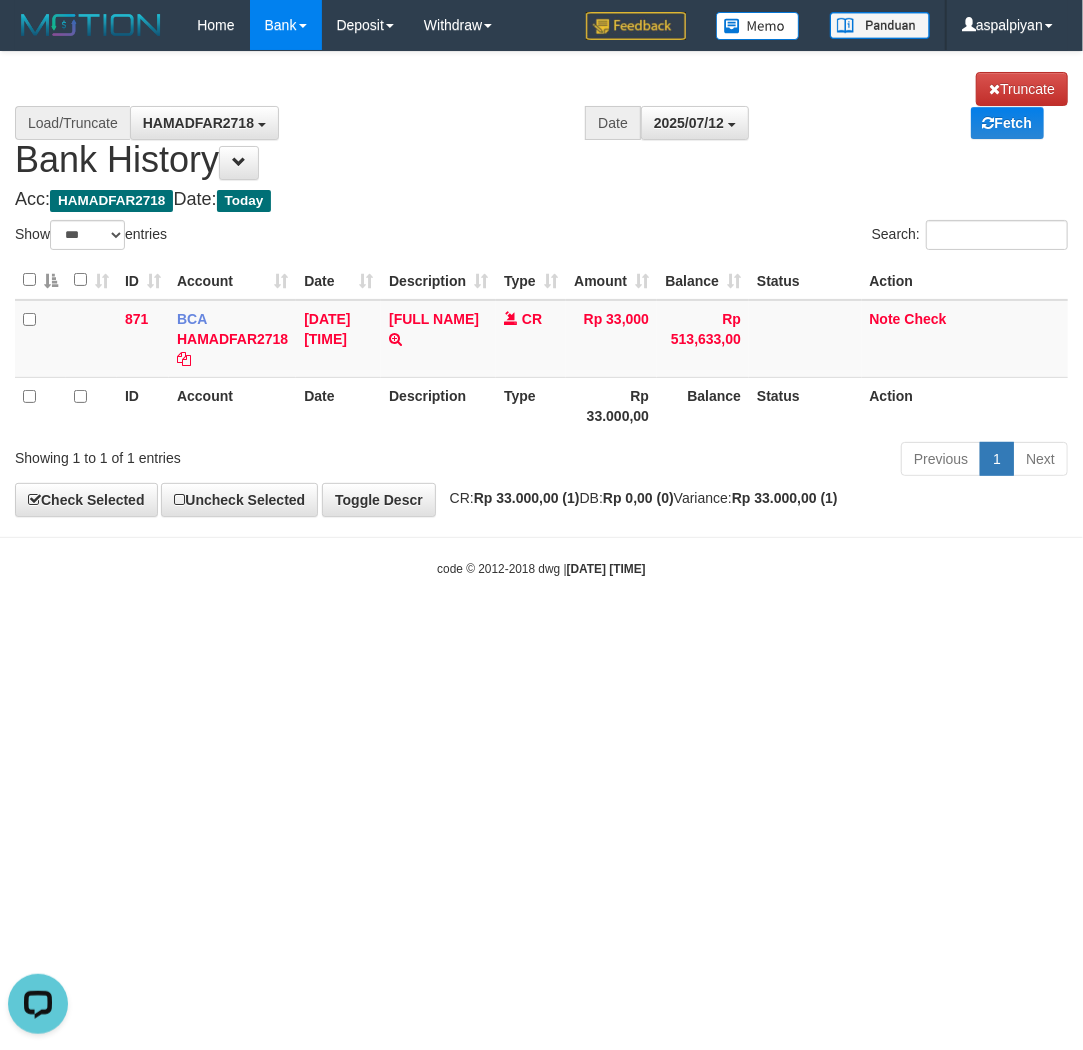 scroll, scrollTop: 0, scrollLeft: 0, axis: both 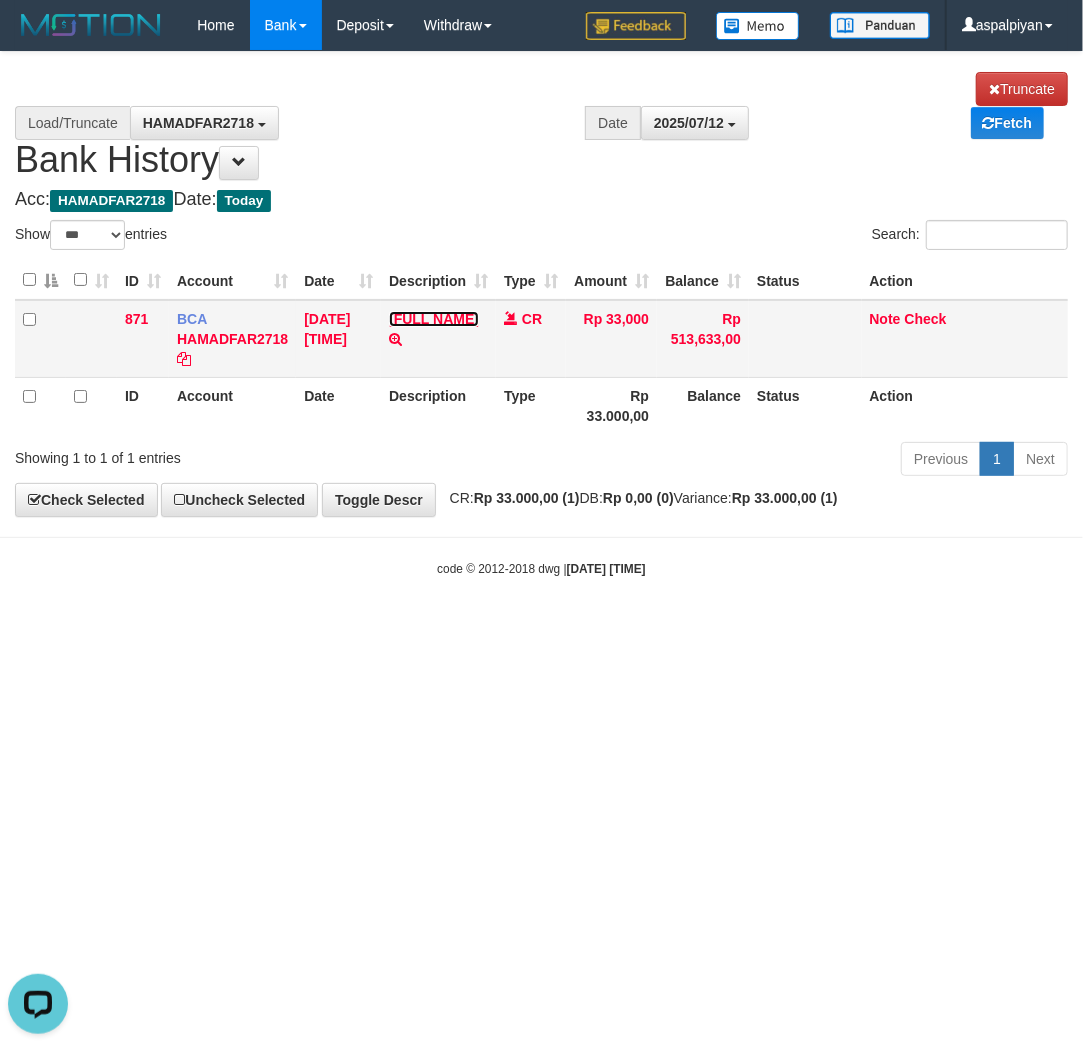 click on "[FULL NAME]" at bounding box center [434, 319] 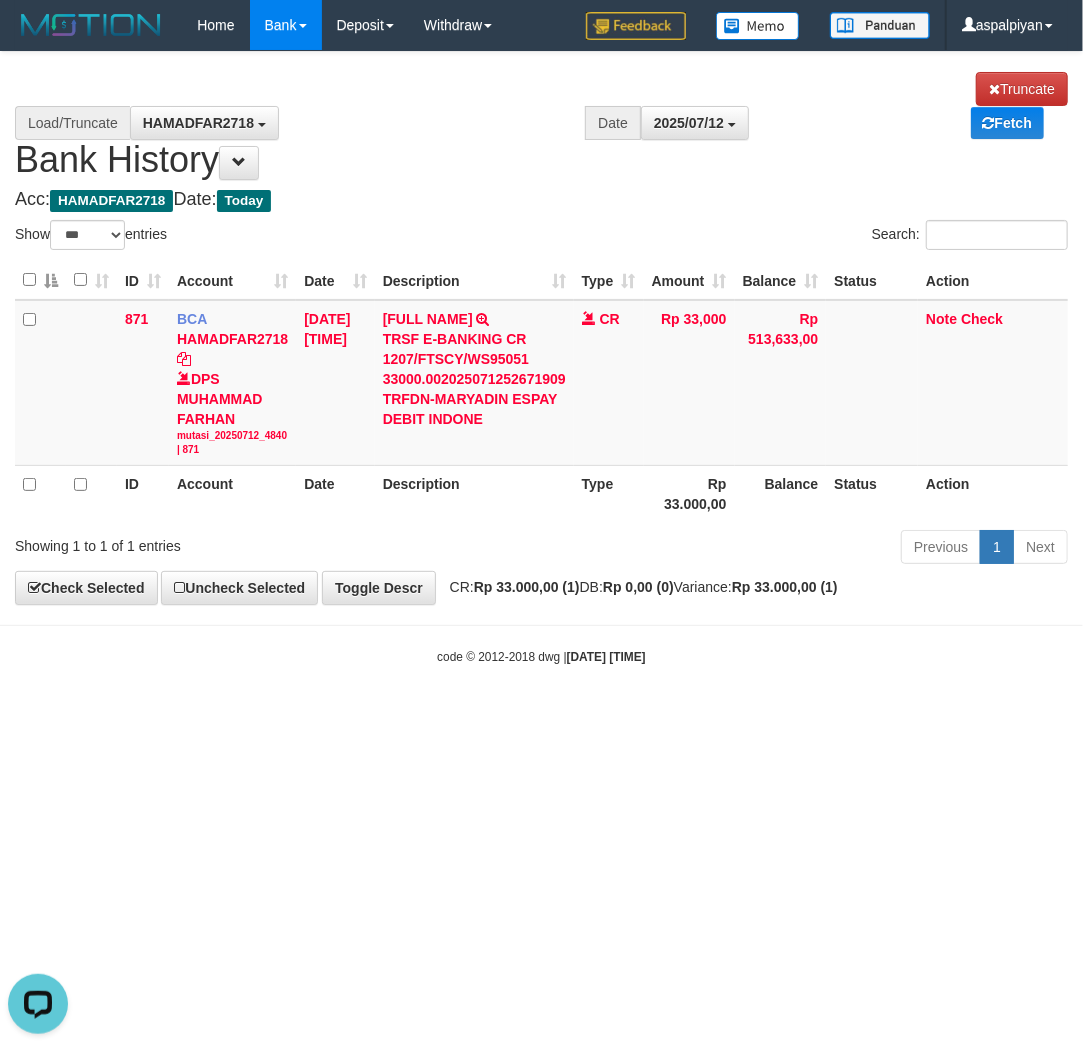 click on "Toggle navigation
Home
Bank
Account List
Load
By Website
Group
[ITOTO]													PRABUJITU
By Load Group (DPS)
Group asp-1
Mutasi Bank
Search
Sync
Note Mutasi
Deposit
DPS List" at bounding box center [541, 358] 